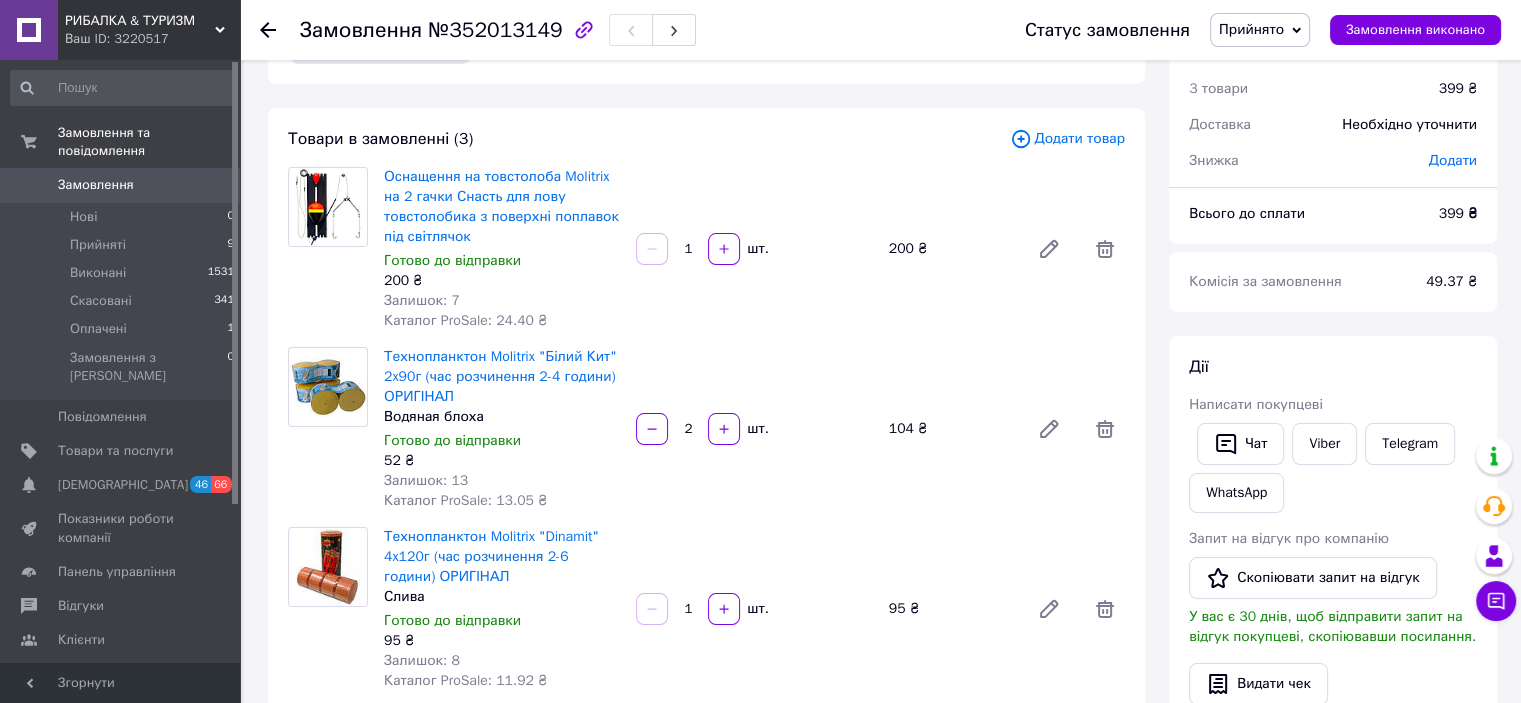 scroll, scrollTop: 100, scrollLeft: 0, axis: vertical 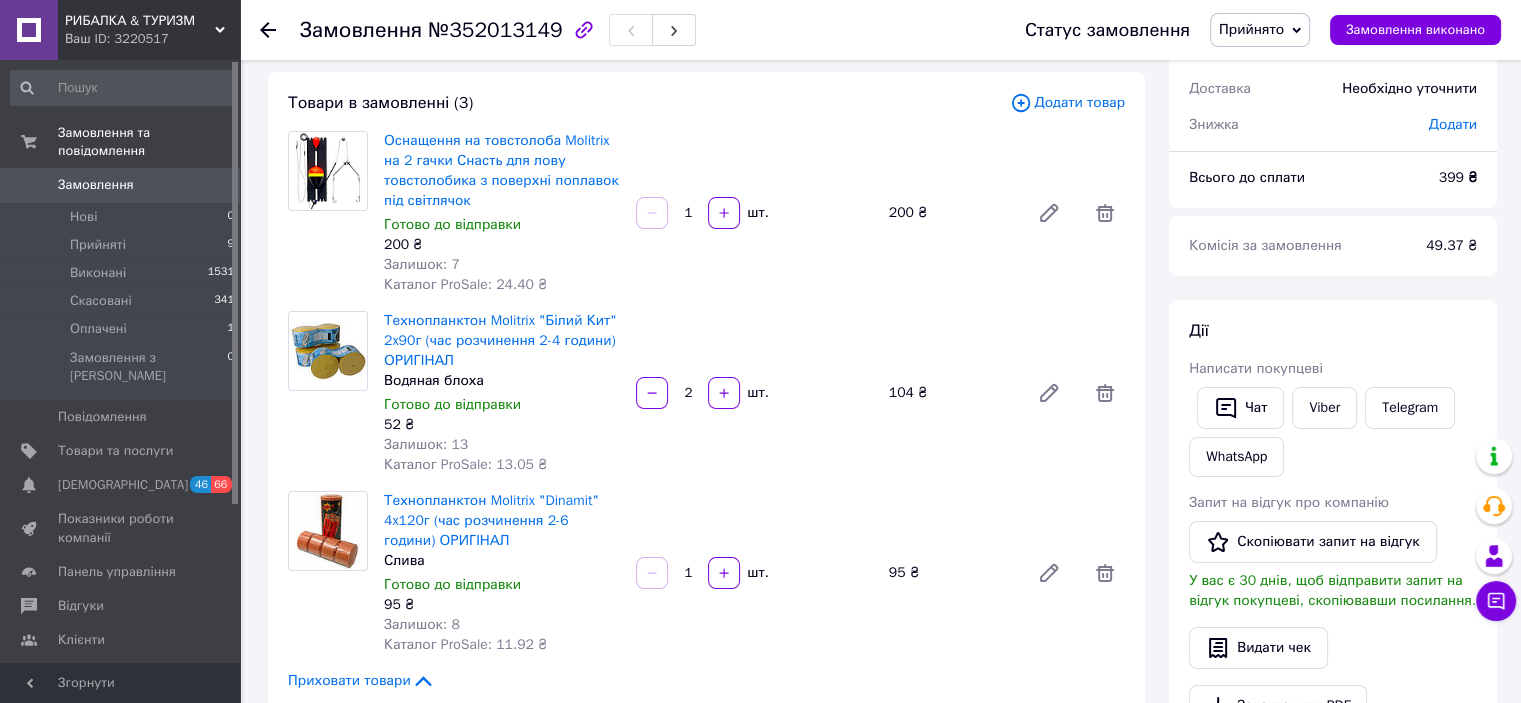 click on "Замовлення" at bounding box center (121, 185) 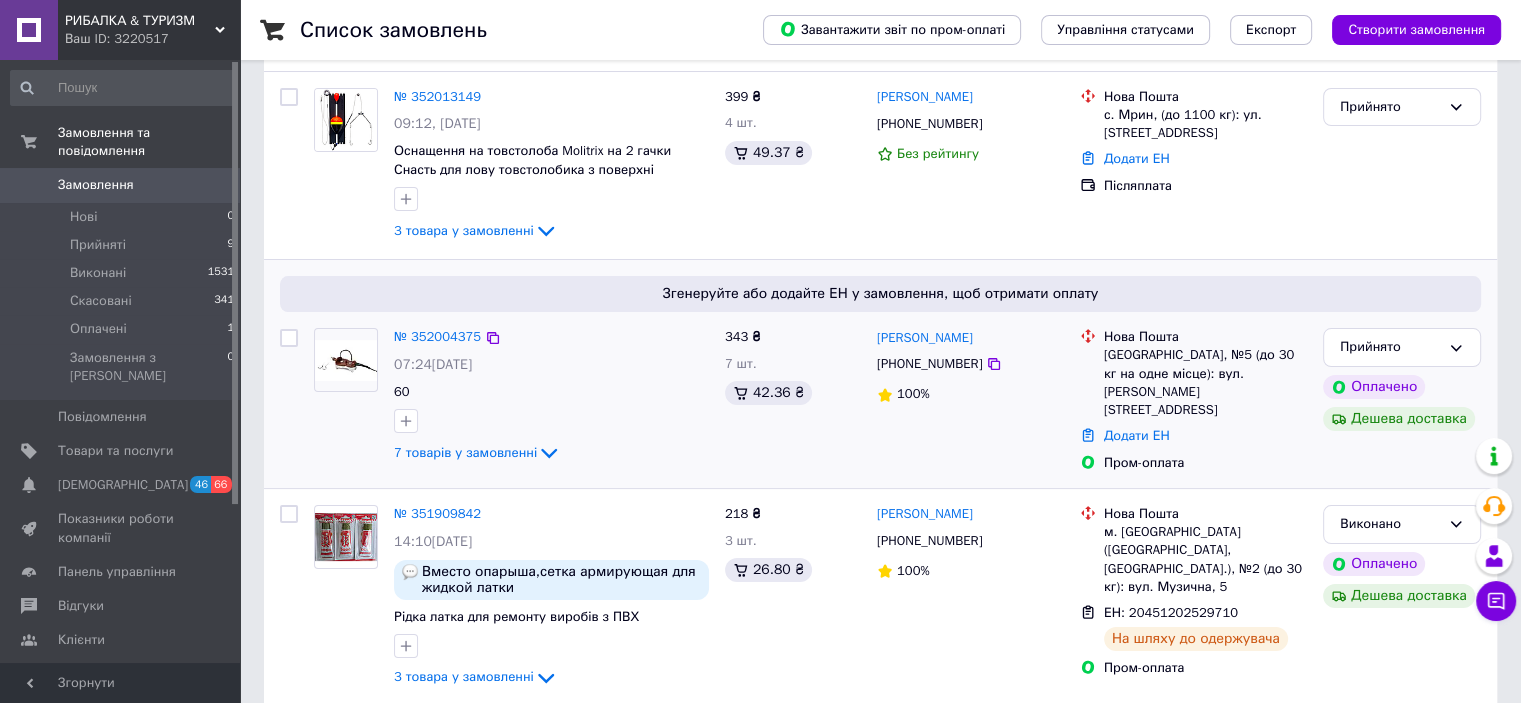scroll, scrollTop: 100, scrollLeft: 0, axis: vertical 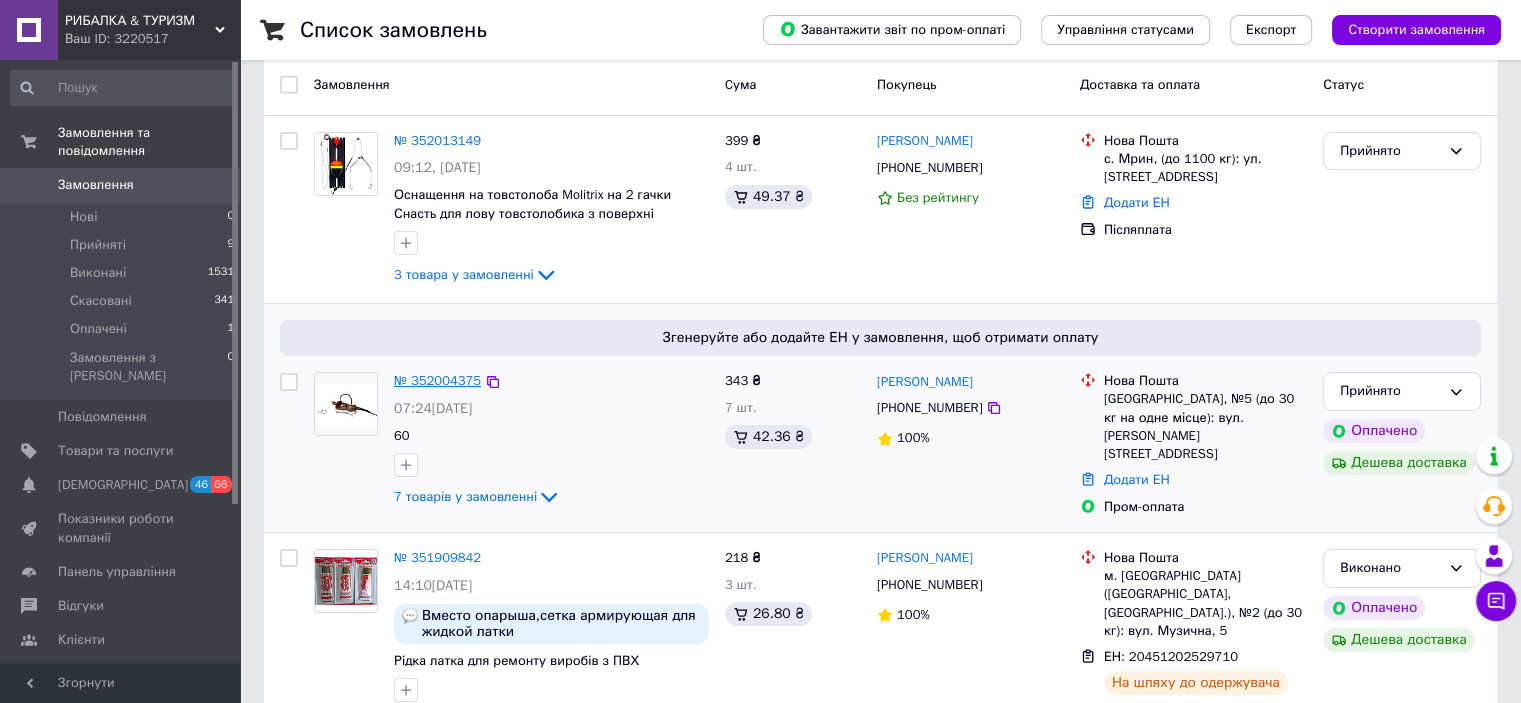 click on "№ 352004375" at bounding box center [437, 380] 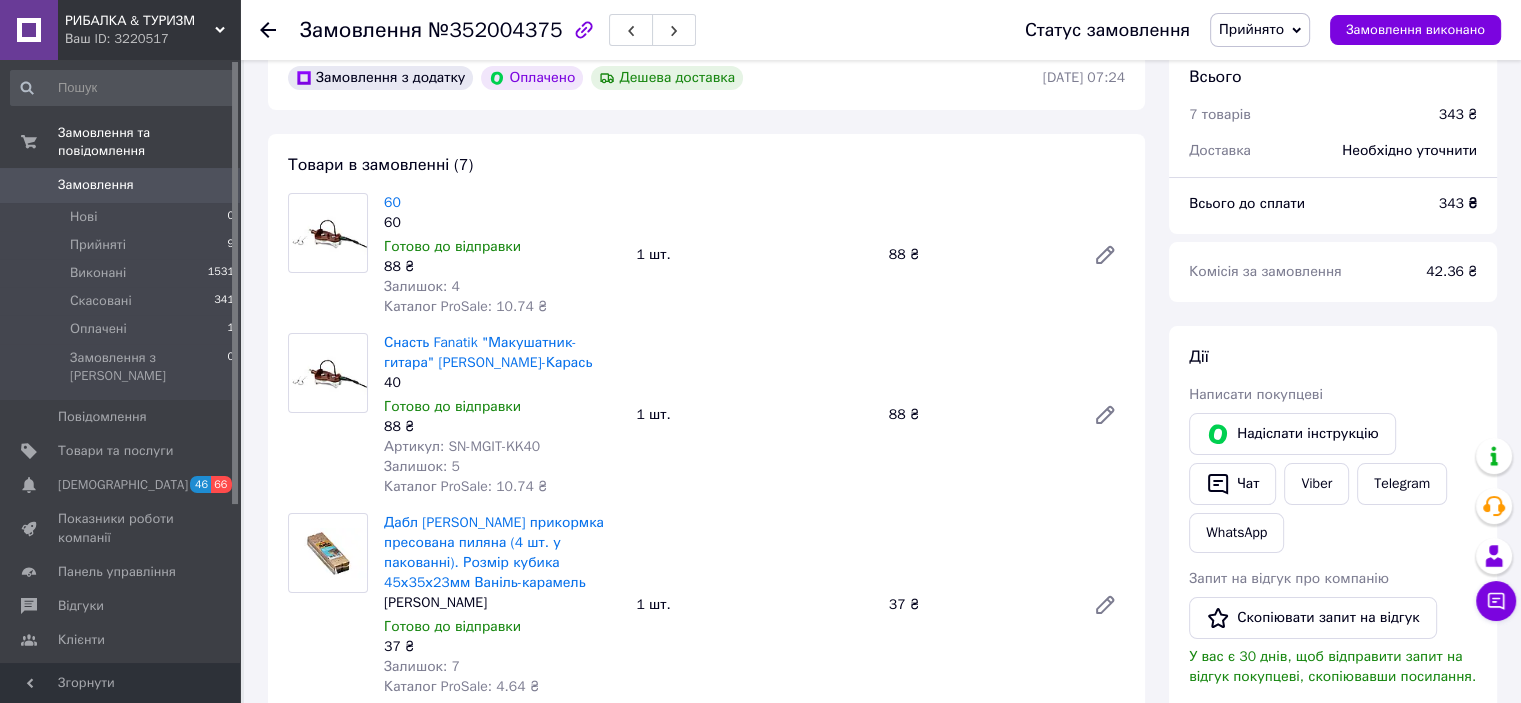 scroll, scrollTop: 0, scrollLeft: 0, axis: both 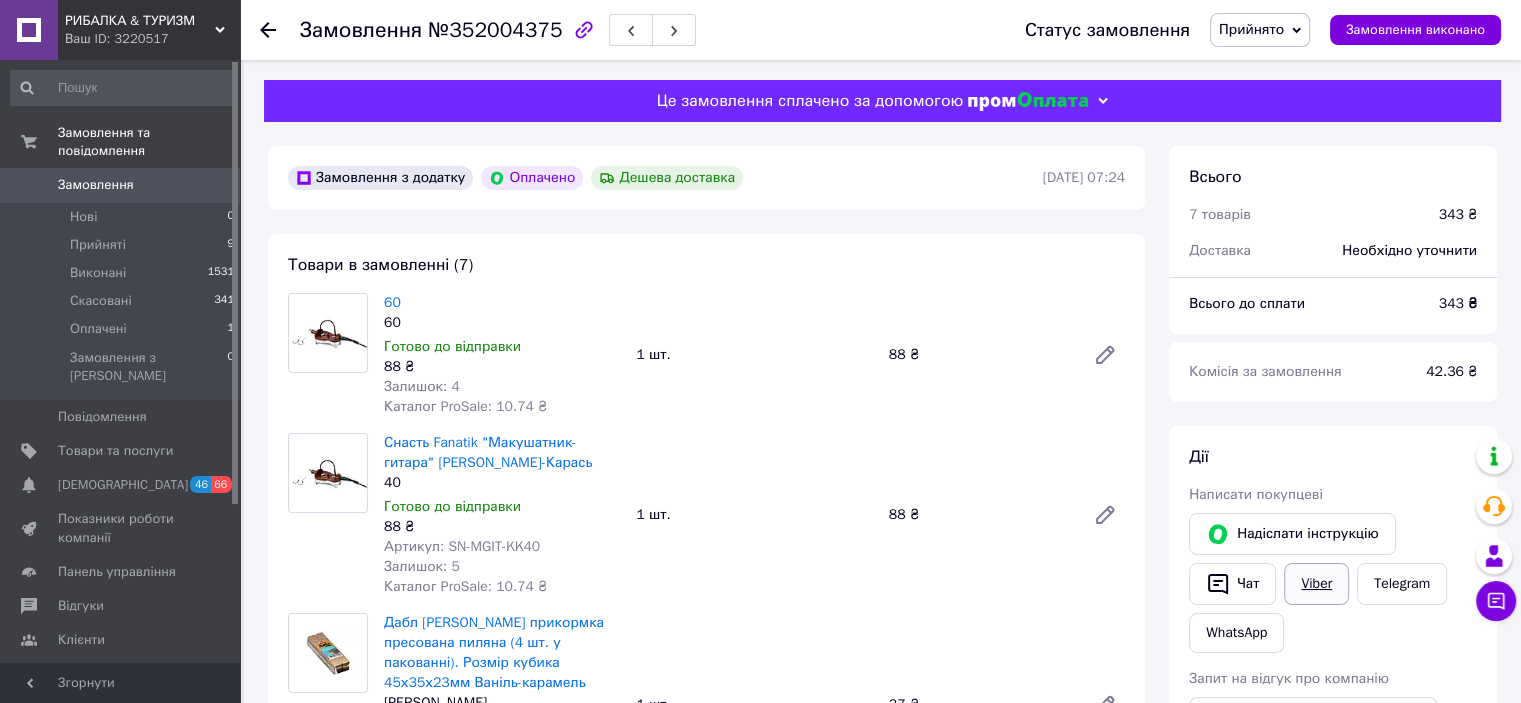 click on "Viber" at bounding box center [1316, 584] 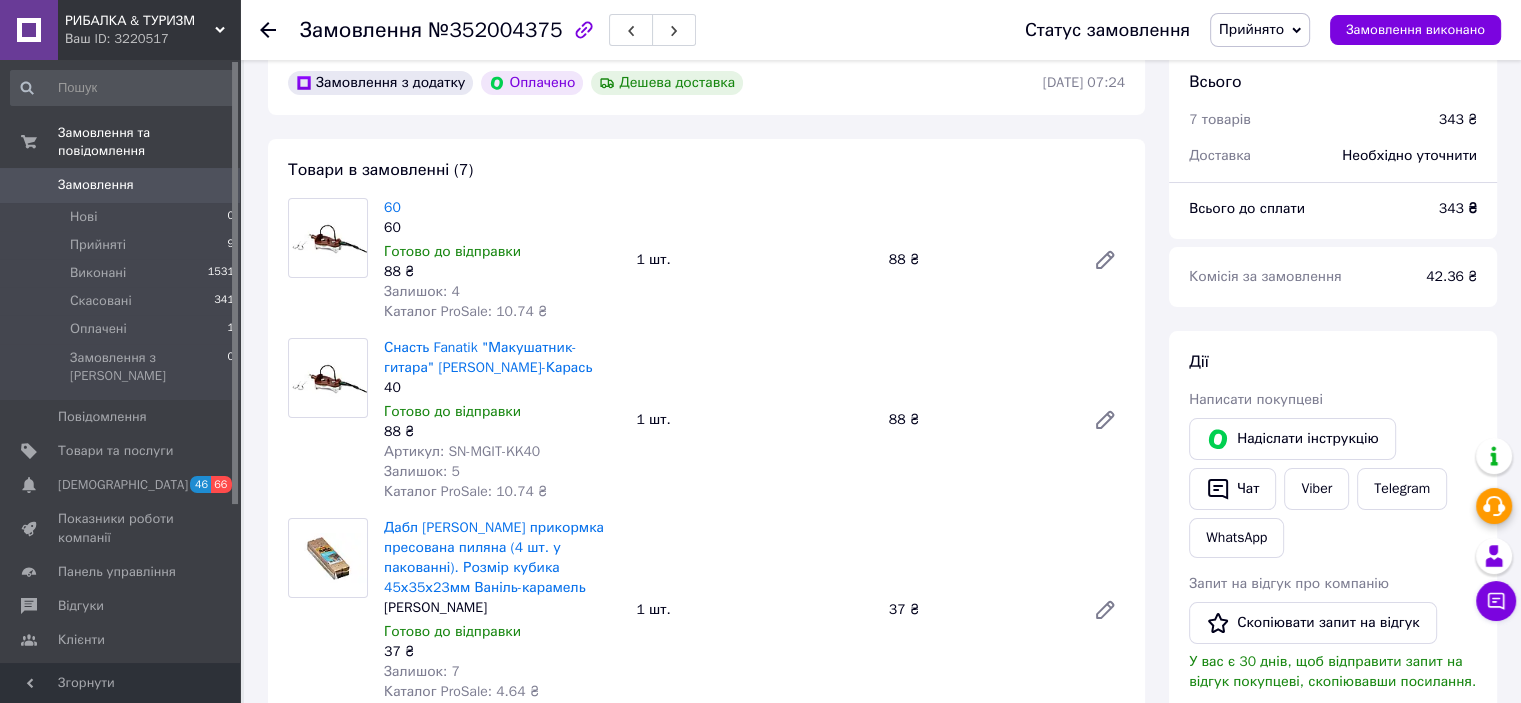 scroll, scrollTop: 100, scrollLeft: 0, axis: vertical 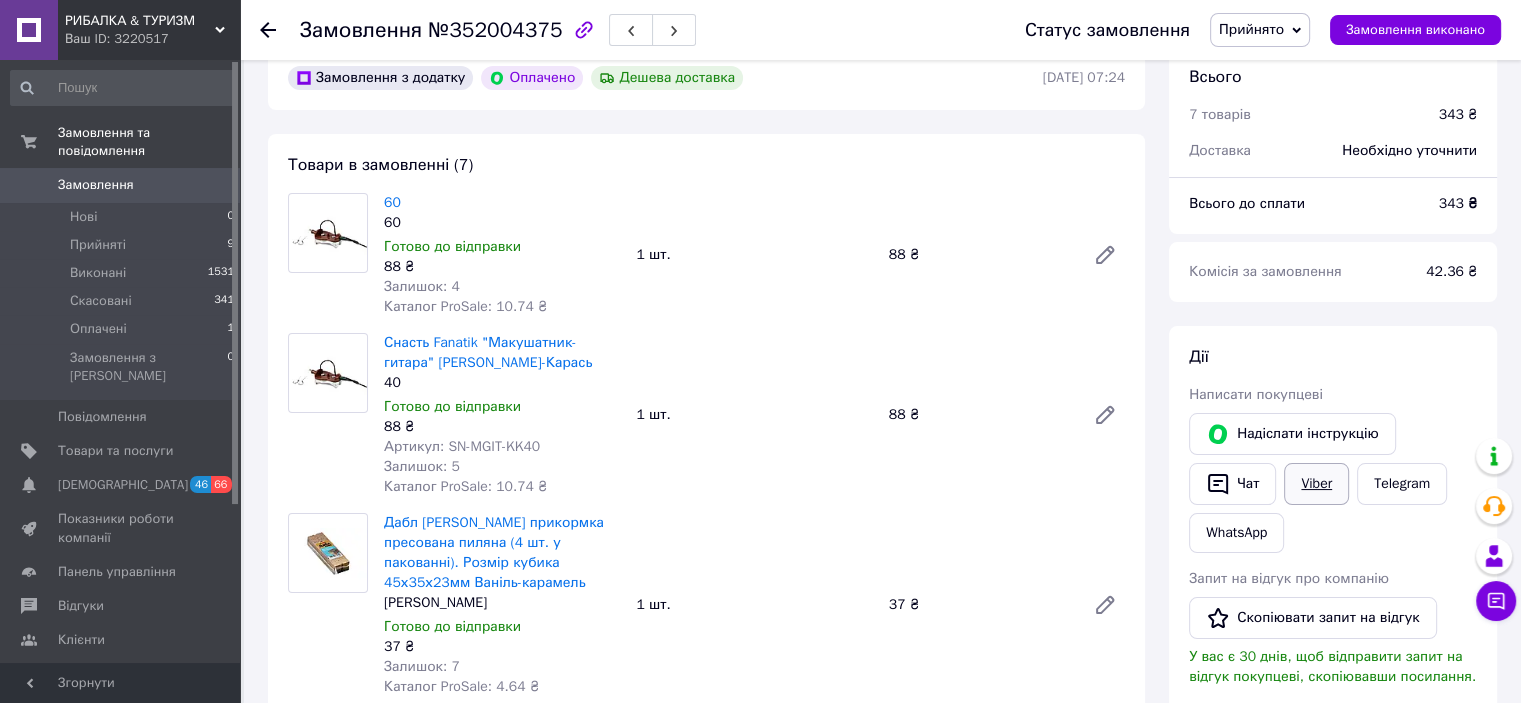 click on "Viber" at bounding box center [1316, 484] 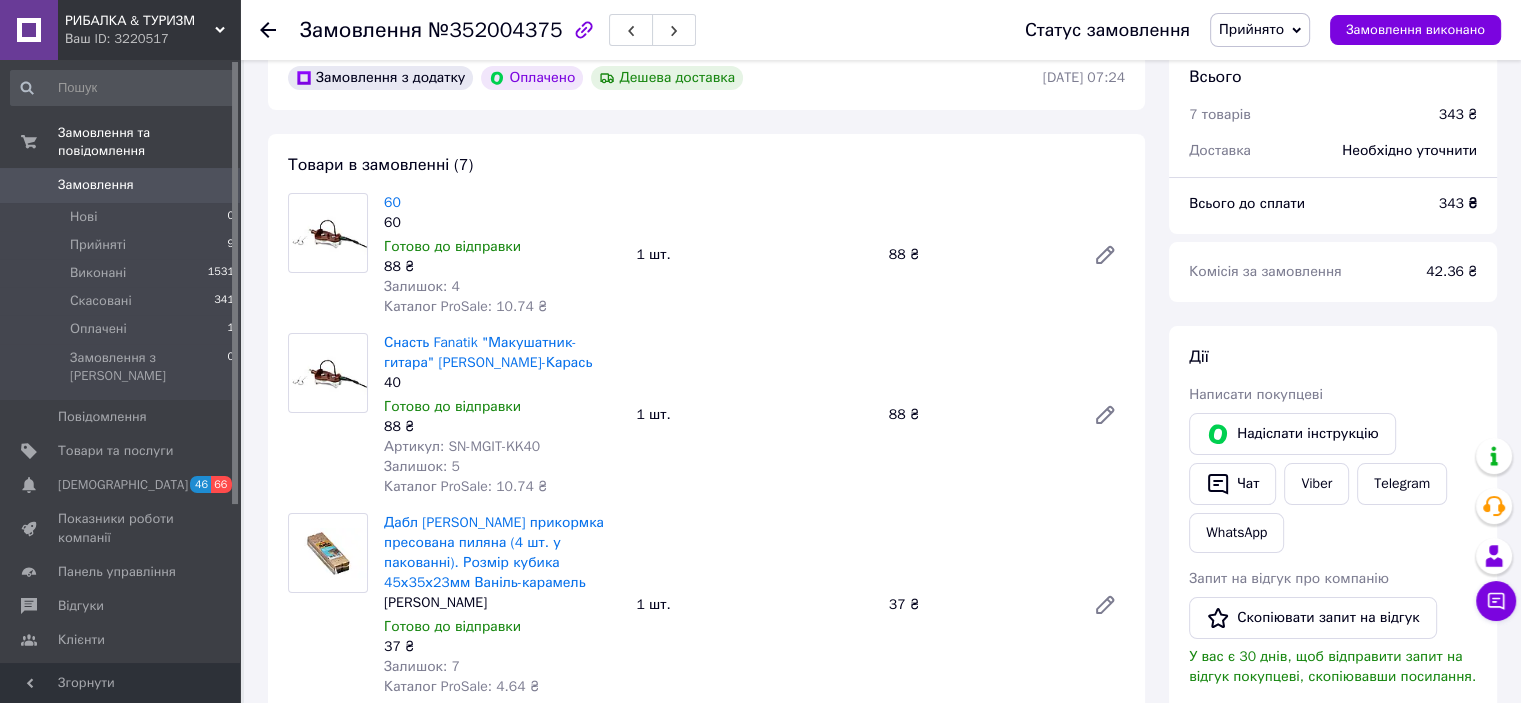 scroll, scrollTop: 0, scrollLeft: 0, axis: both 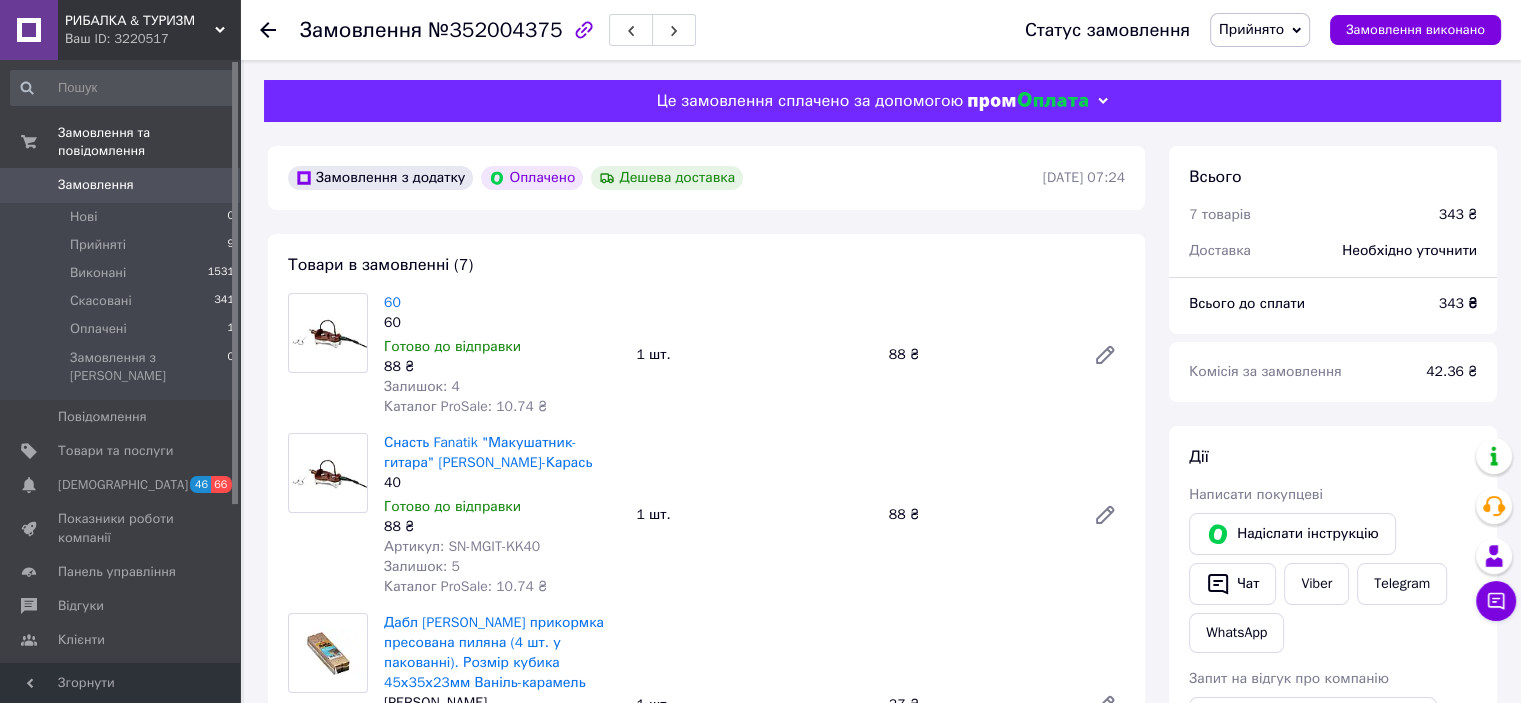 click on "Замовлення" at bounding box center (121, 185) 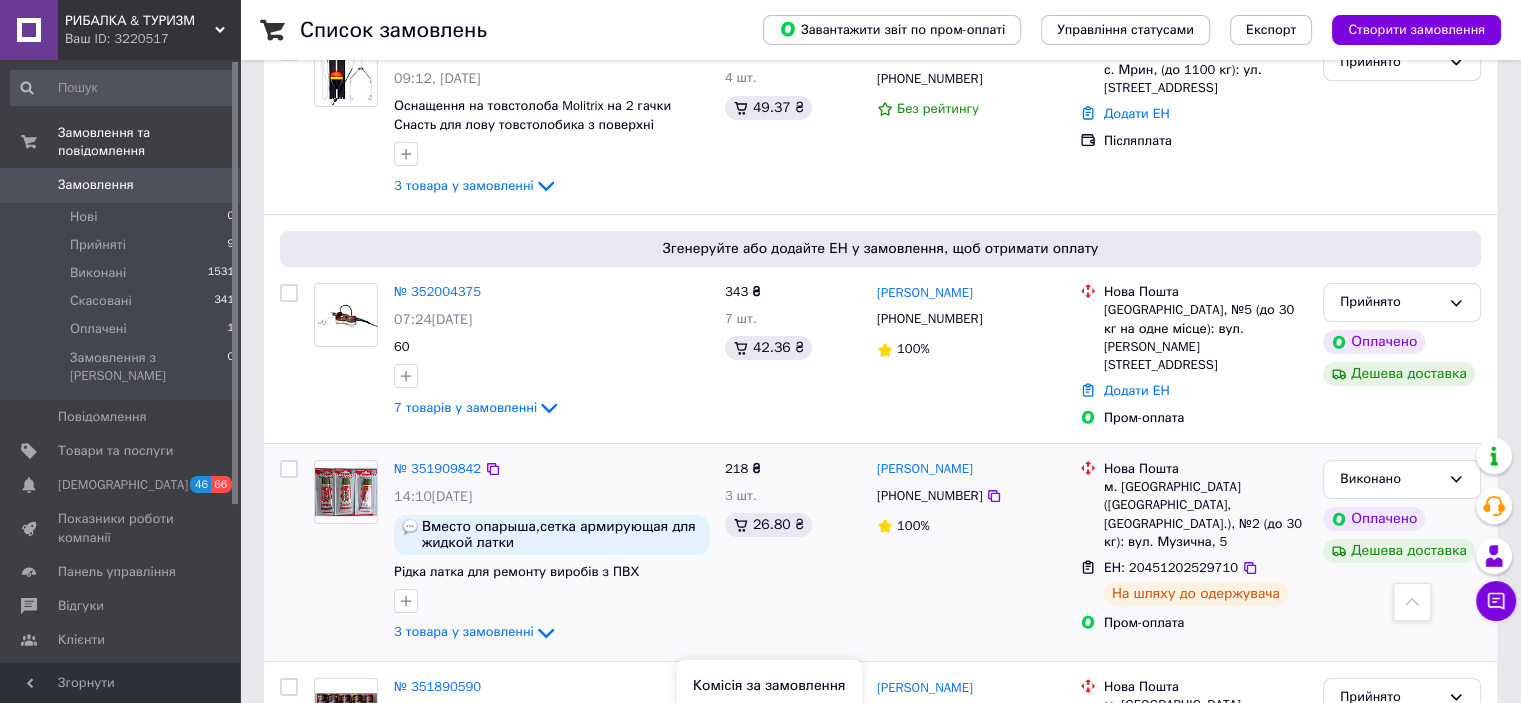 scroll, scrollTop: 0, scrollLeft: 0, axis: both 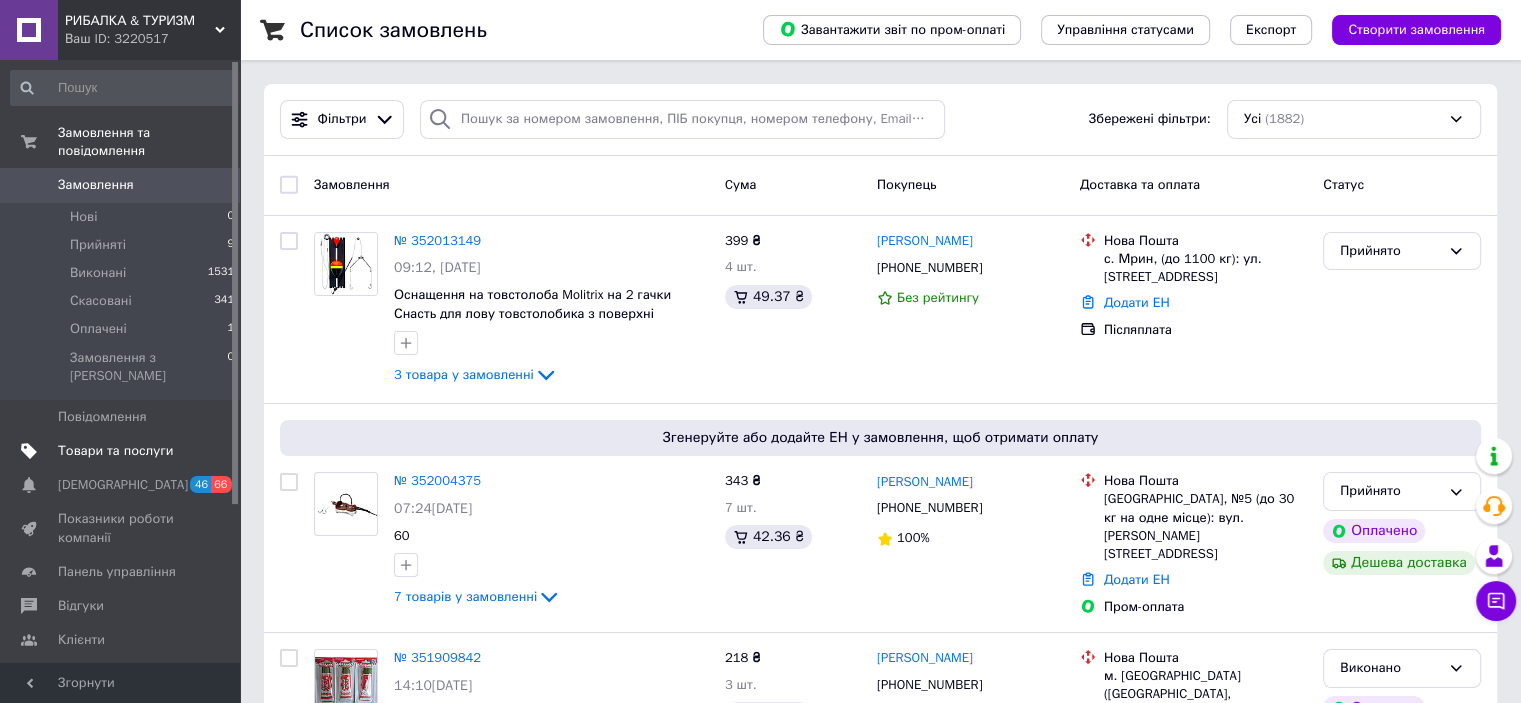 click on "Товари та послуги" at bounding box center [115, 451] 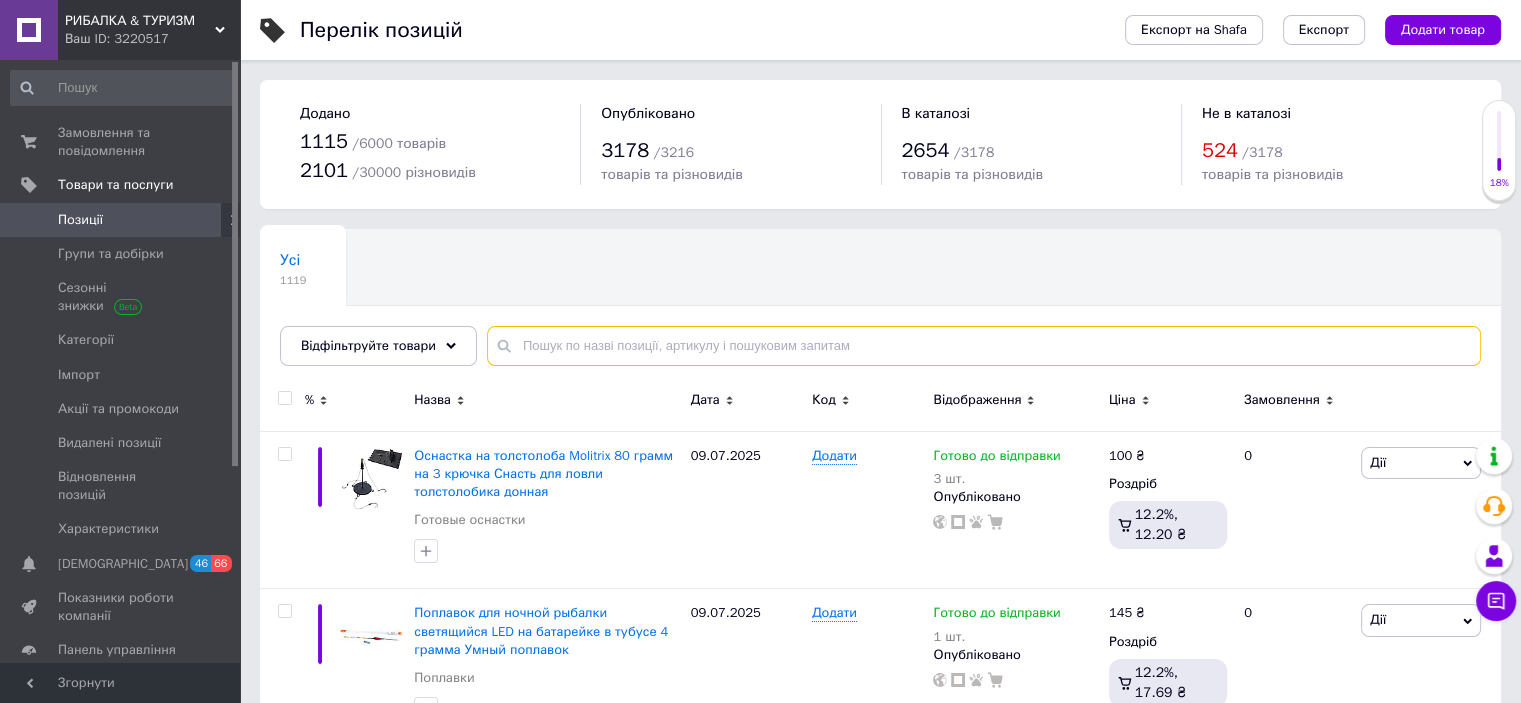 paste on "MMODB500" 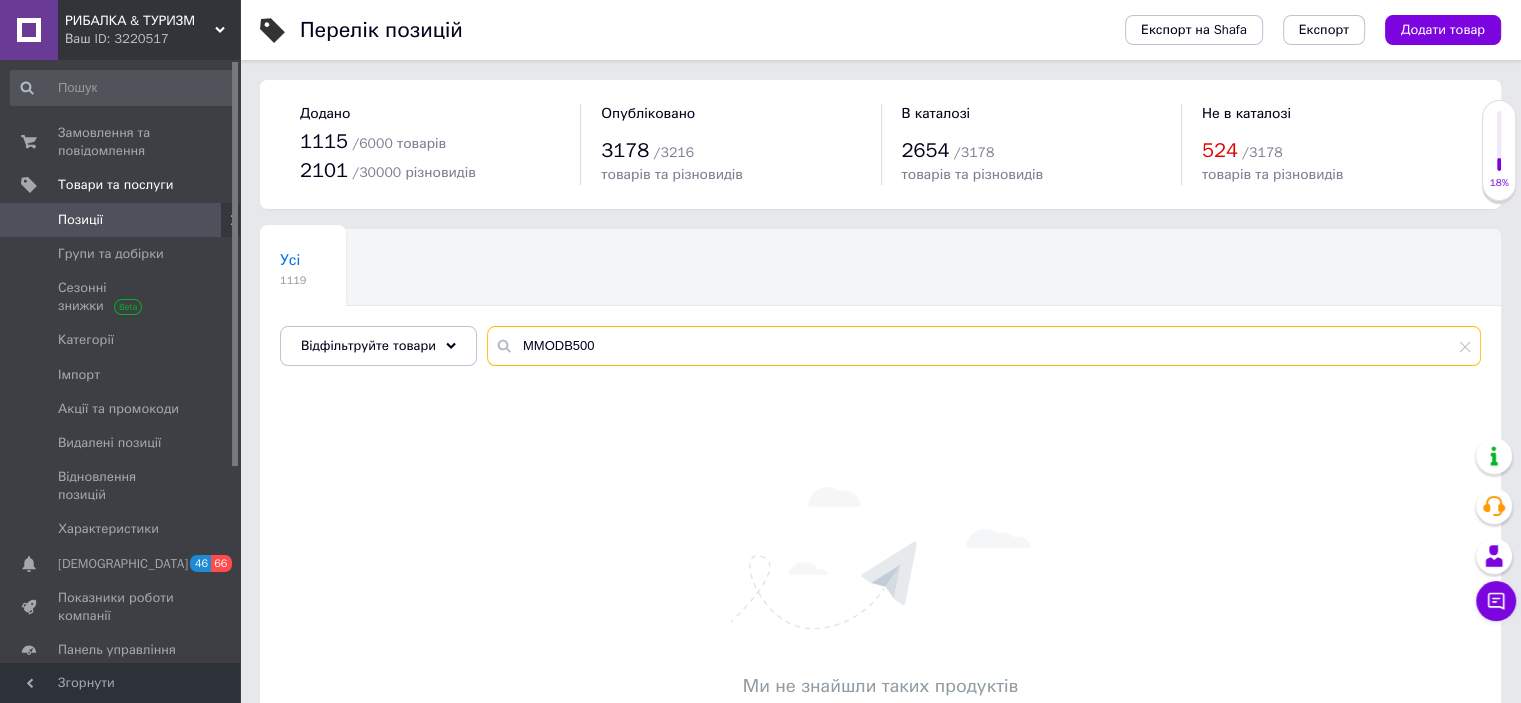 drag, startPoint x: 615, startPoint y: 337, endPoint x: 461, endPoint y: 308, distance: 156.70673 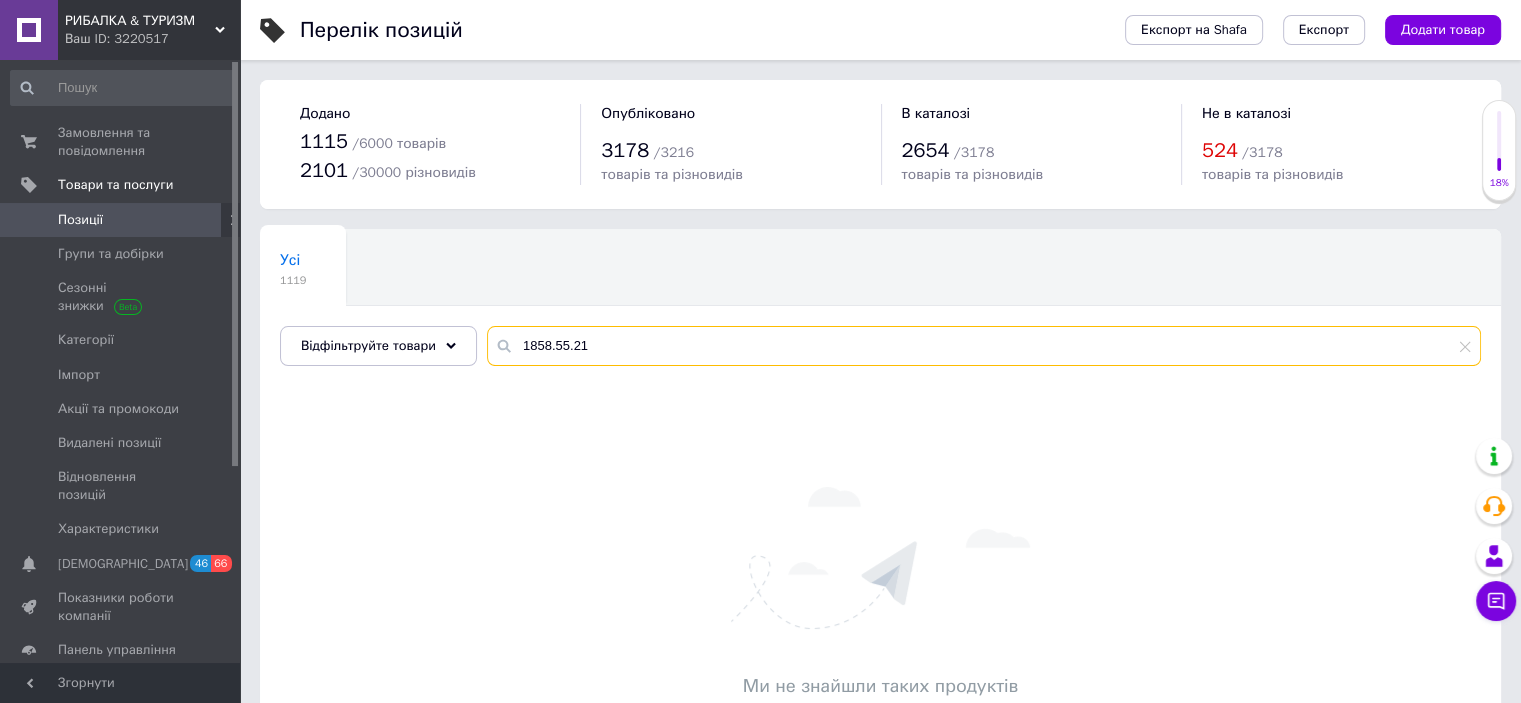 type on "1858.55.21" 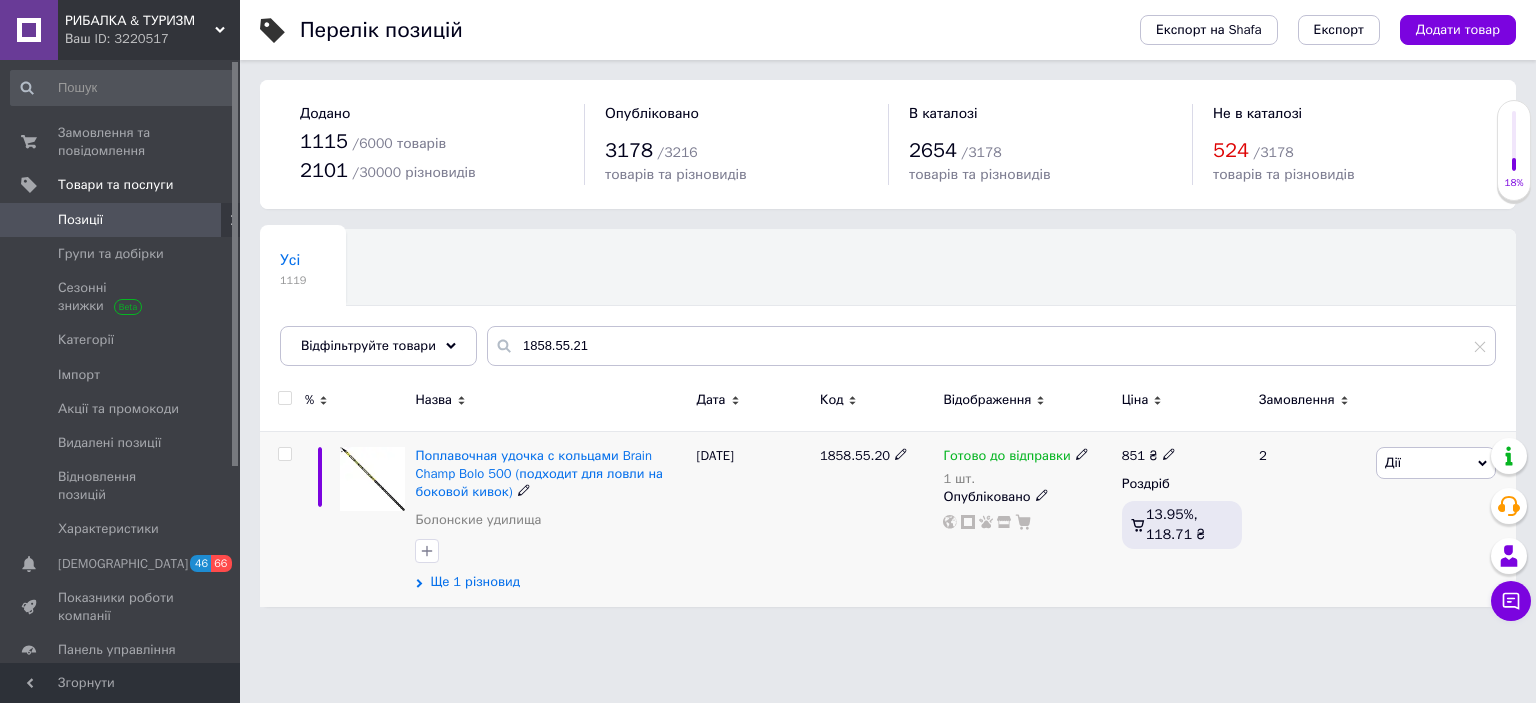 click on "Ще 1 різновид" at bounding box center (475, 582) 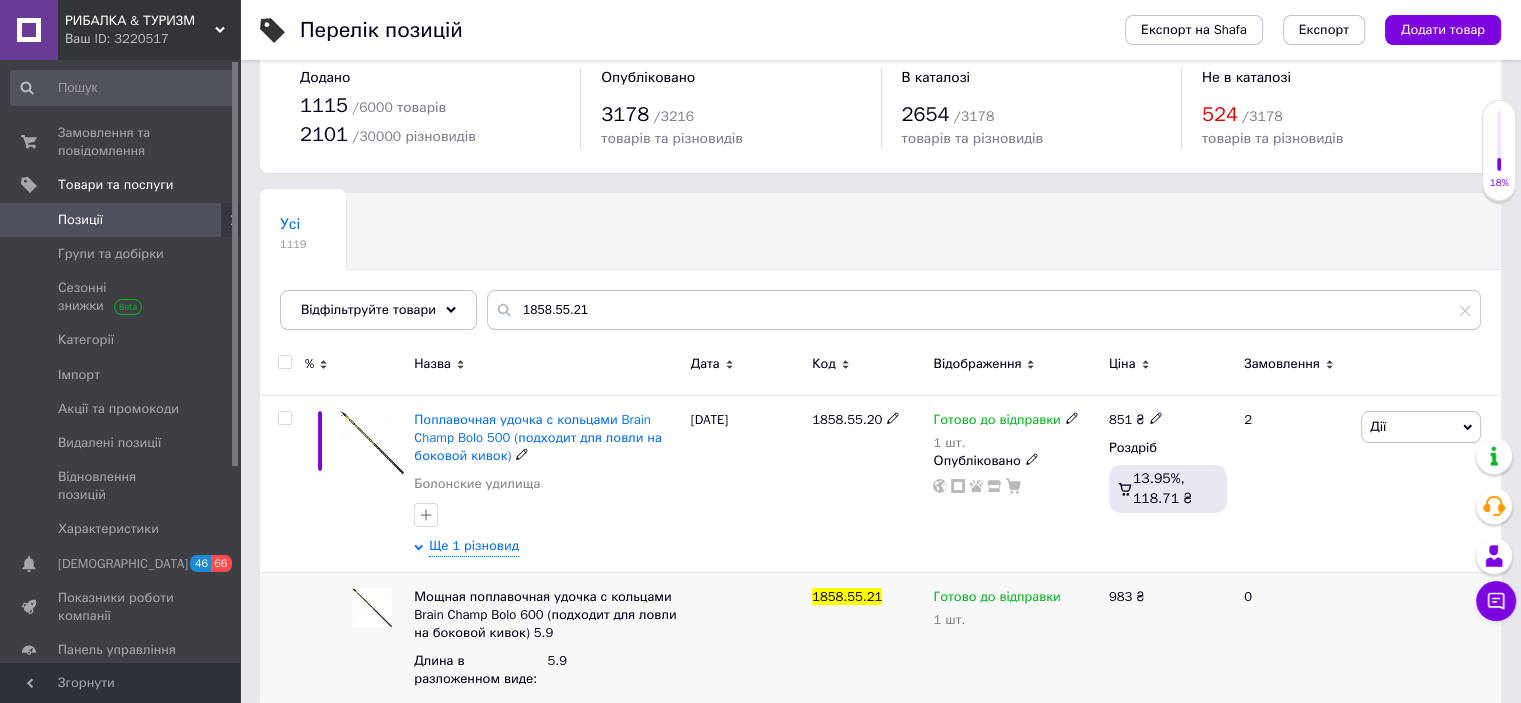 scroll, scrollTop: 73, scrollLeft: 0, axis: vertical 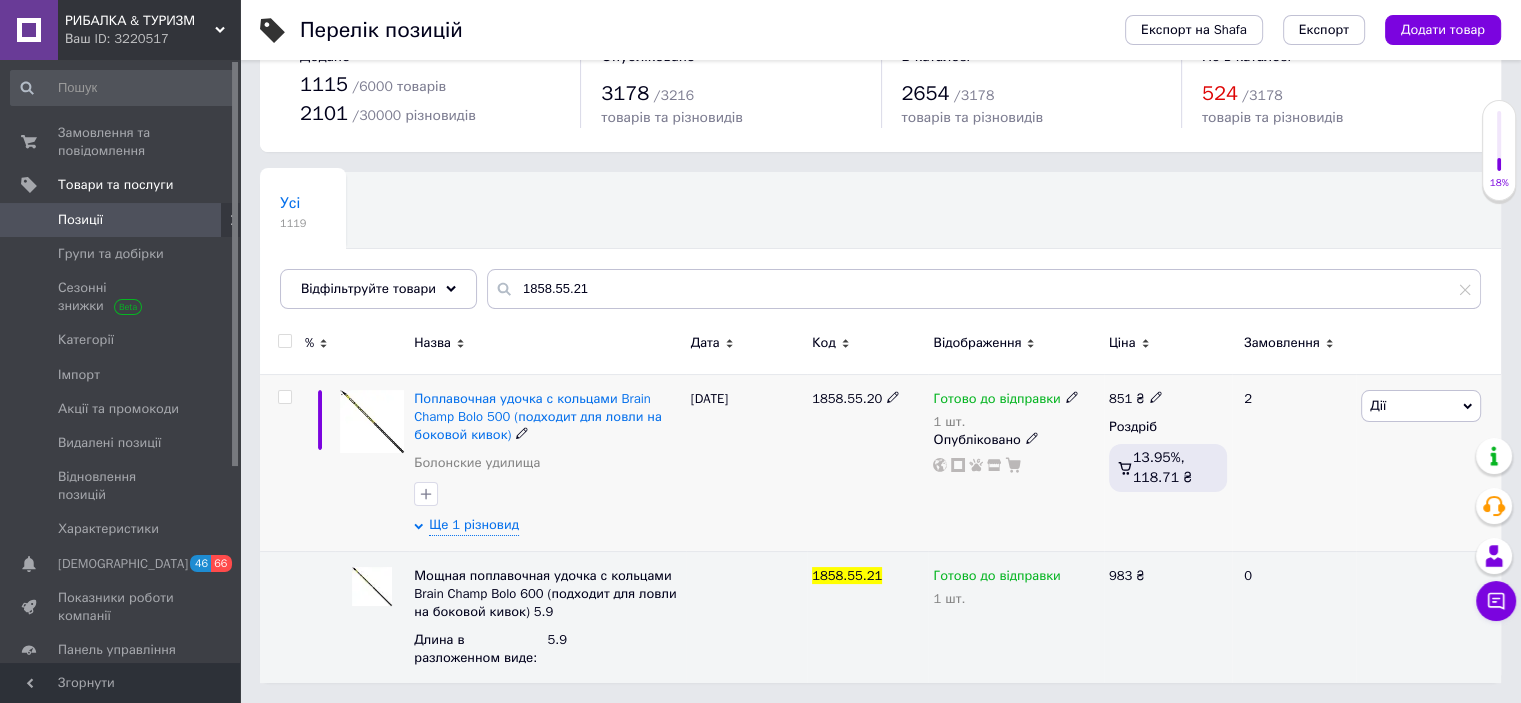 click 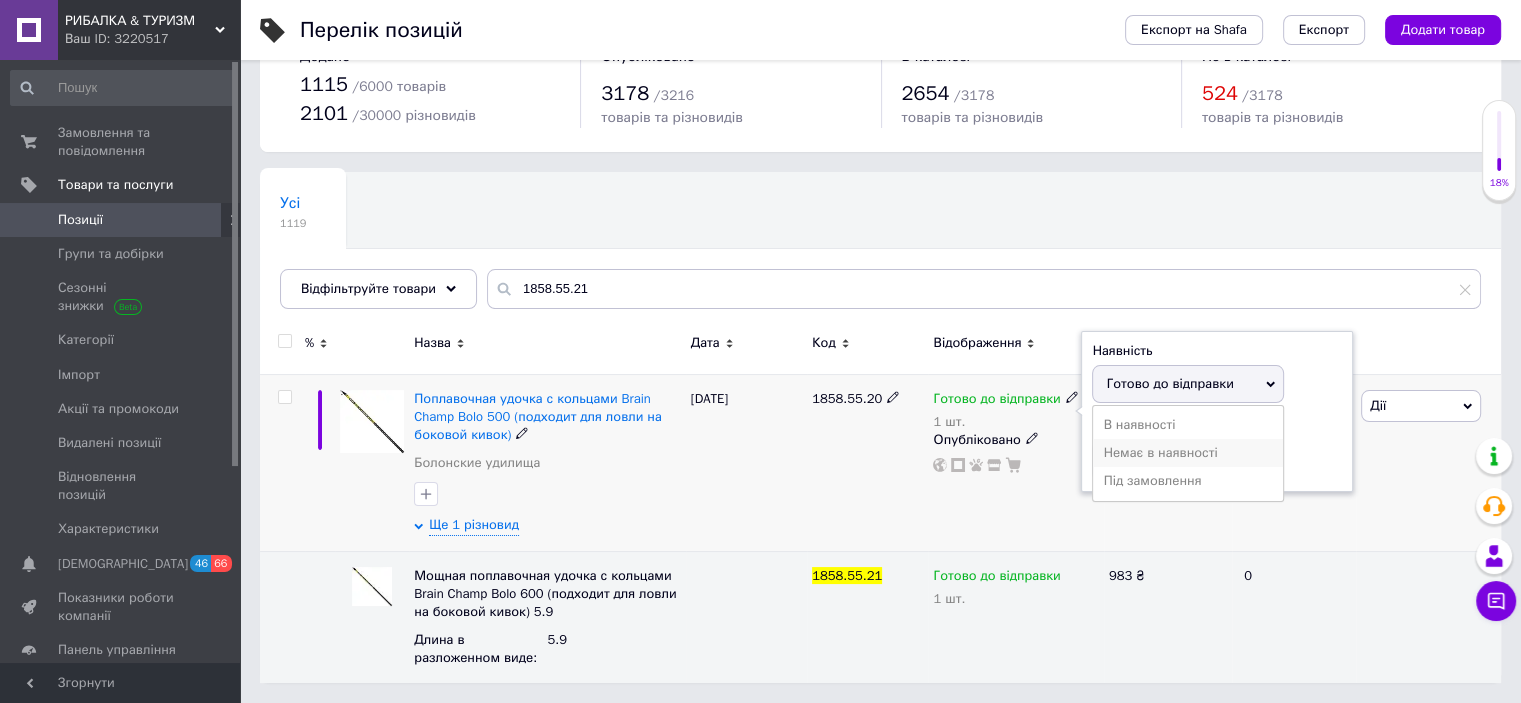 click on "Немає в наявності" at bounding box center [1188, 453] 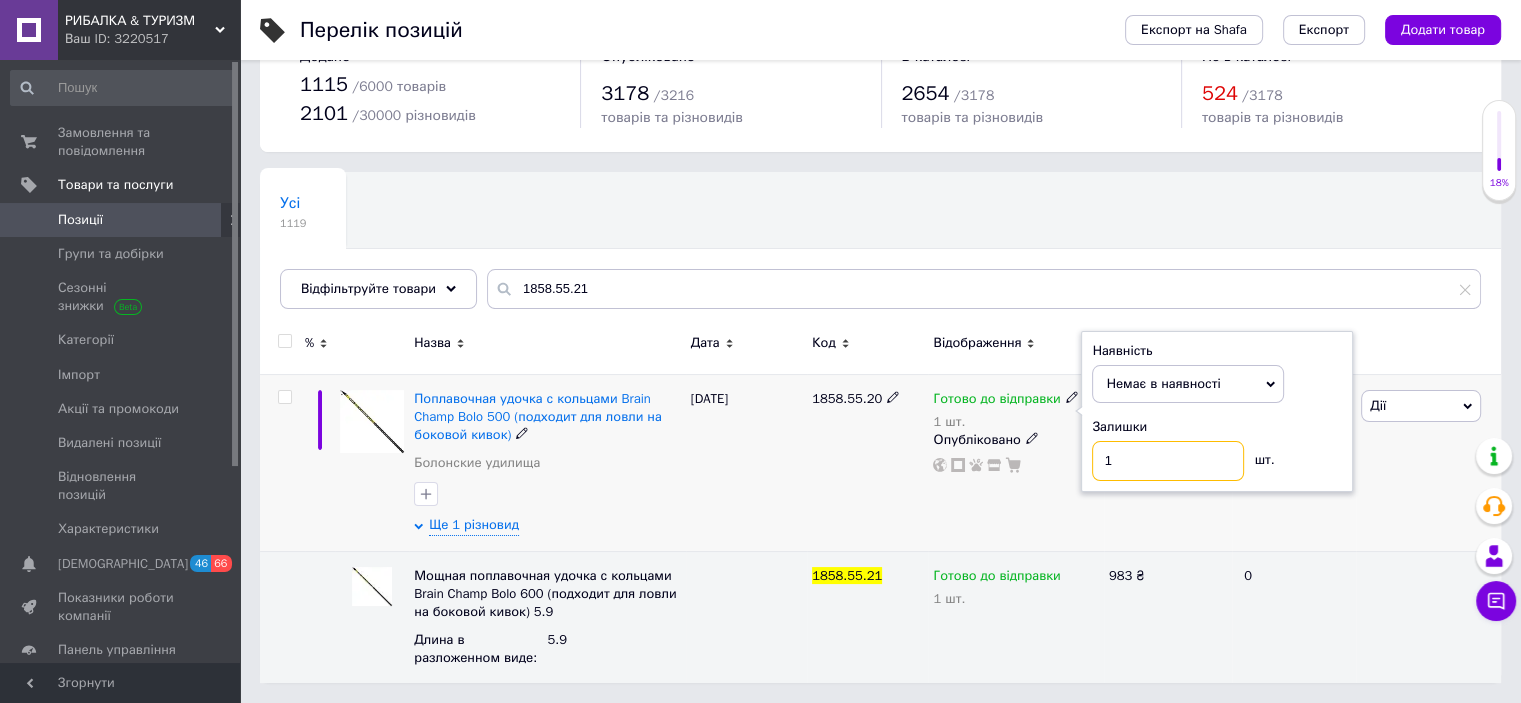 click on "1" at bounding box center (1168, 461) 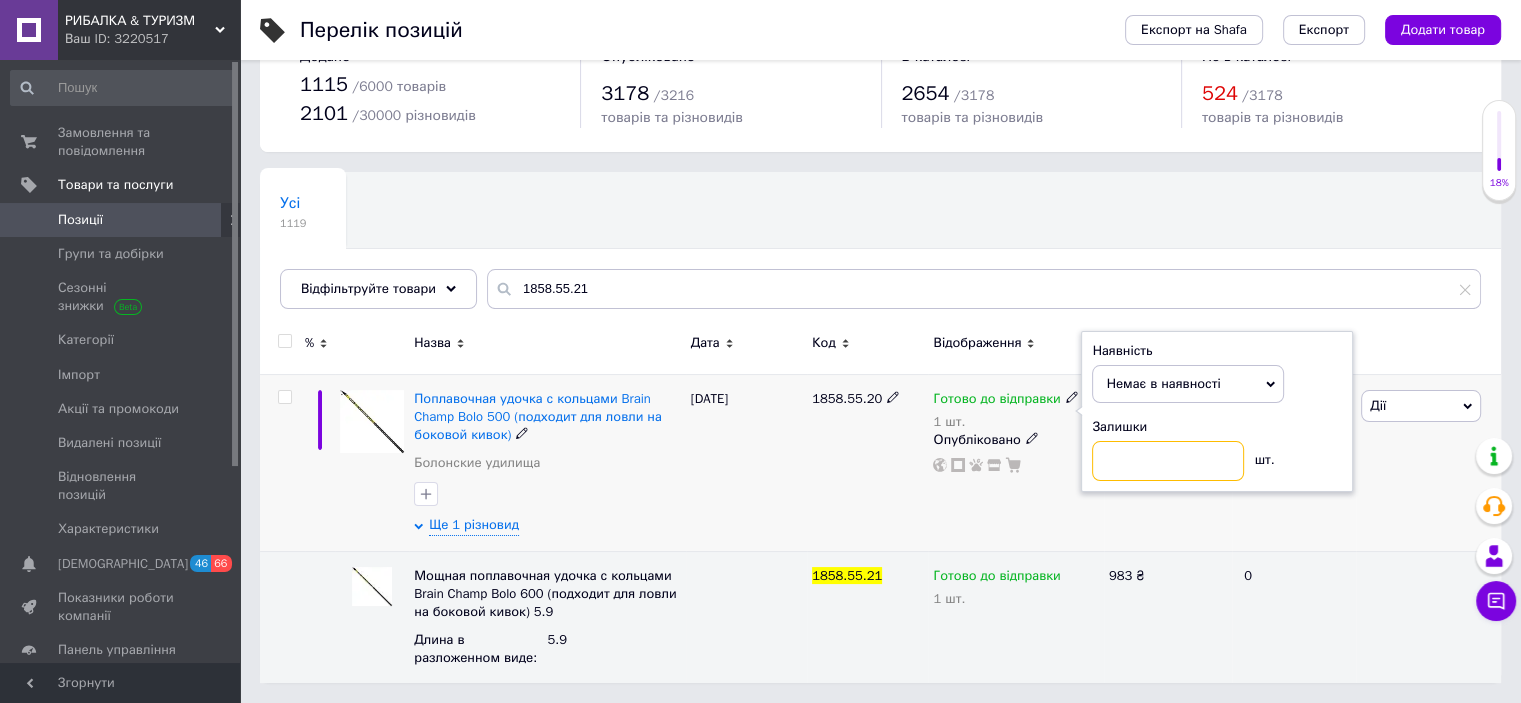 type 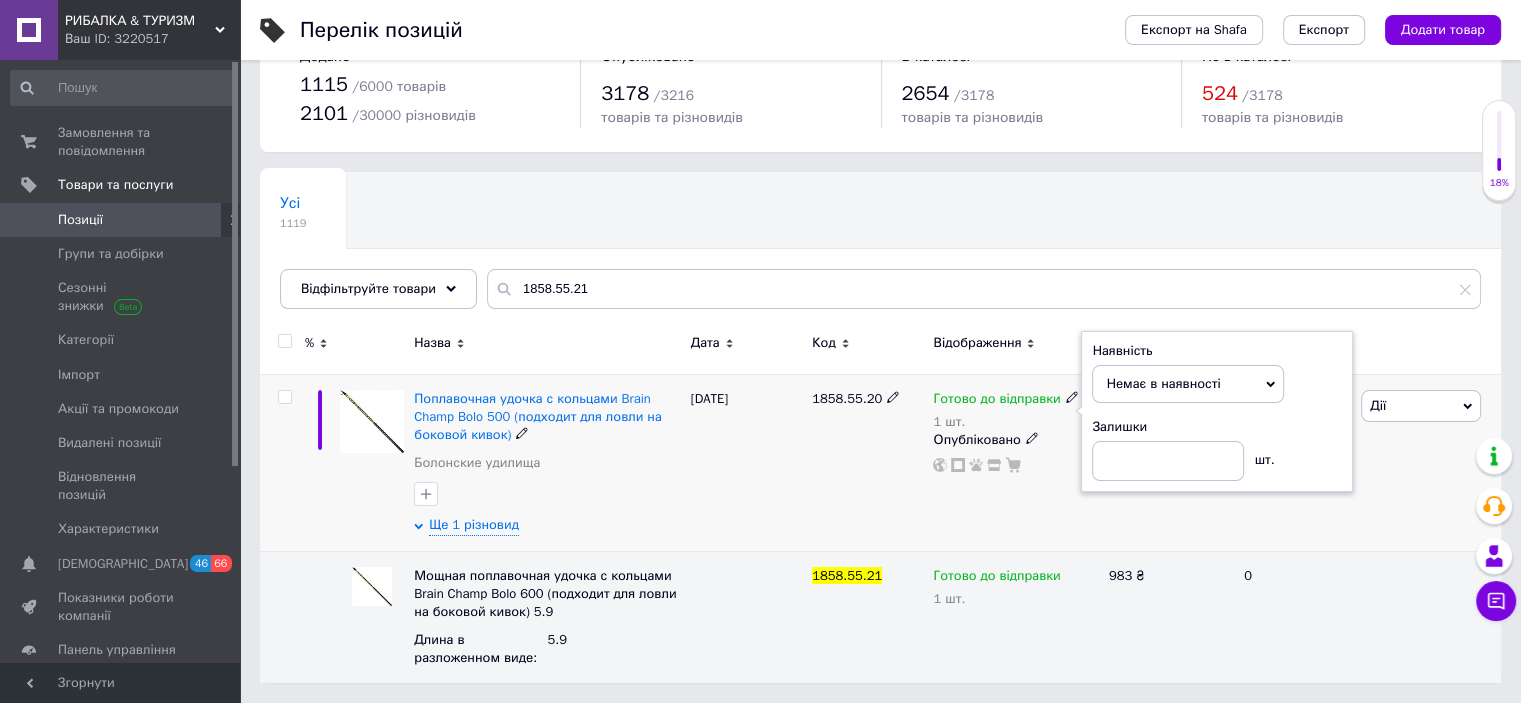 click on "[DATE]" at bounding box center (746, 462) 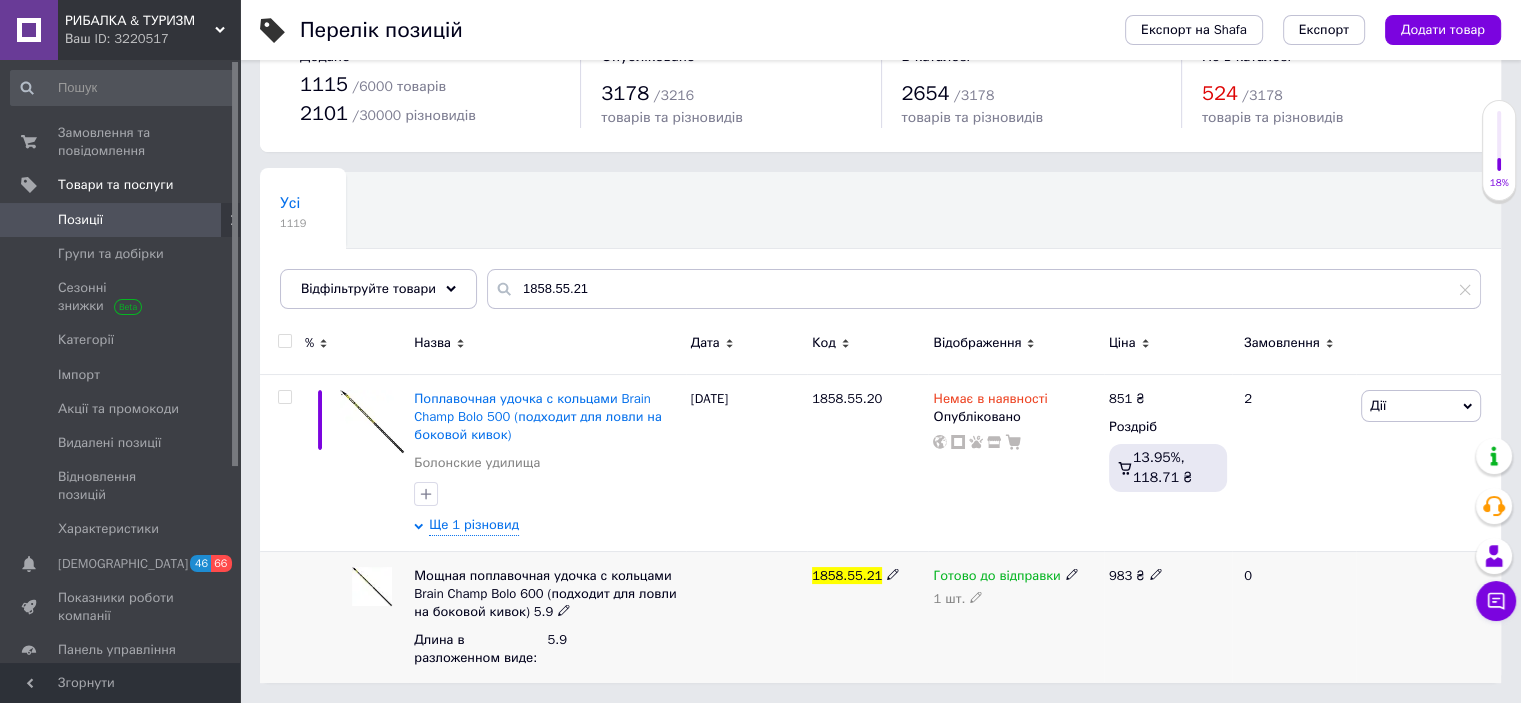 click on "Мощная поплавочная удочка с кольцами Brain Champ Bolo 600 (подходит для ловли на боковой кивок) 5.9" at bounding box center (545, 593) 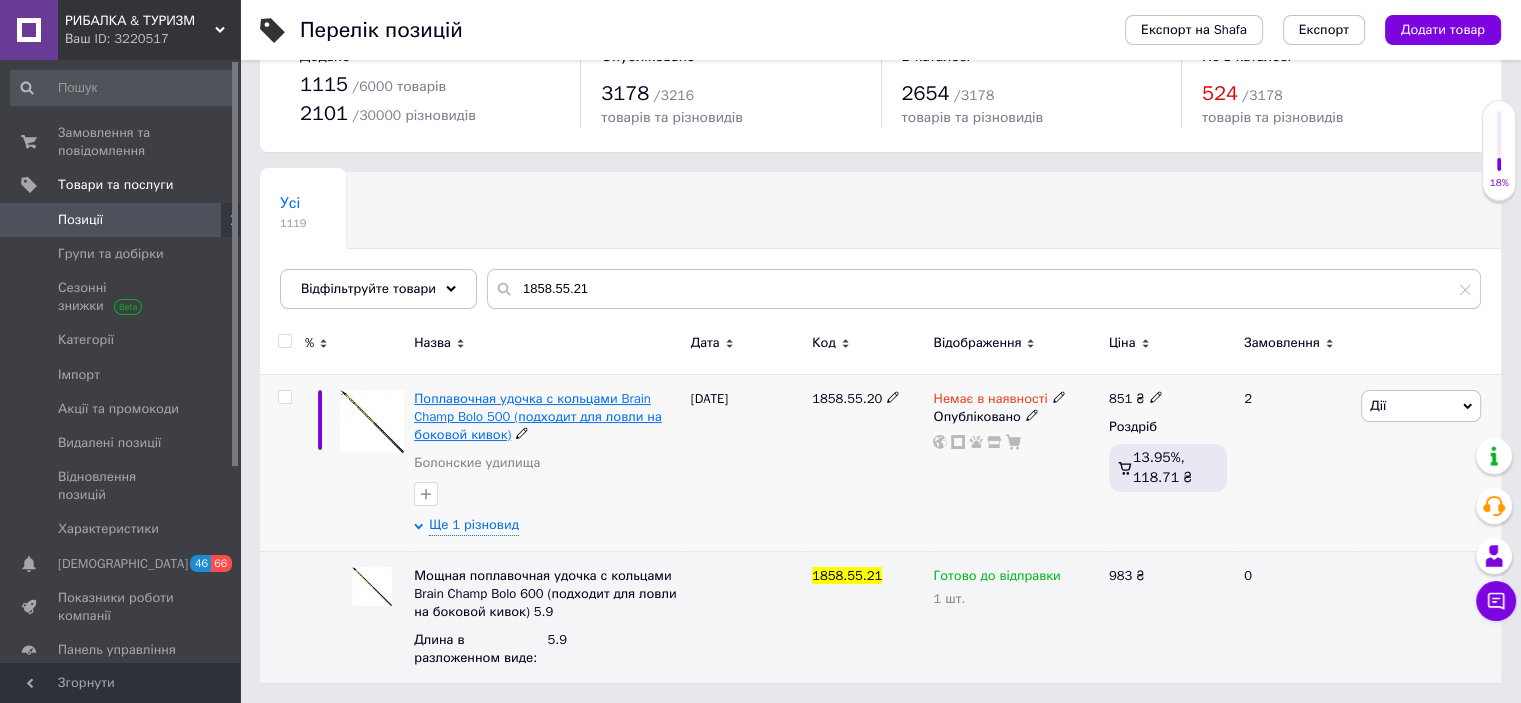click on "Поплавочная удочка с кольцами Brain Champ Bolo 500 (подходит для ловли на боковой кивок)" at bounding box center (538, 416) 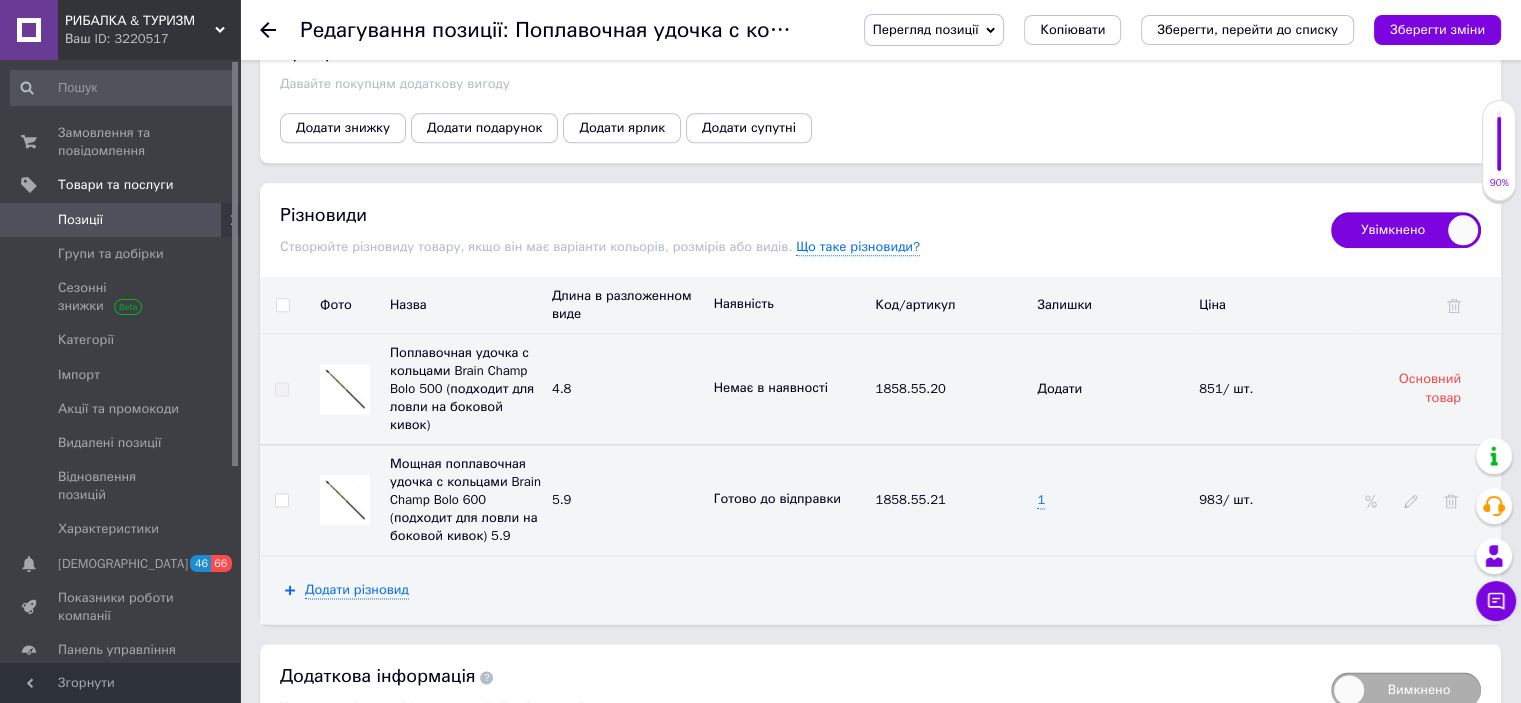 scroll, scrollTop: 2364, scrollLeft: 0, axis: vertical 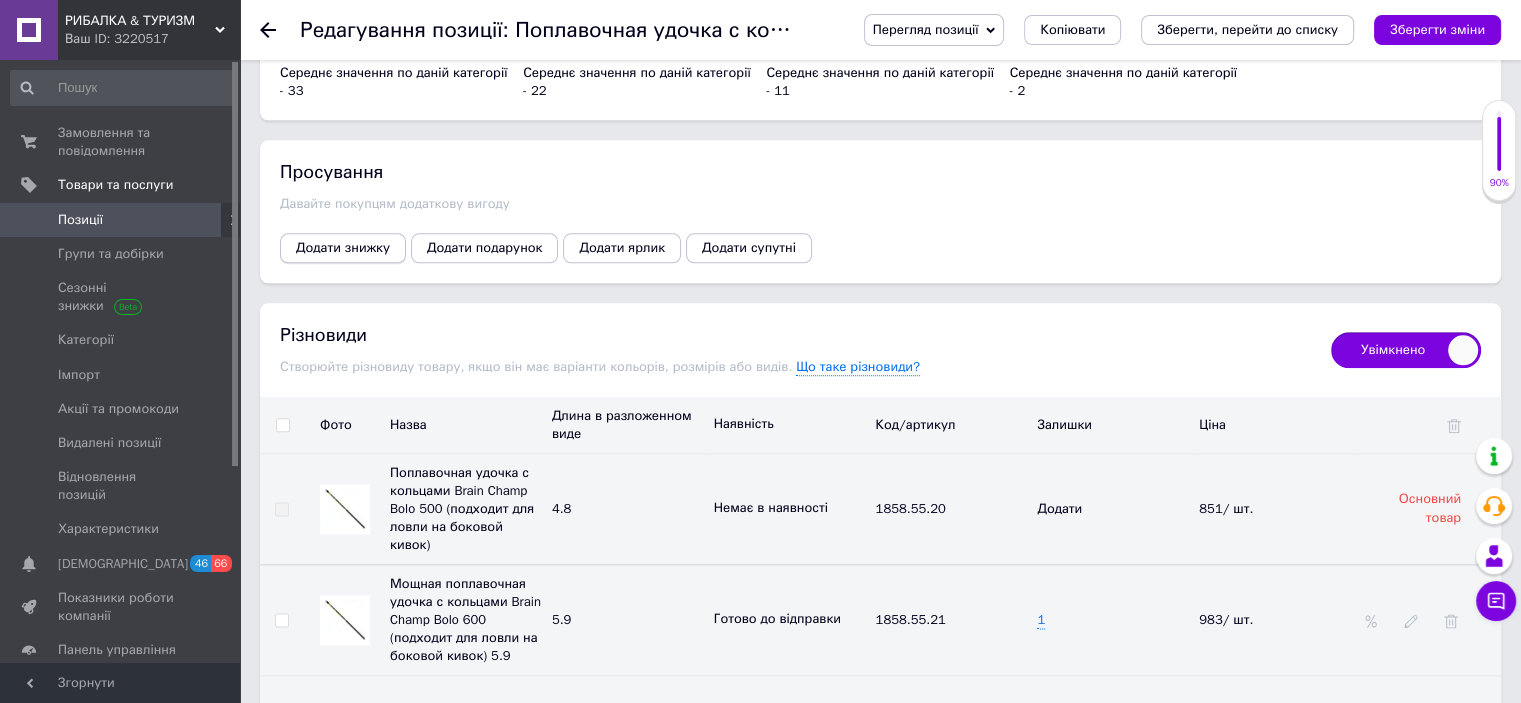 click on "Додати знижку" at bounding box center (343, 248) 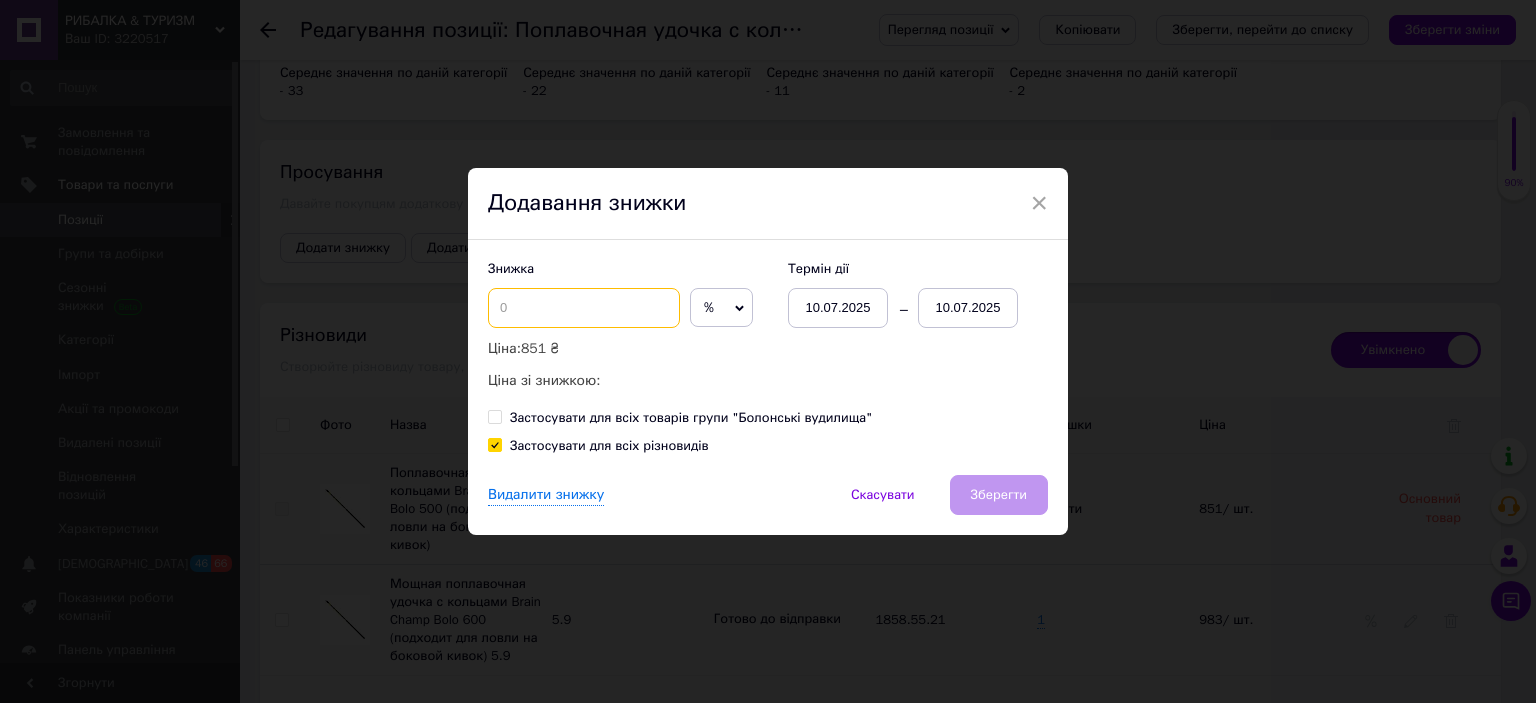 click at bounding box center [584, 308] 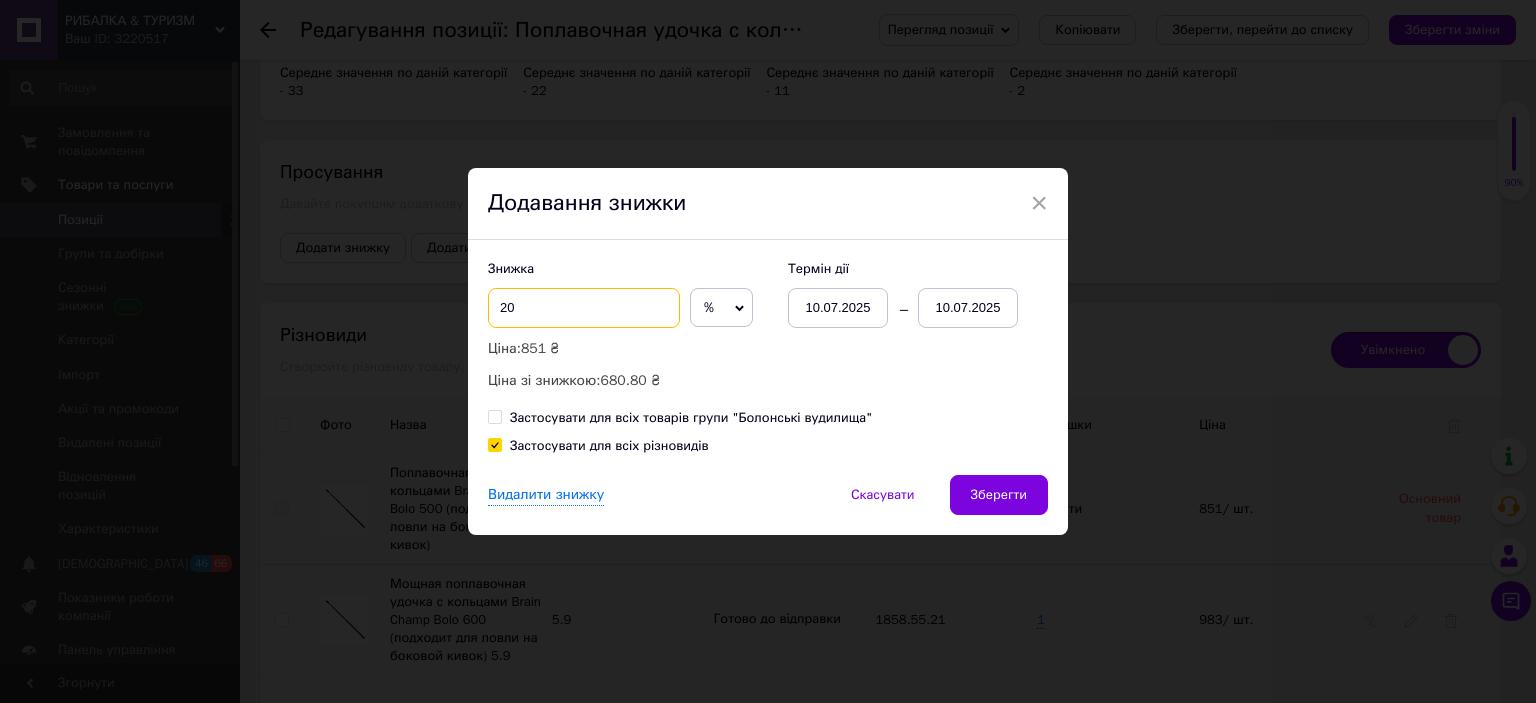 type on "20" 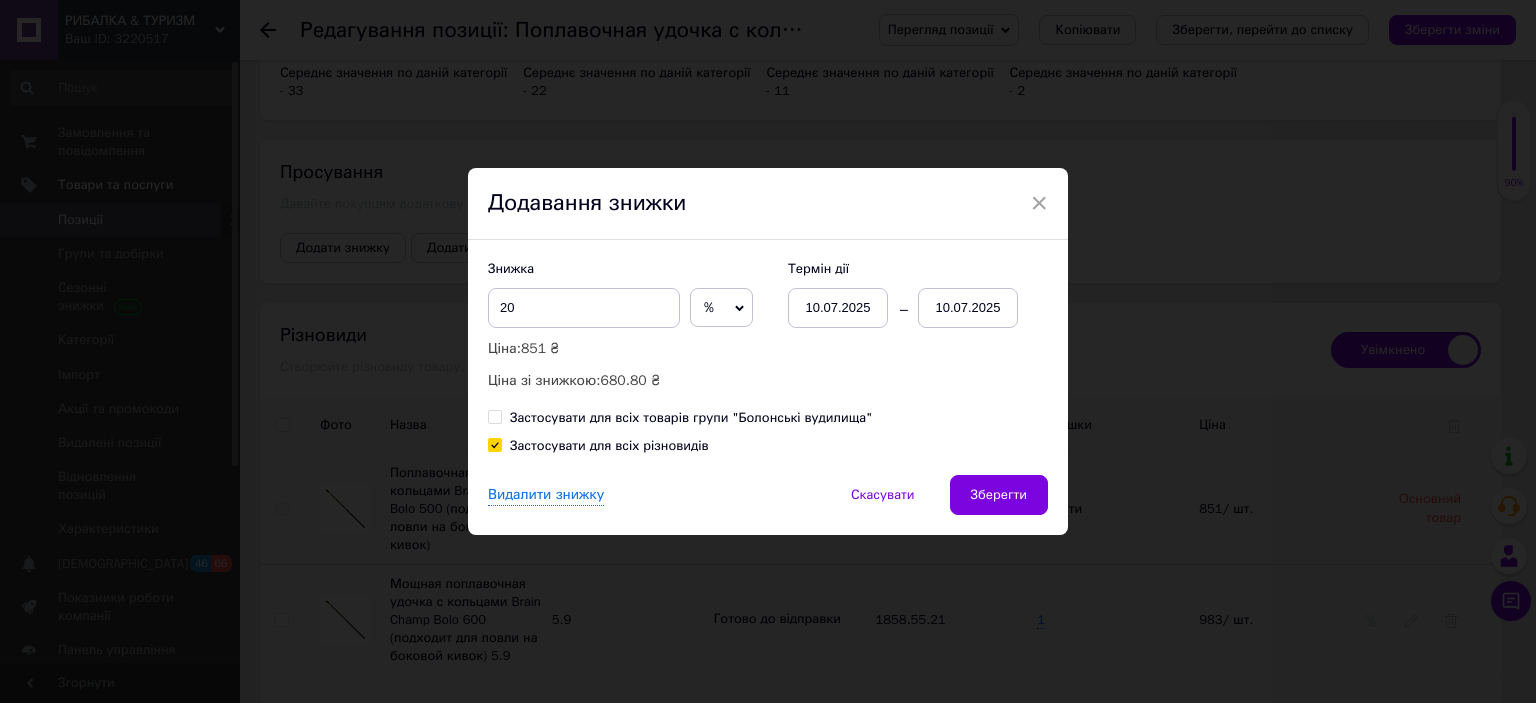 click on "10.07.2025" at bounding box center (968, 308) 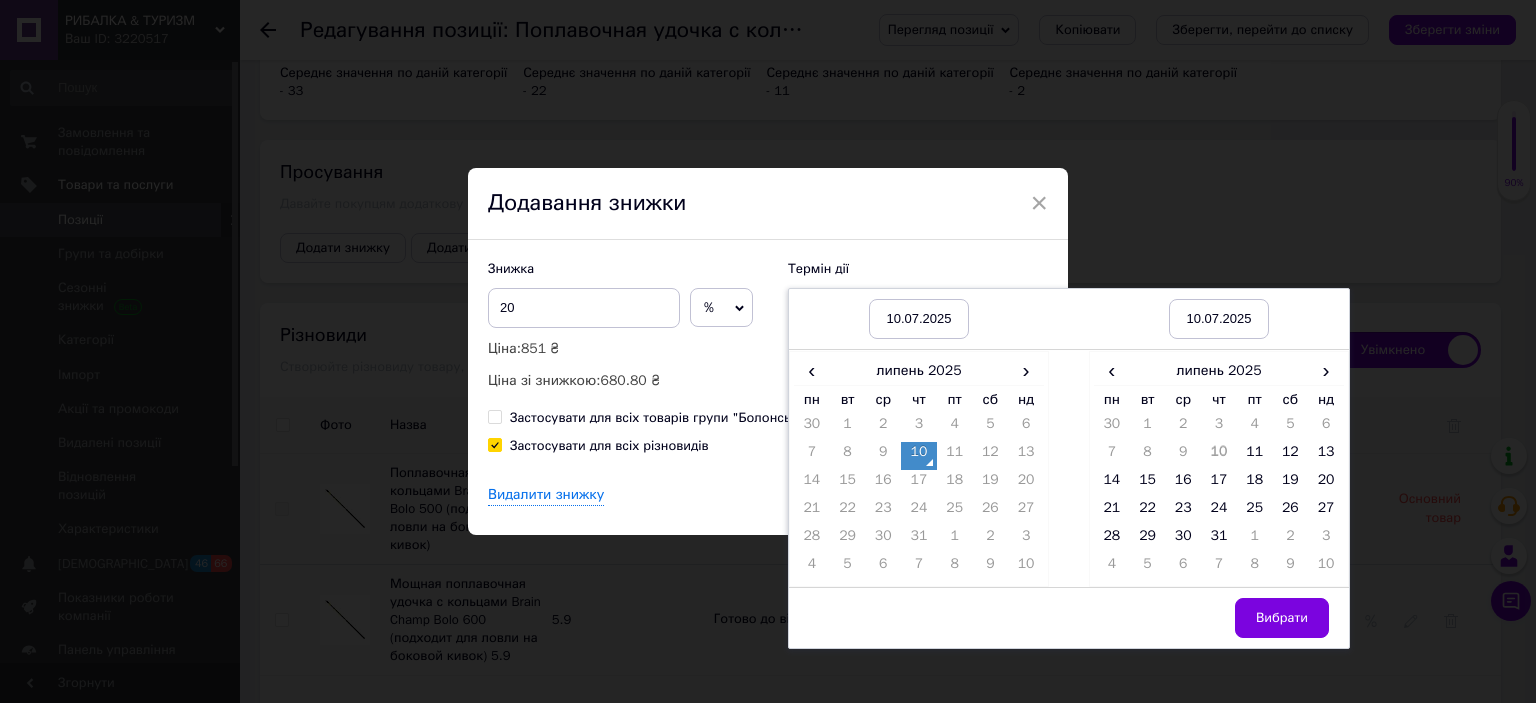 click on "15" at bounding box center [848, 484] 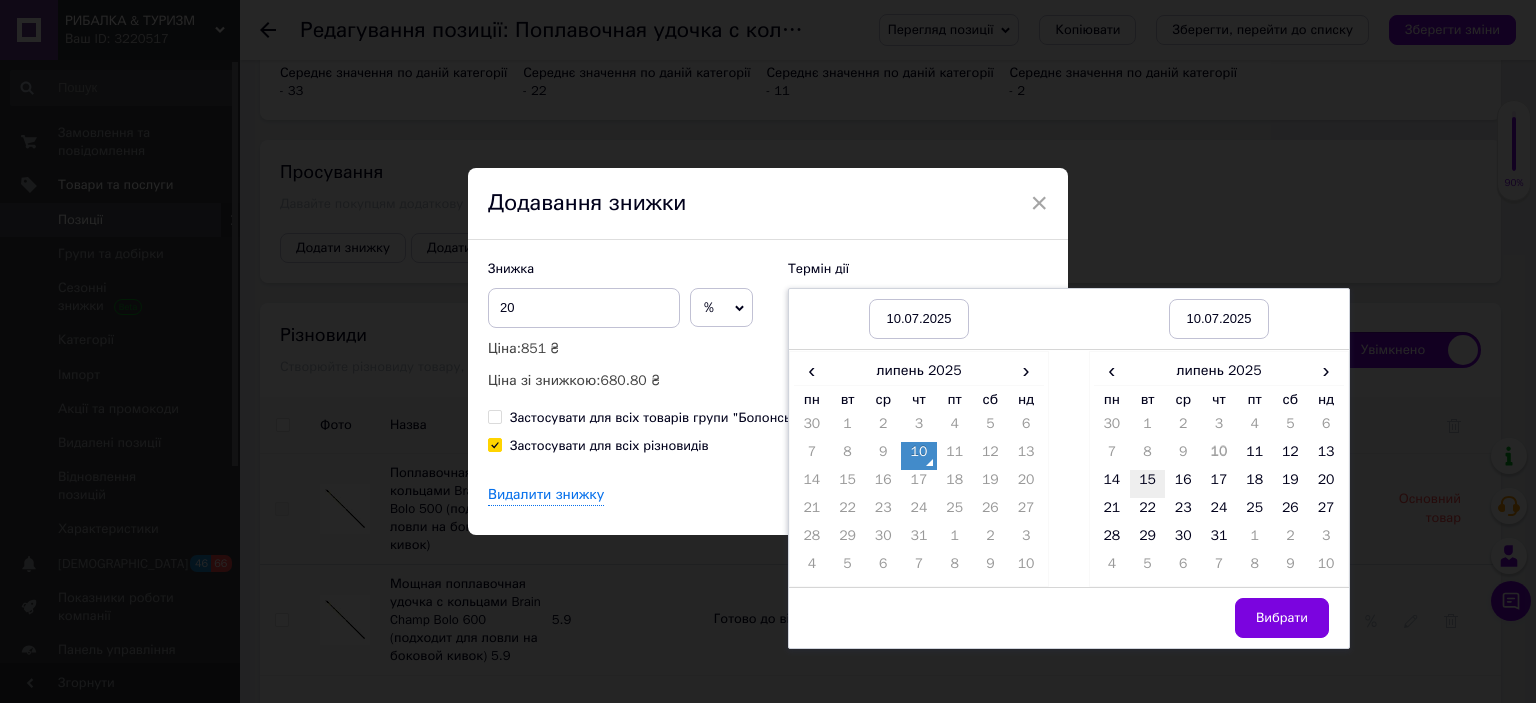 click on "15" at bounding box center (1148, 484) 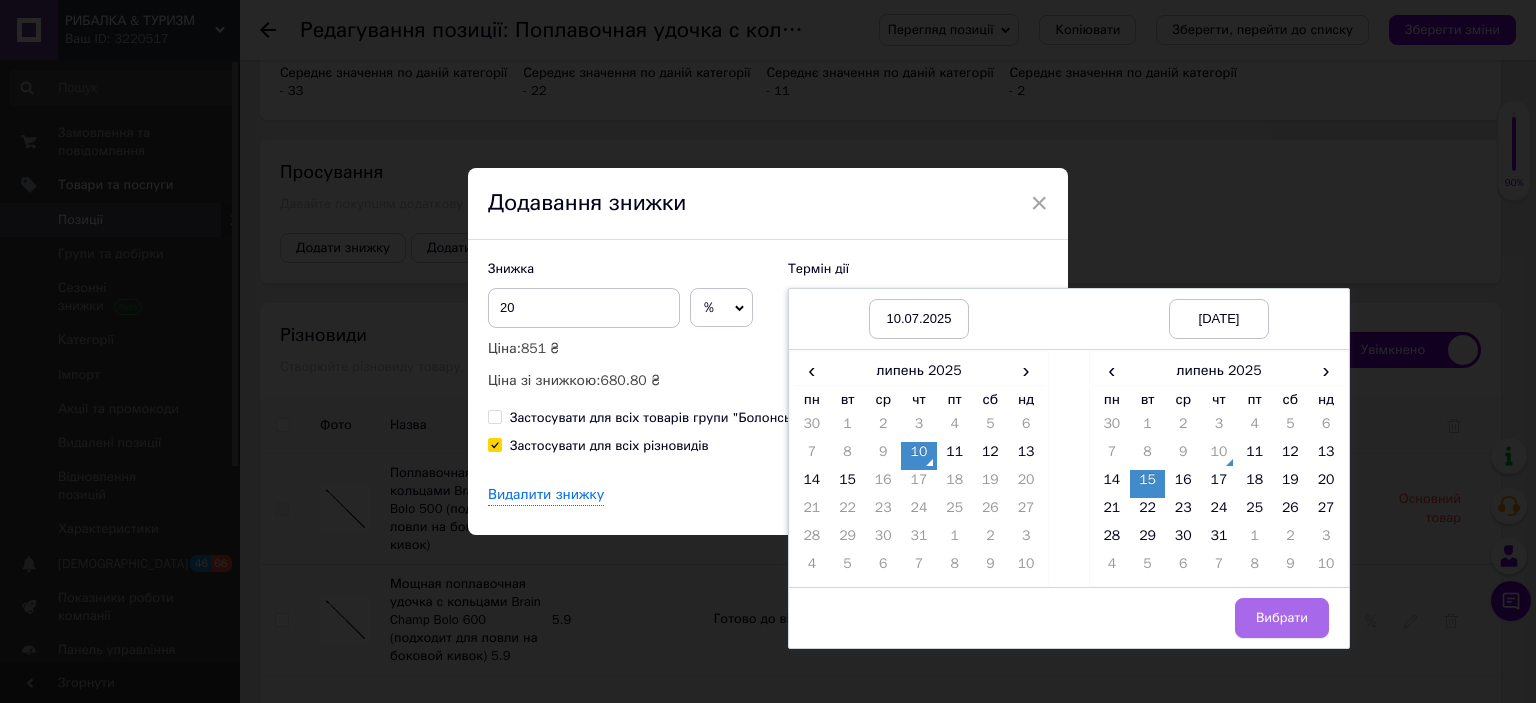 click on "Вибрати" at bounding box center (1282, 618) 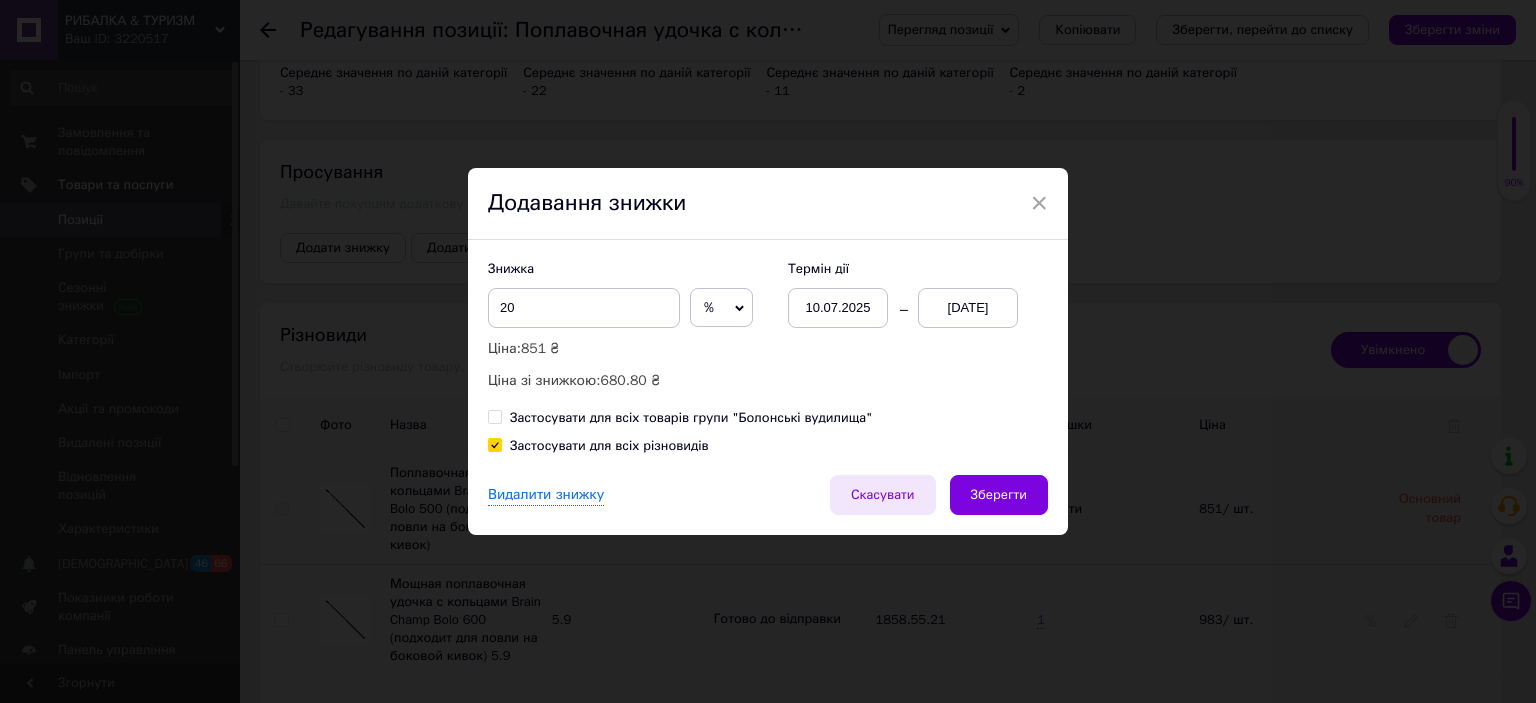 drag, startPoint x: 1008, startPoint y: 493, endPoint x: 852, endPoint y: 479, distance: 156.62694 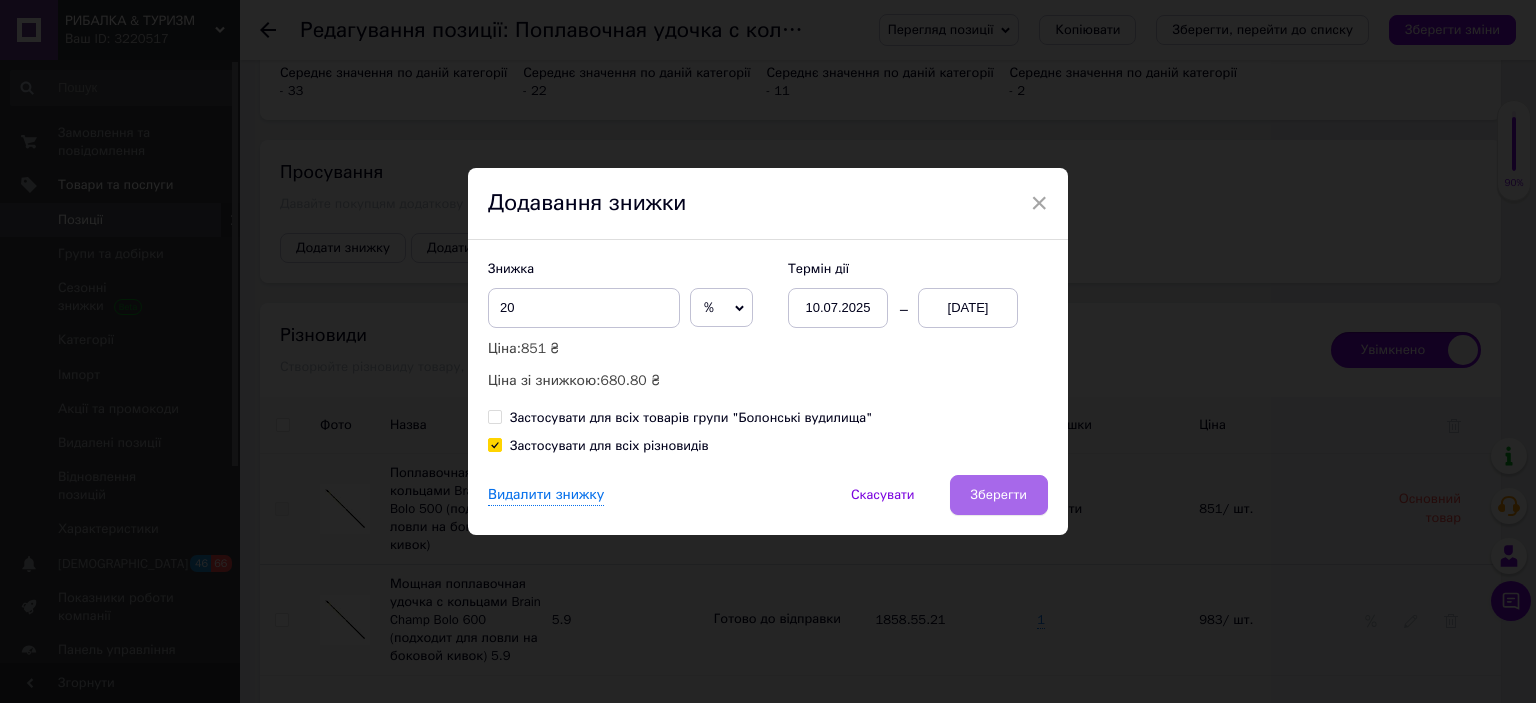 click on "Зберегти" at bounding box center (999, 495) 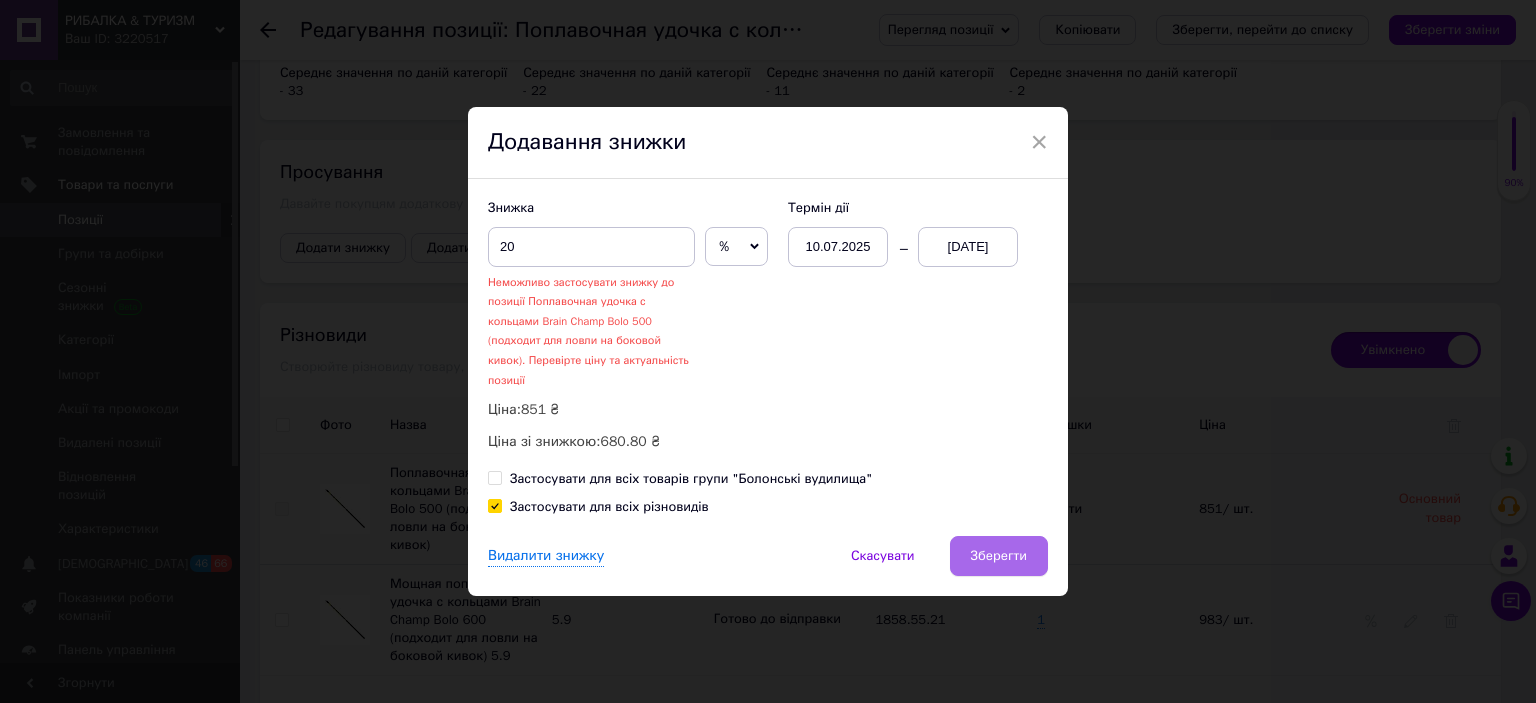 click on "Зберегти" at bounding box center [999, 556] 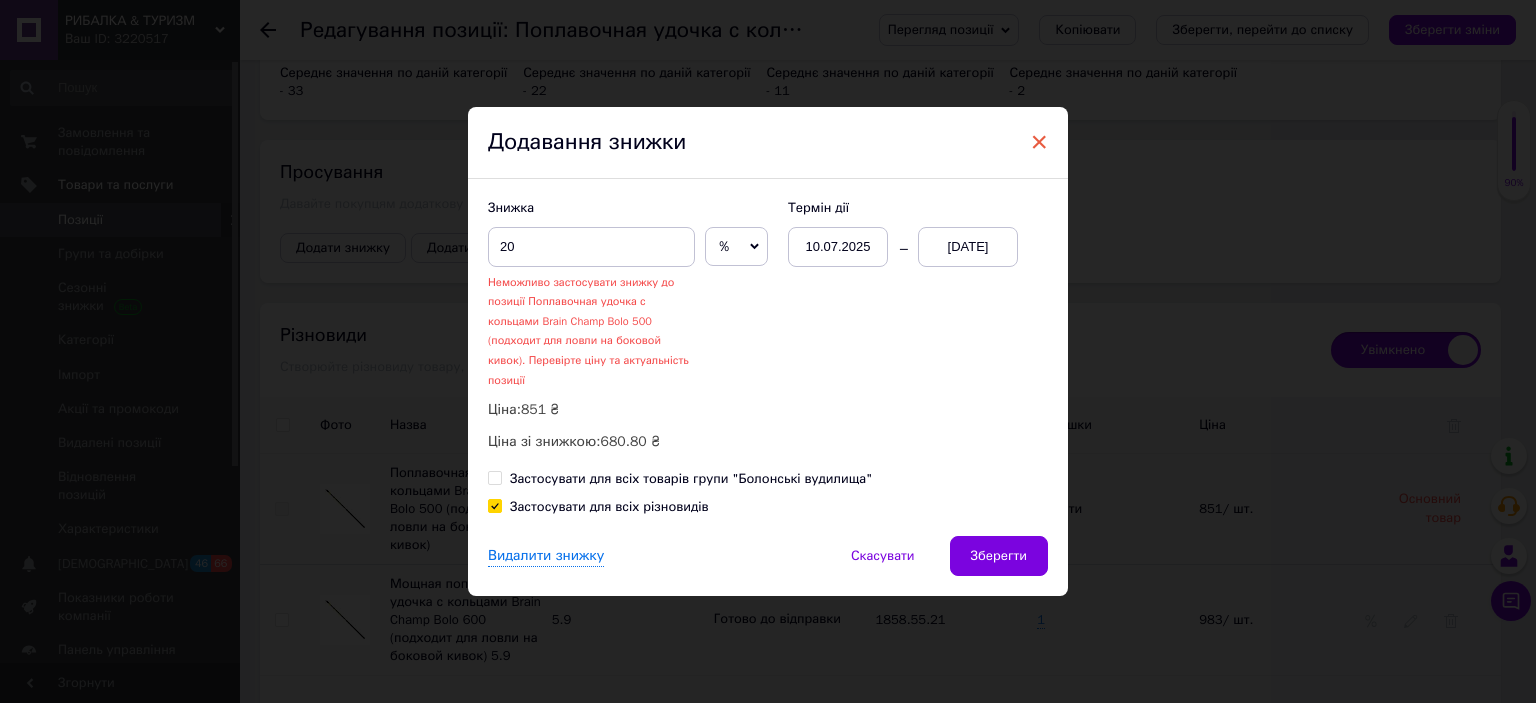 click on "×" at bounding box center [1039, 142] 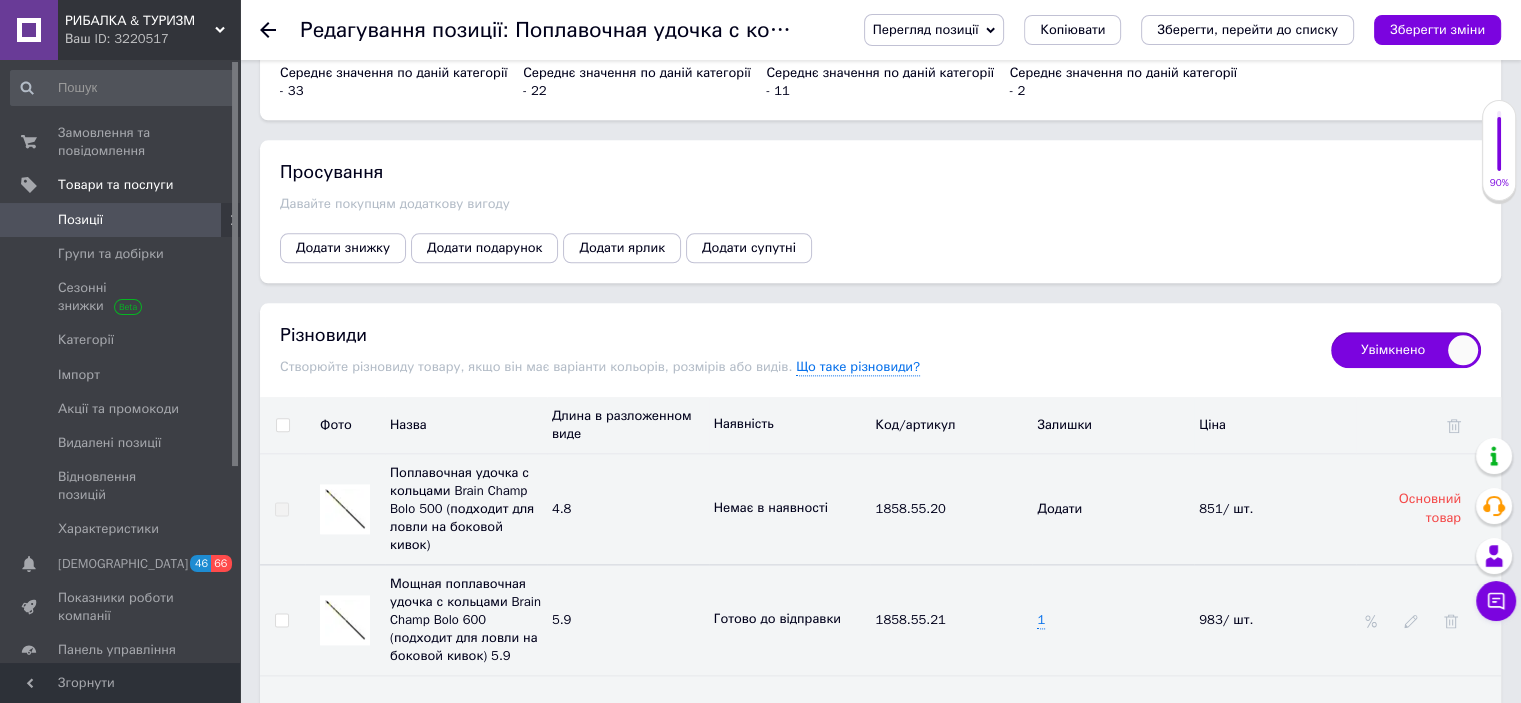 click on "Зберегти зміни" at bounding box center [1437, 29] 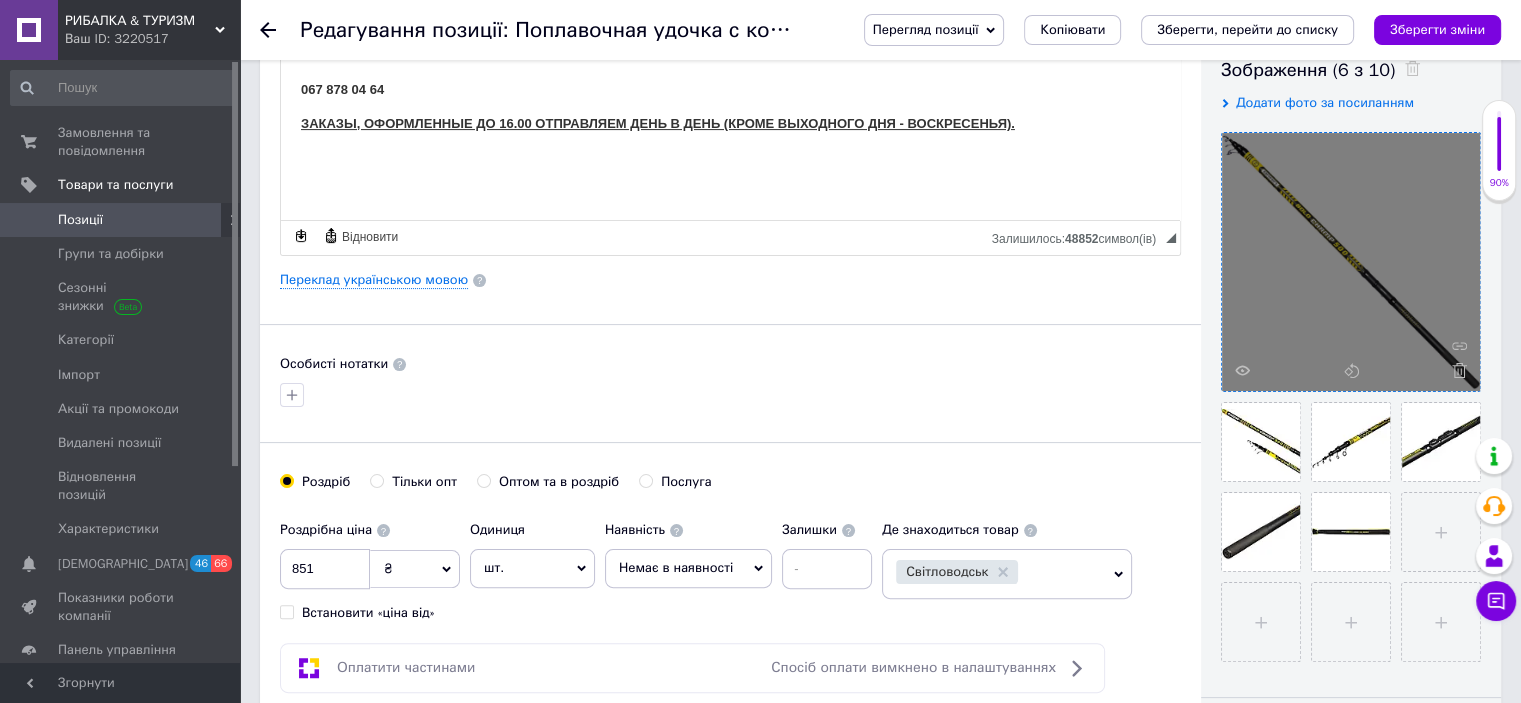 scroll, scrollTop: 400, scrollLeft: 0, axis: vertical 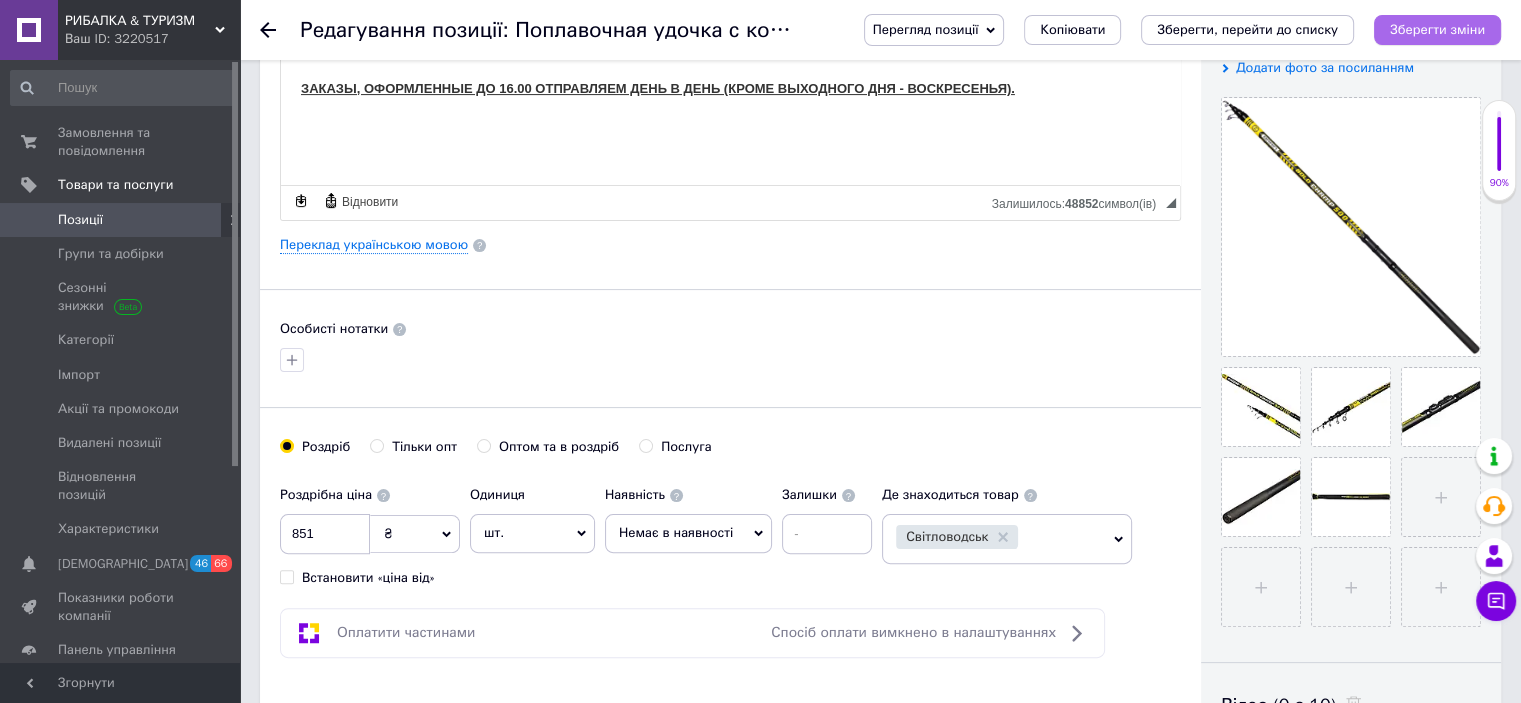 click on "Зберегти зміни" at bounding box center [1437, 29] 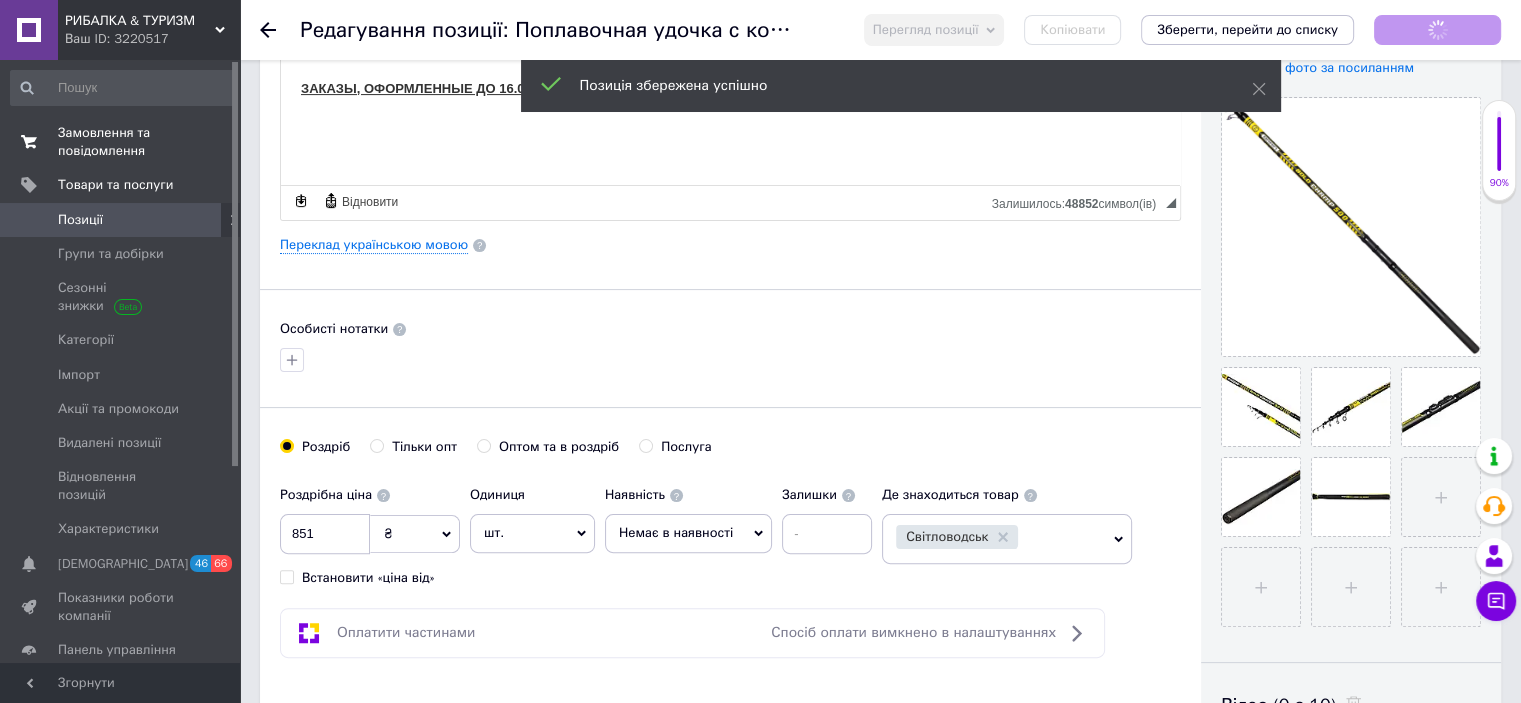 click on "Замовлення та повідомлення" at bounding box center (121, 142) 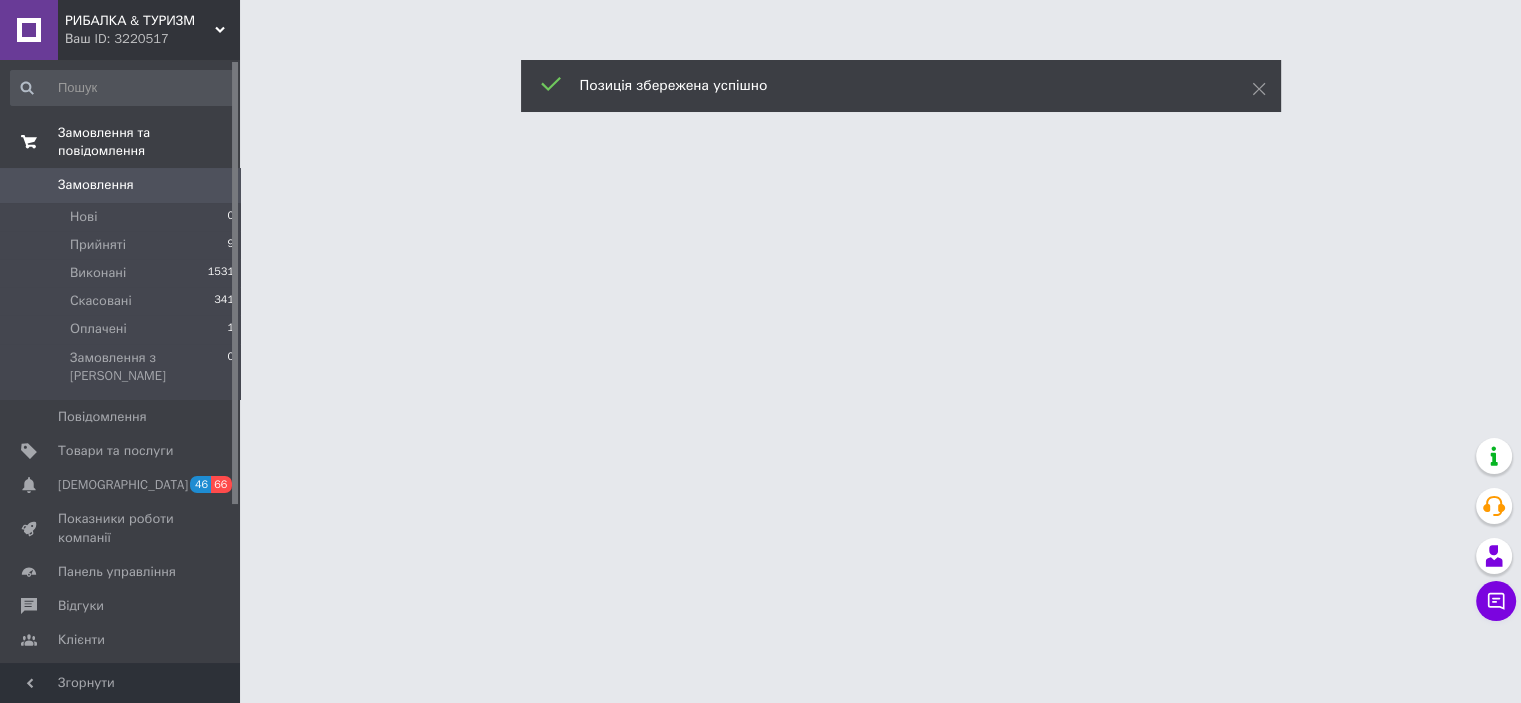 scroll, scrollTop: 0, scrollLeft: 0, axis: both 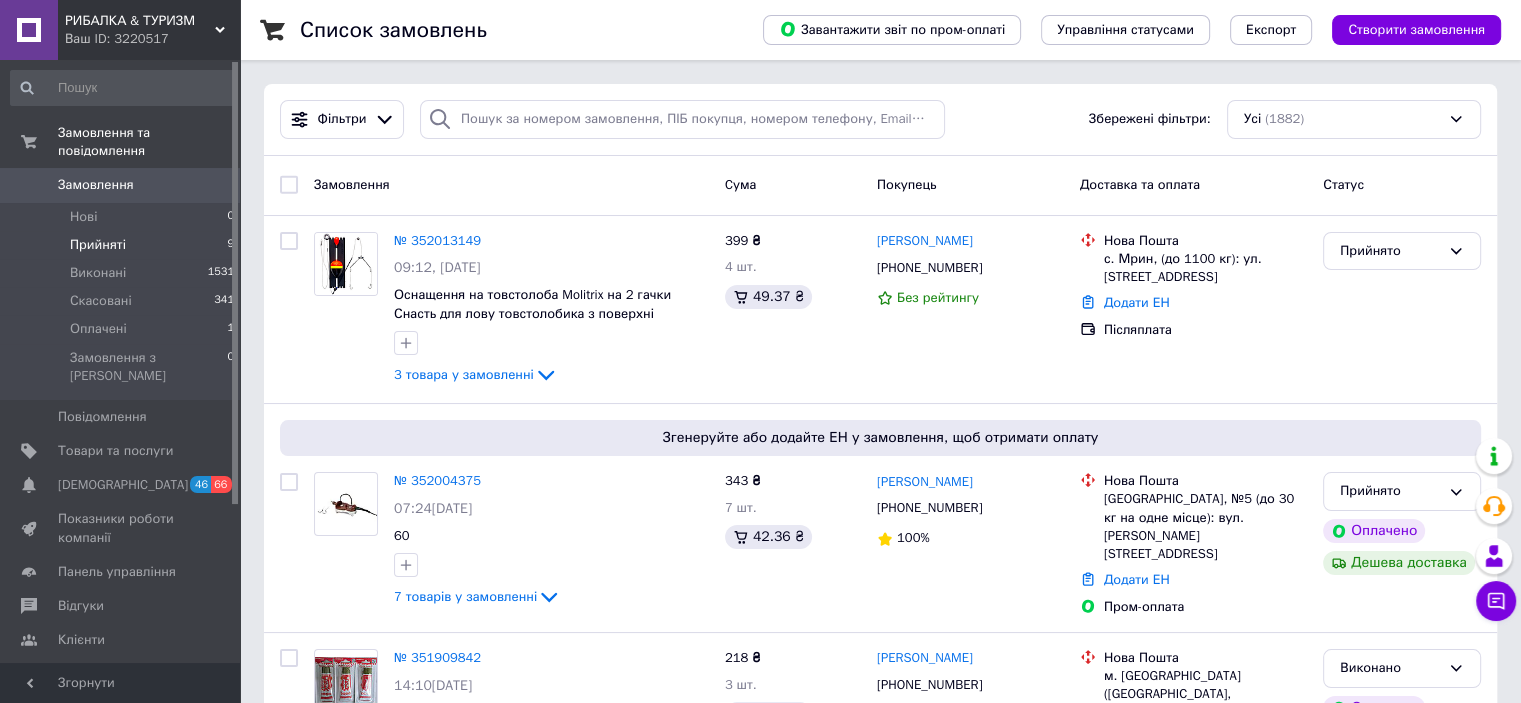 click on "Прийняті 9" at bounding box center (123, 245) 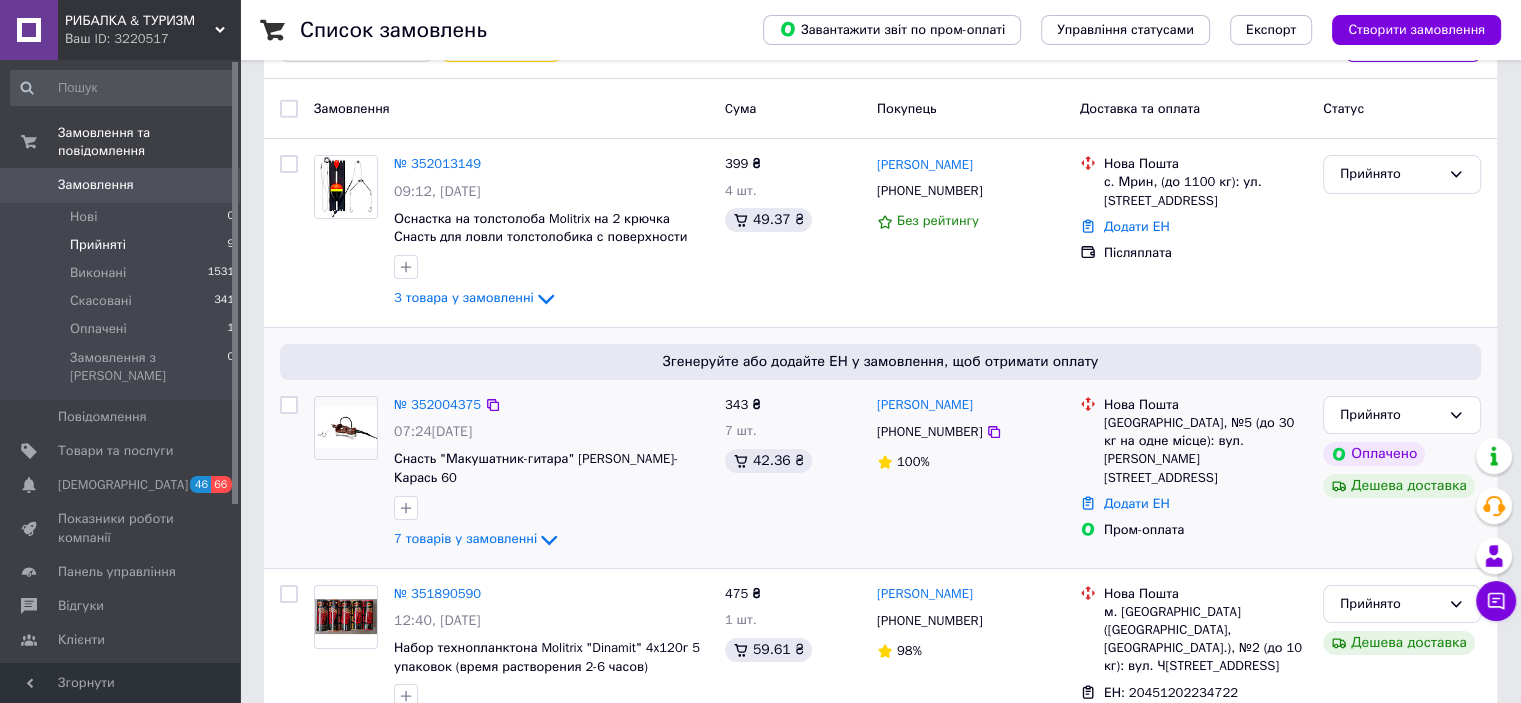 scroll, scrollTop: 200, scrollLeft: 0, axis: vertical 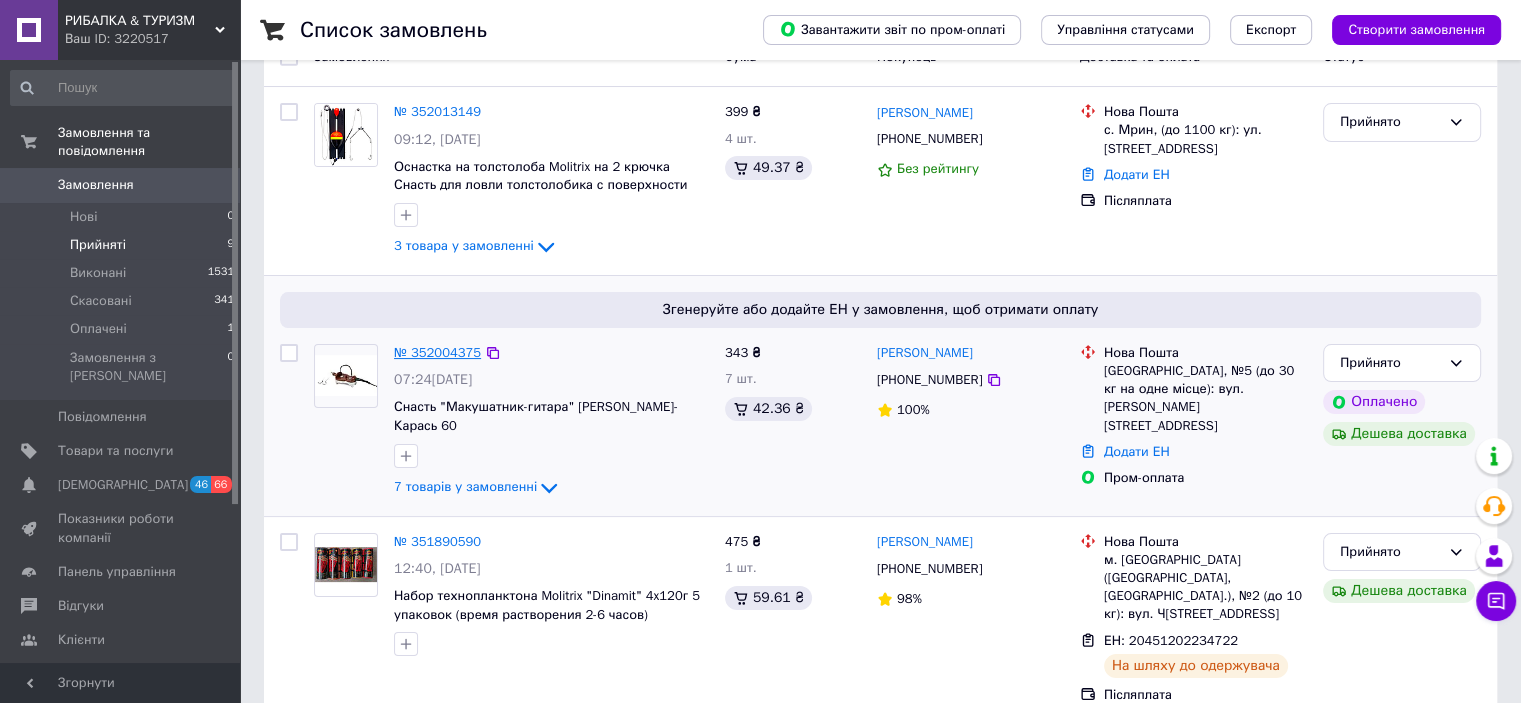 click on "№ 352004375" at bounding box center [437, 352] 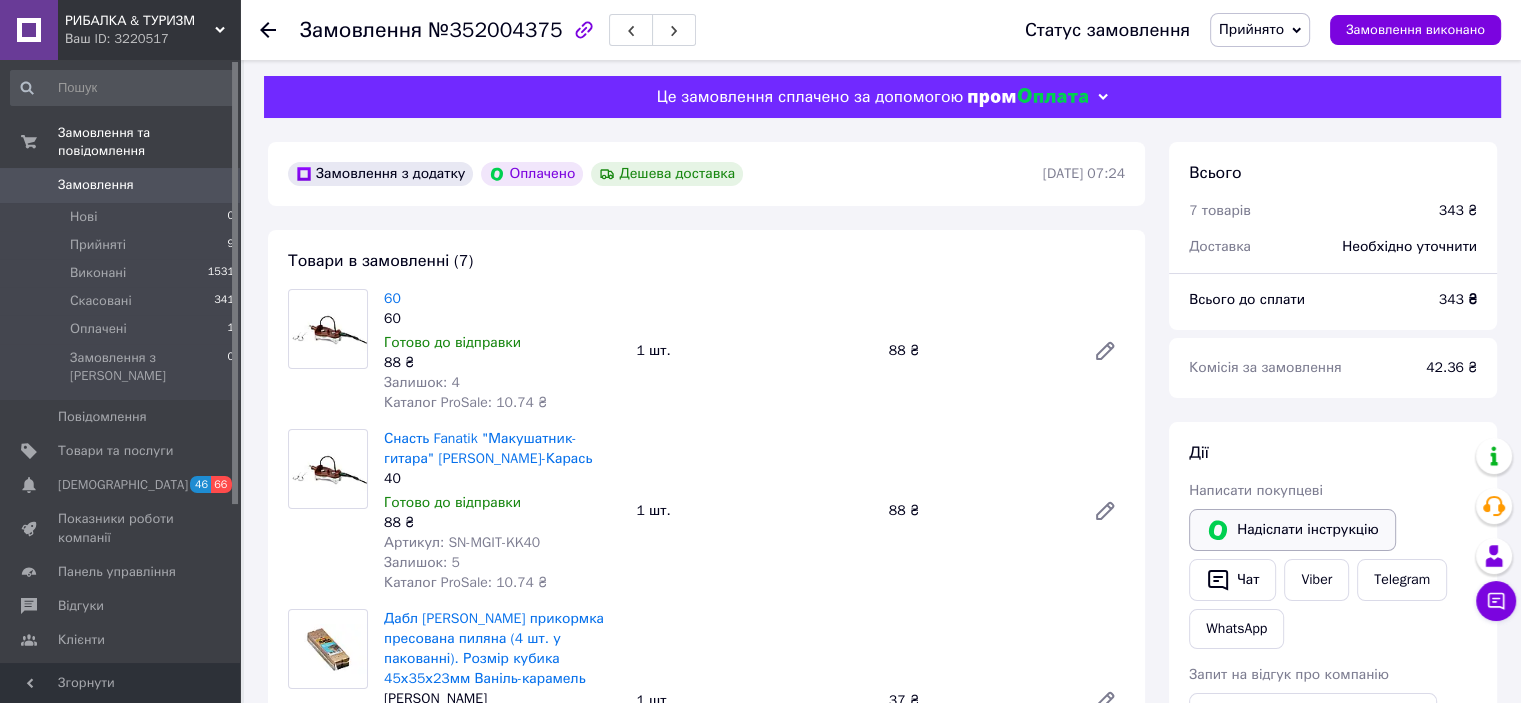 scroll, scrollTop: 0, scrollLeft: 0, axis: both 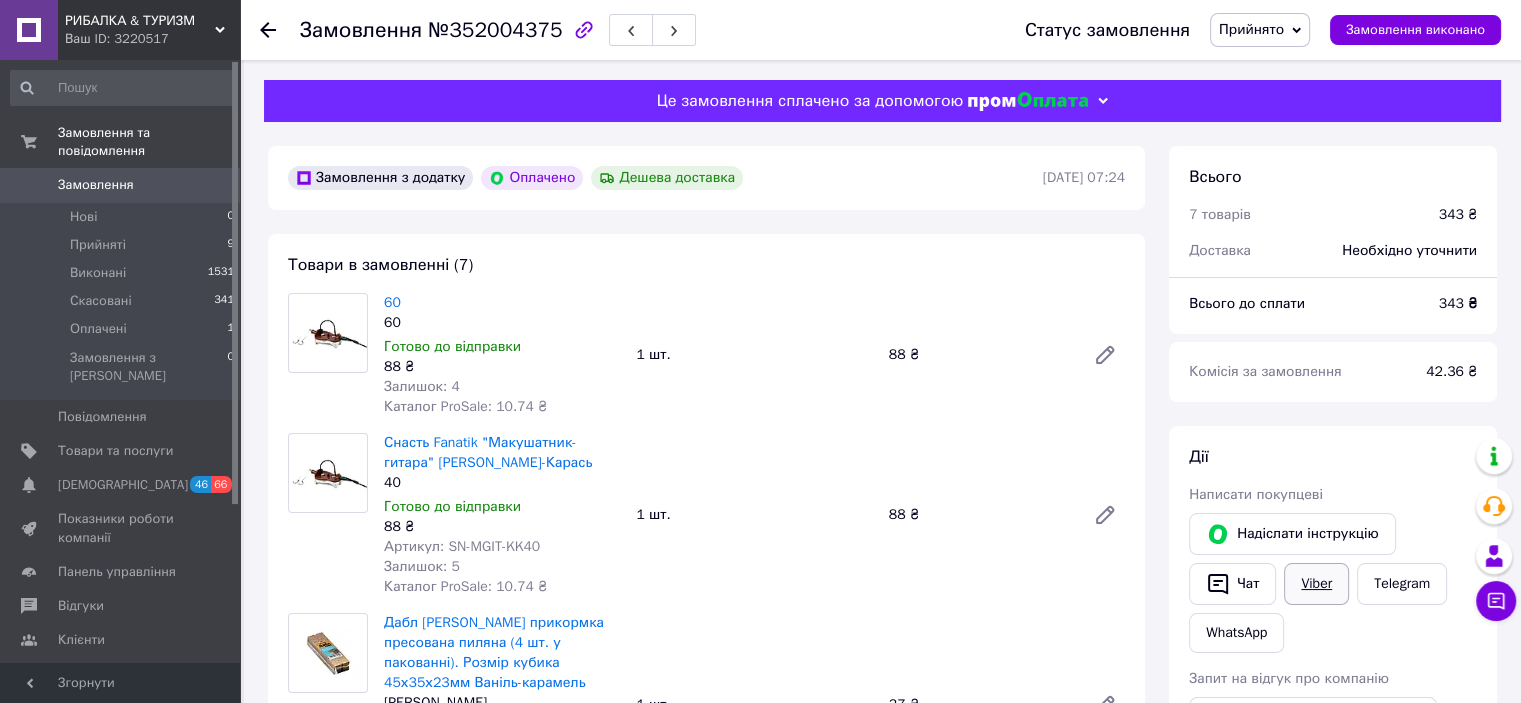 click on "Viber" at bounding box center [1316, 584] 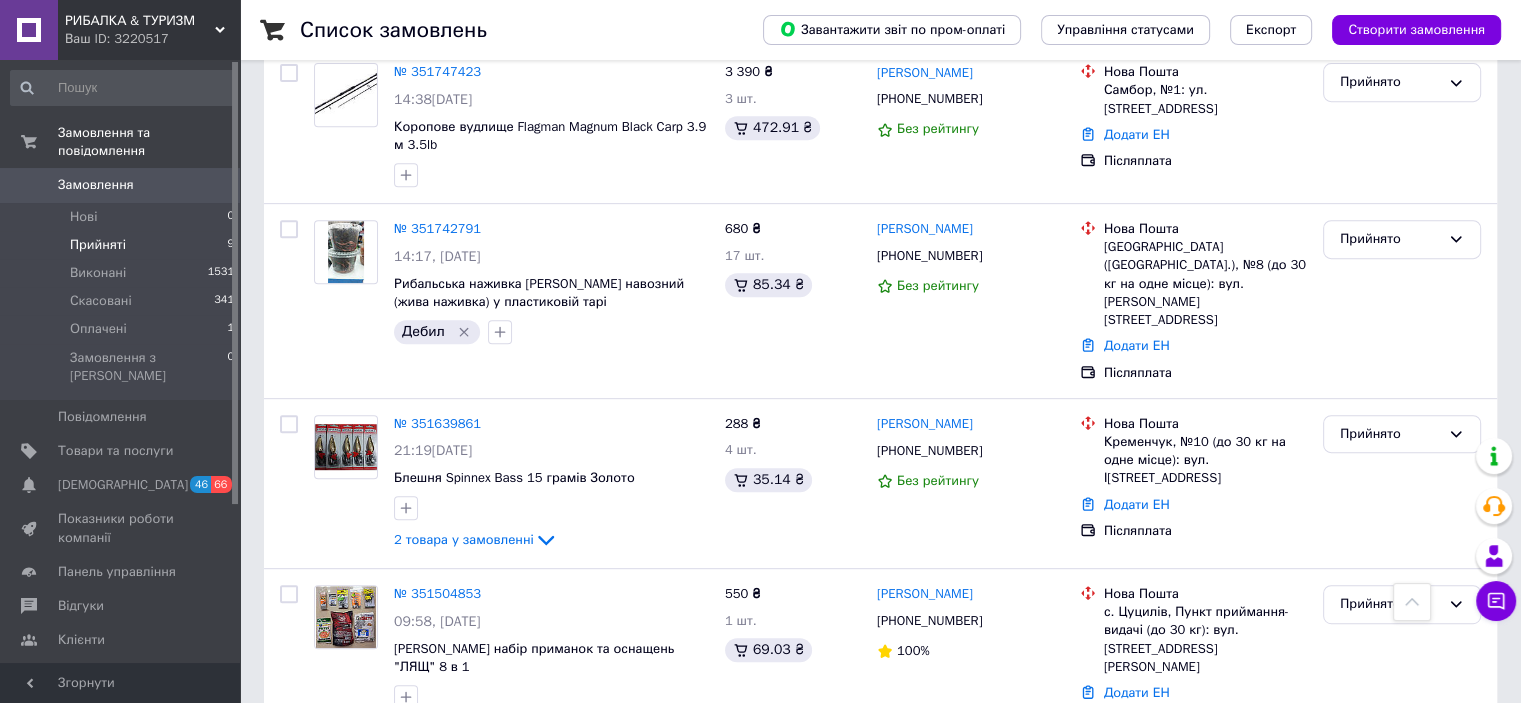 scroll, scrollTop: 1174, scrollLeft: 0, axis: vertical 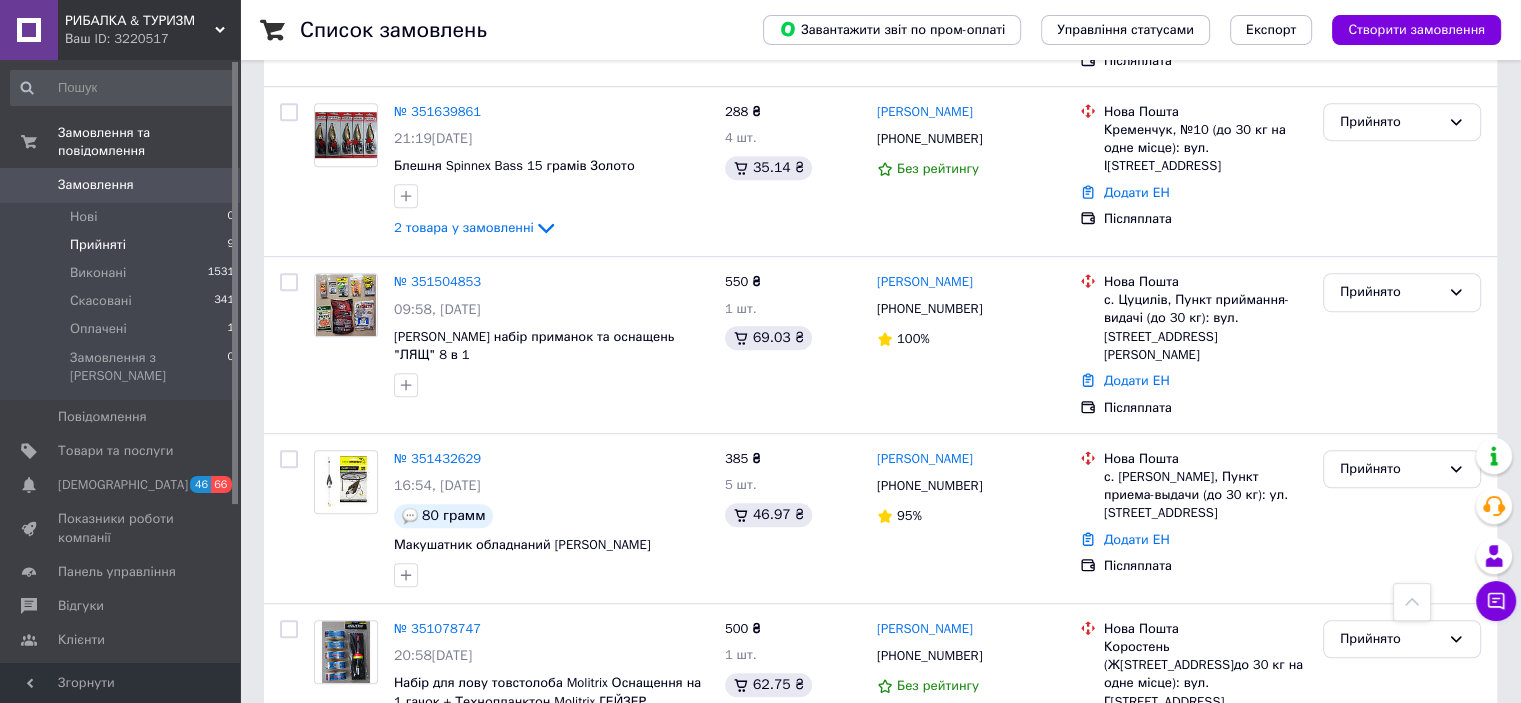 click on "Замовлення" at bounding box center [121, 185] 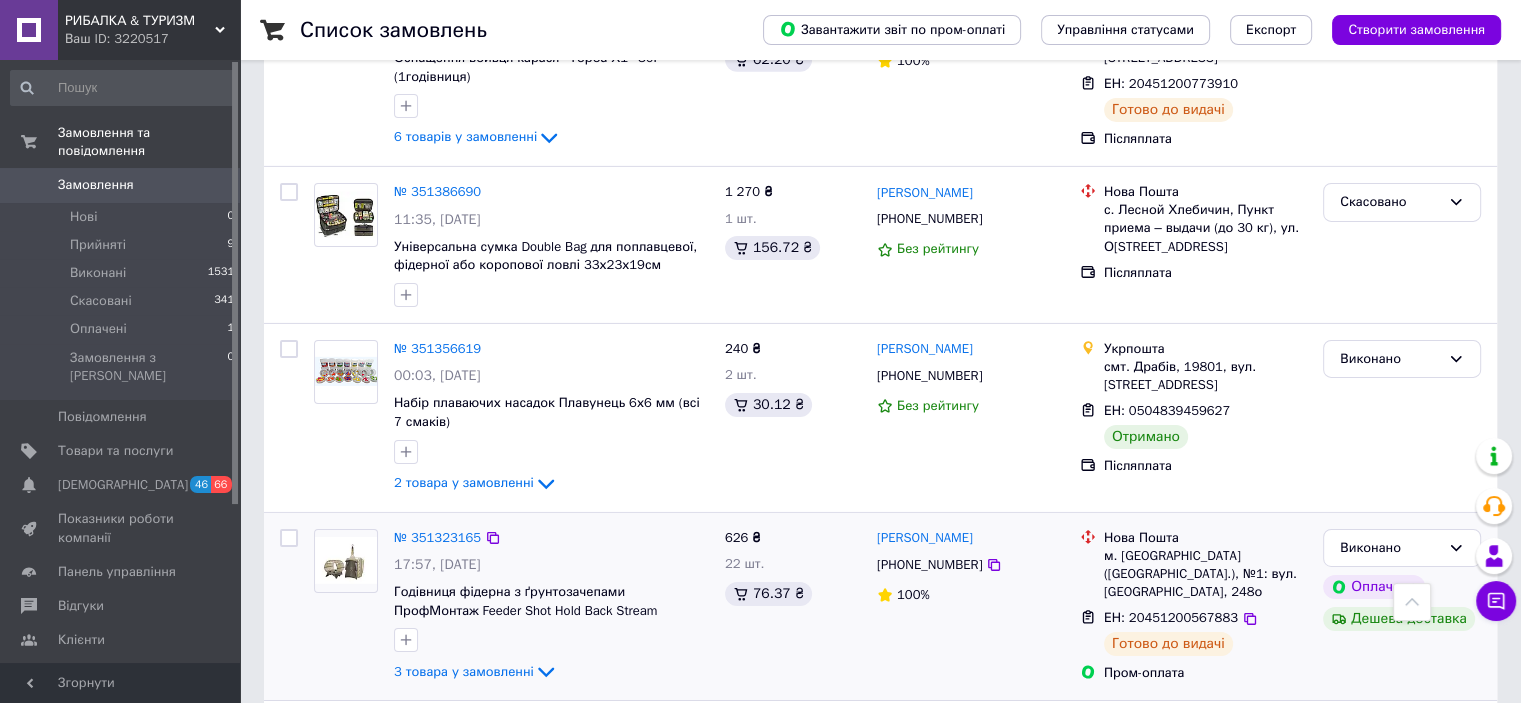 scroll, scrollTop: 6600, scrollLeft: 0, axis: vertical 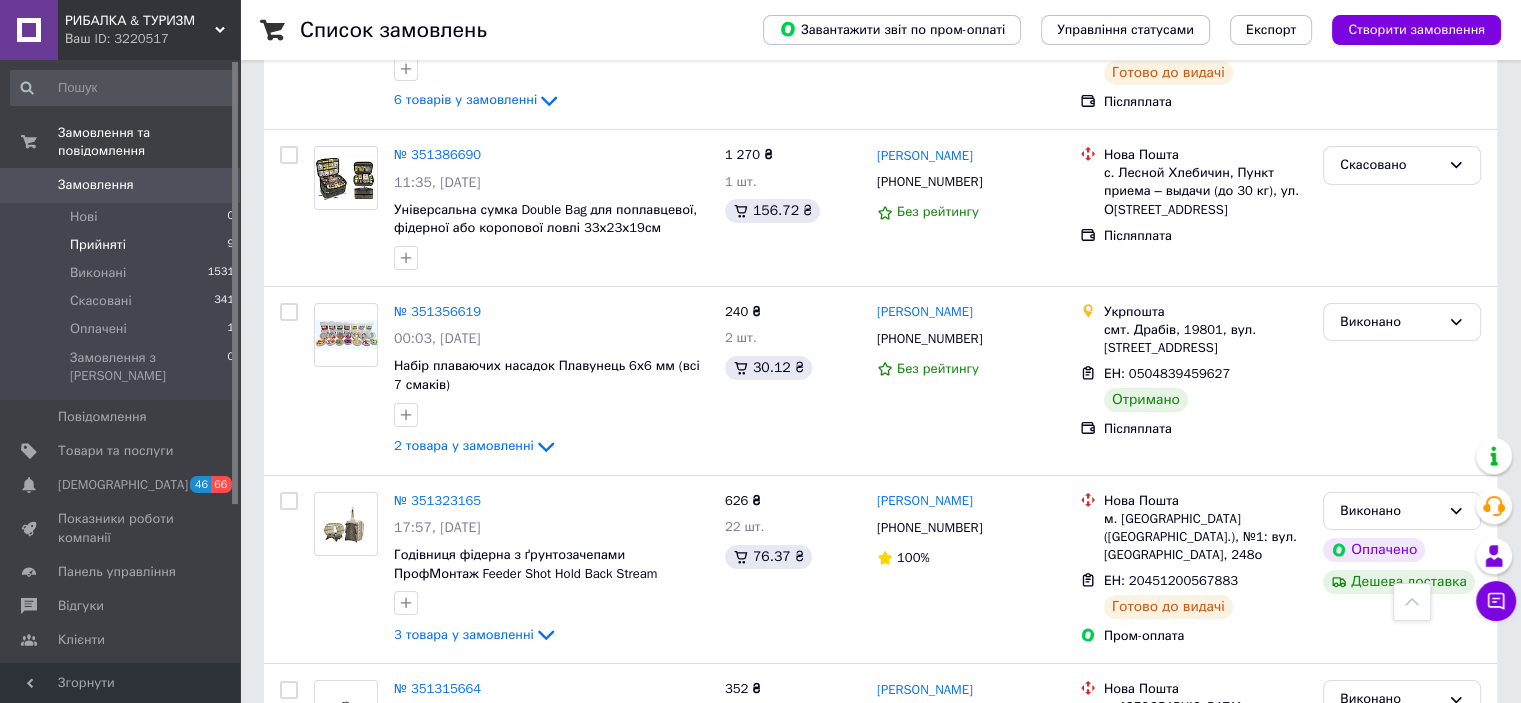 click on "Прийняті 9" at bounding box center (123, 245) 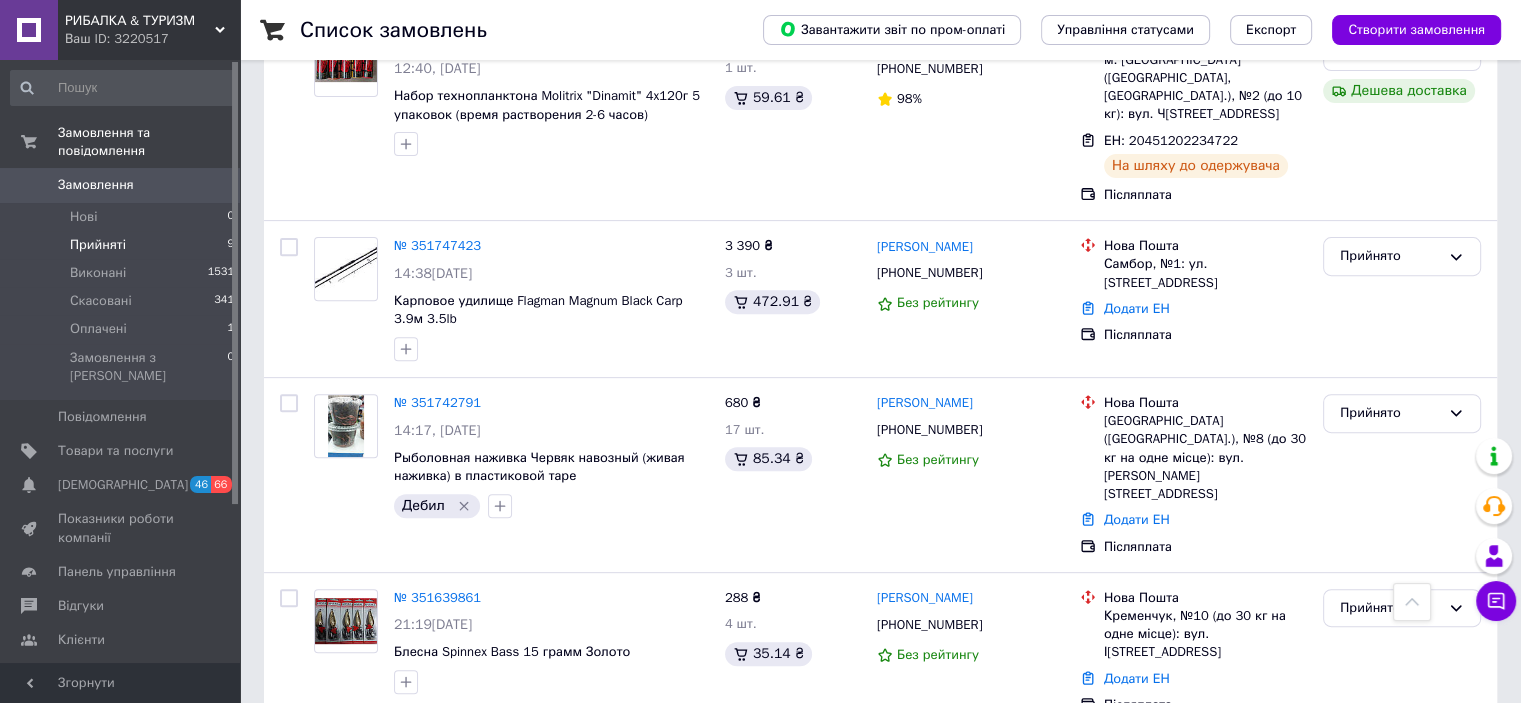 scroll, scrollTop: 800, scrollLeft: 0, axis: vertical 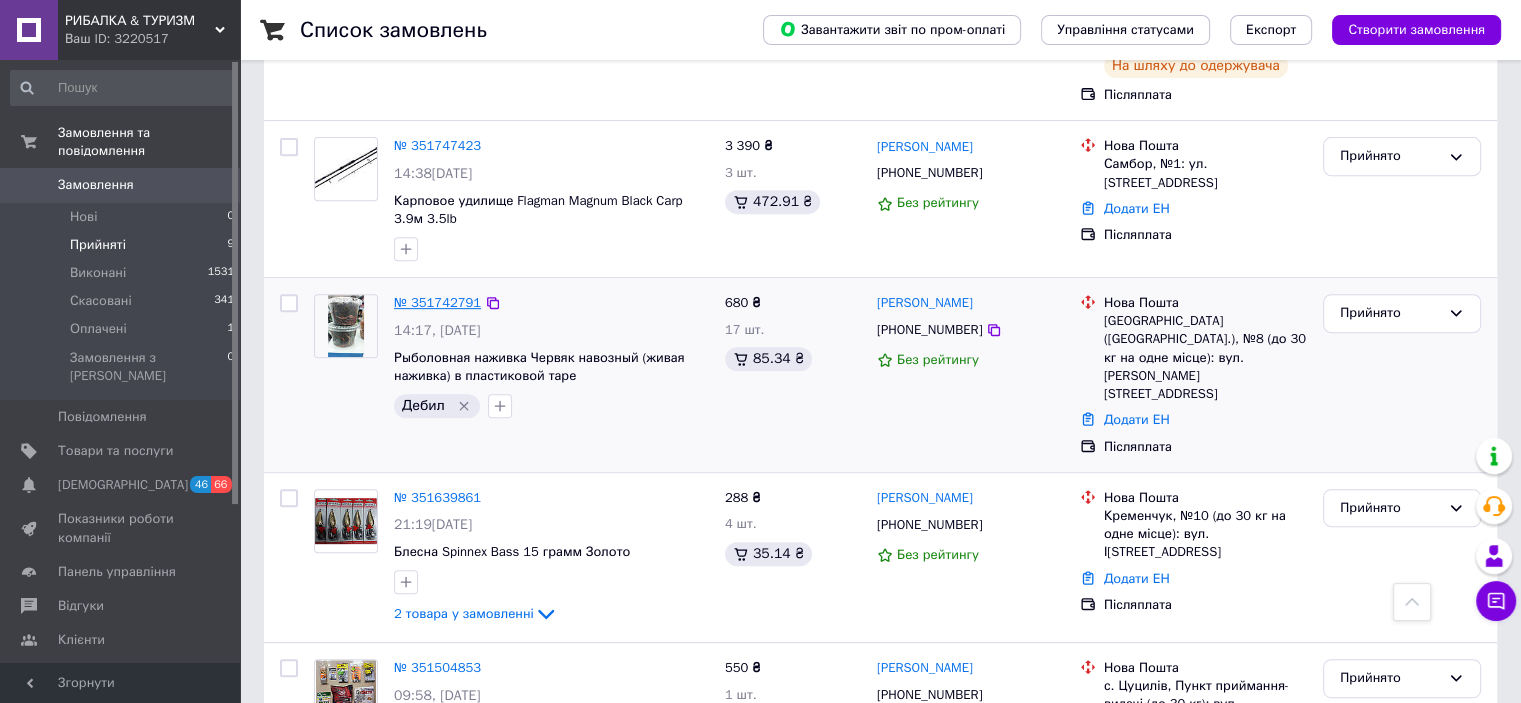 click on "№ 351742791" at bounding box center [437, 302] 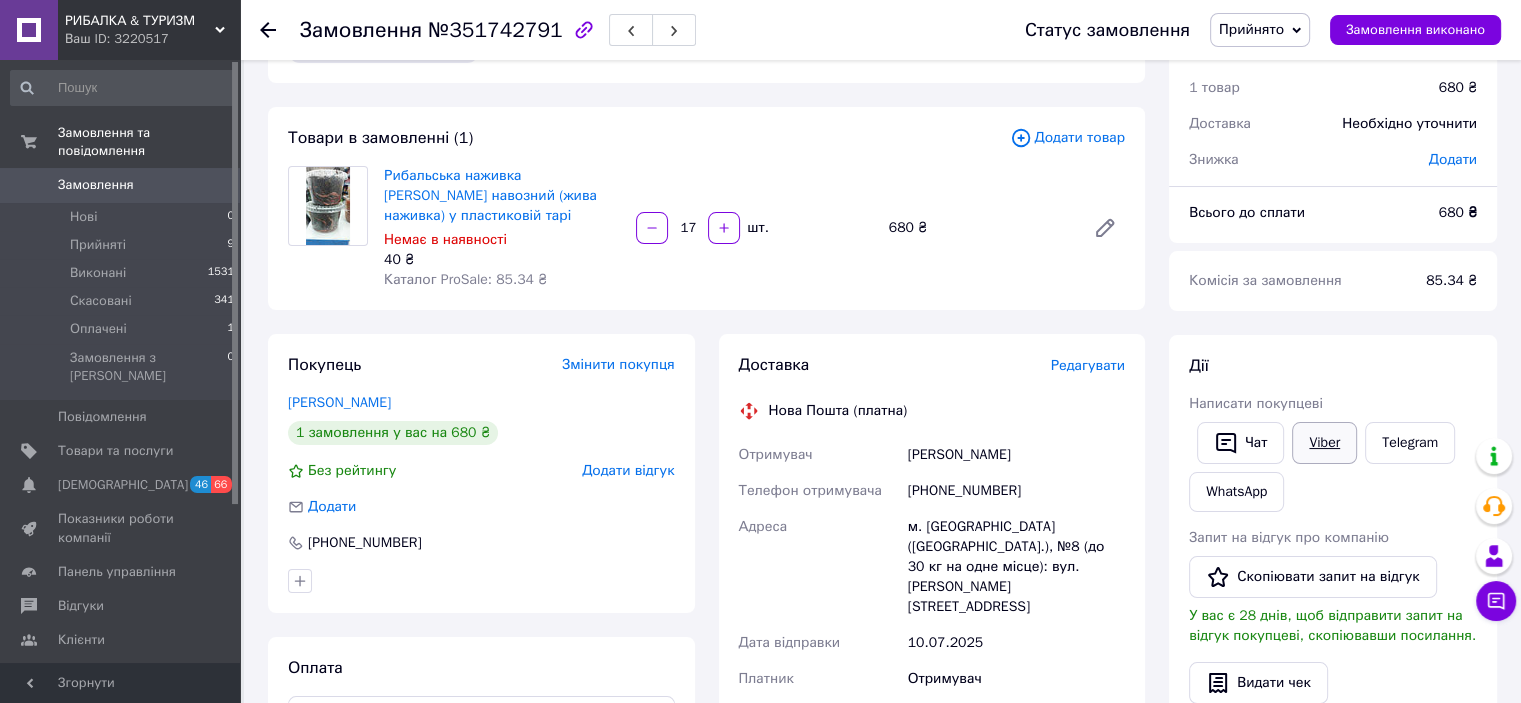 scroll, scrollTop: 61, scrollLeft: 0, axis: vertical 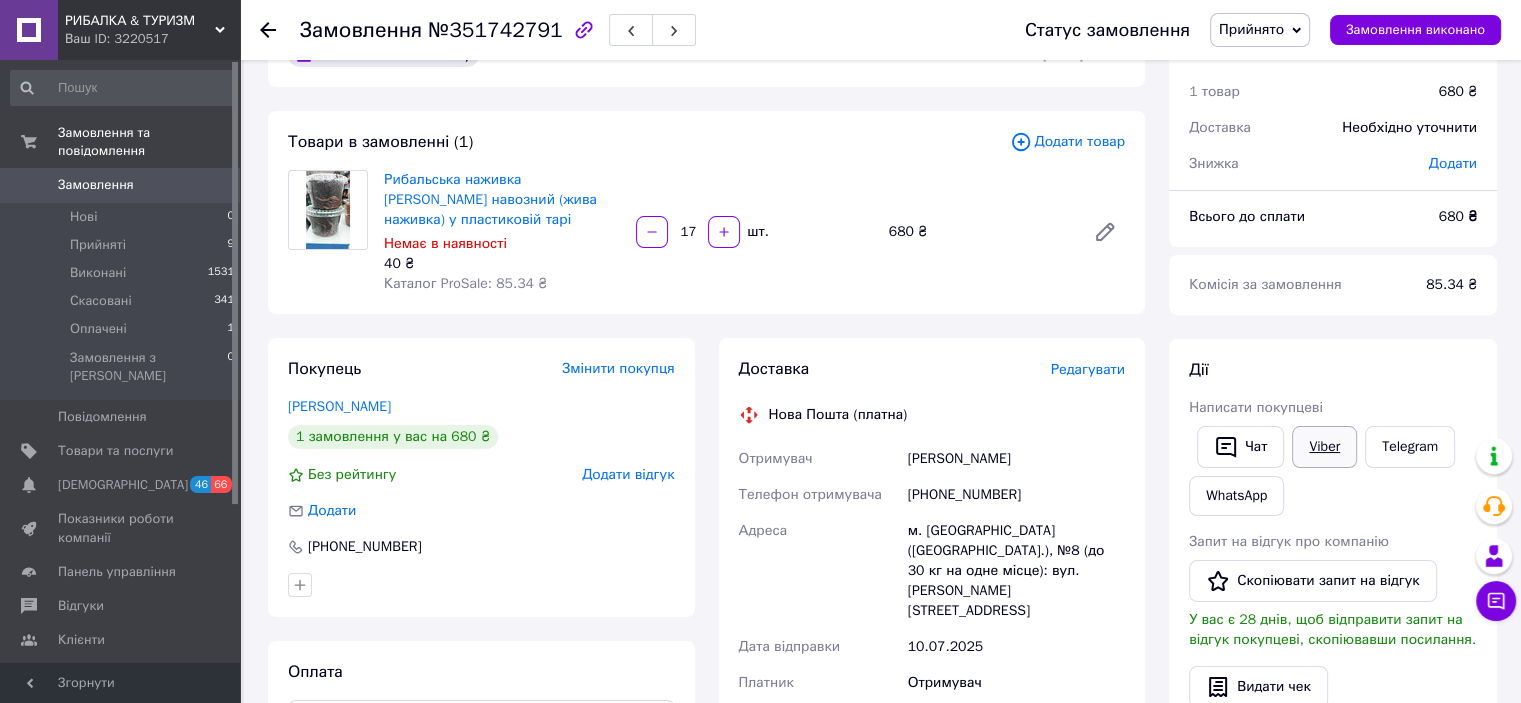 click on "Viber" at bounding box center [1324, 447] 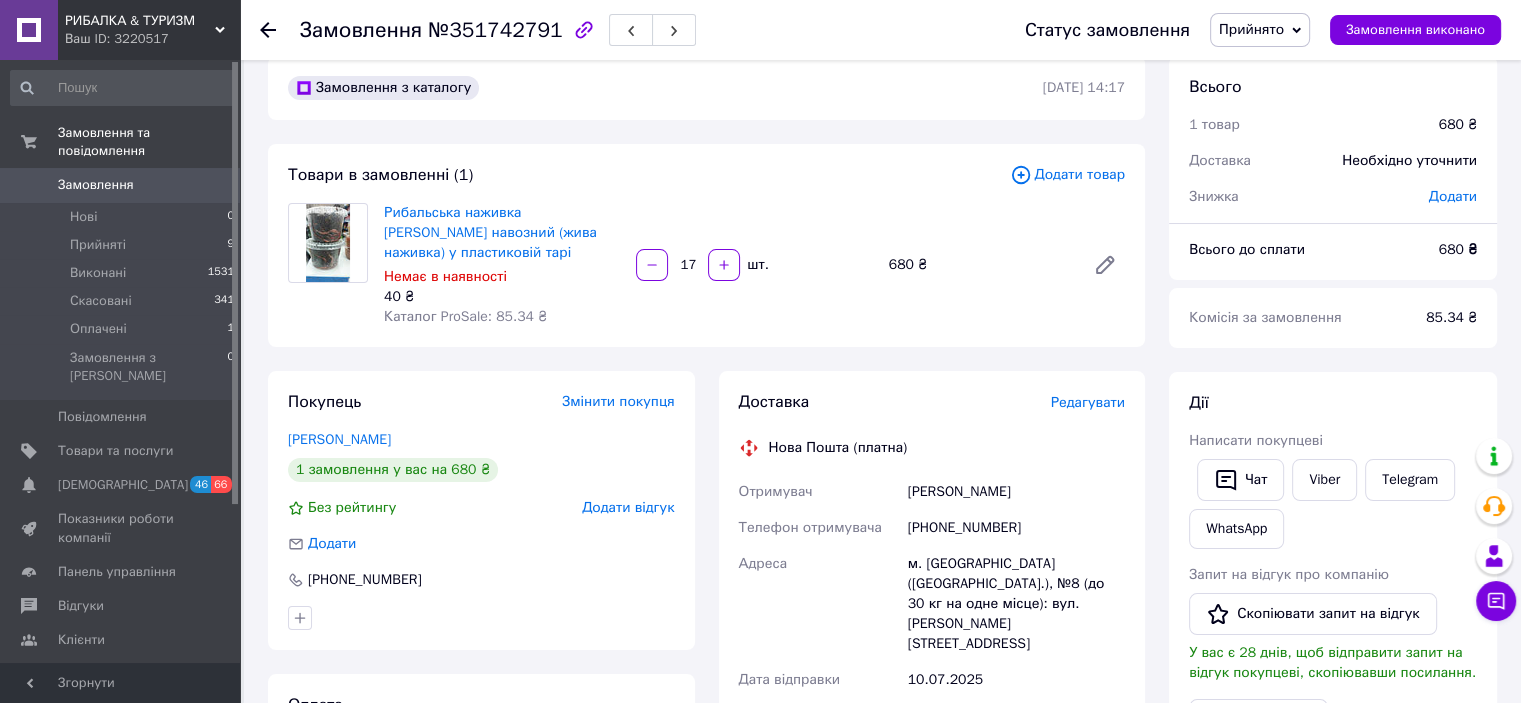 scroll, scrollTop: 0, scrollLeft: 0, axis: both 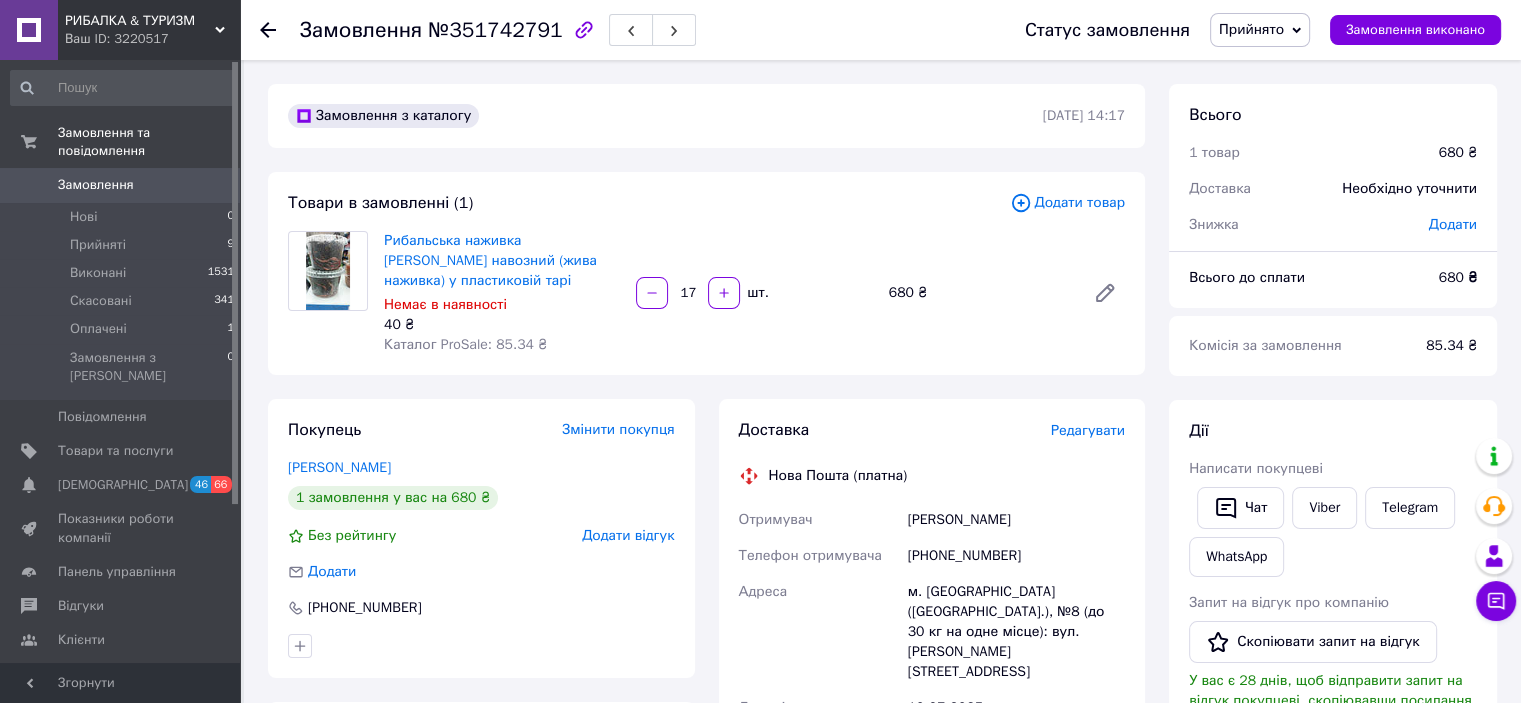 click 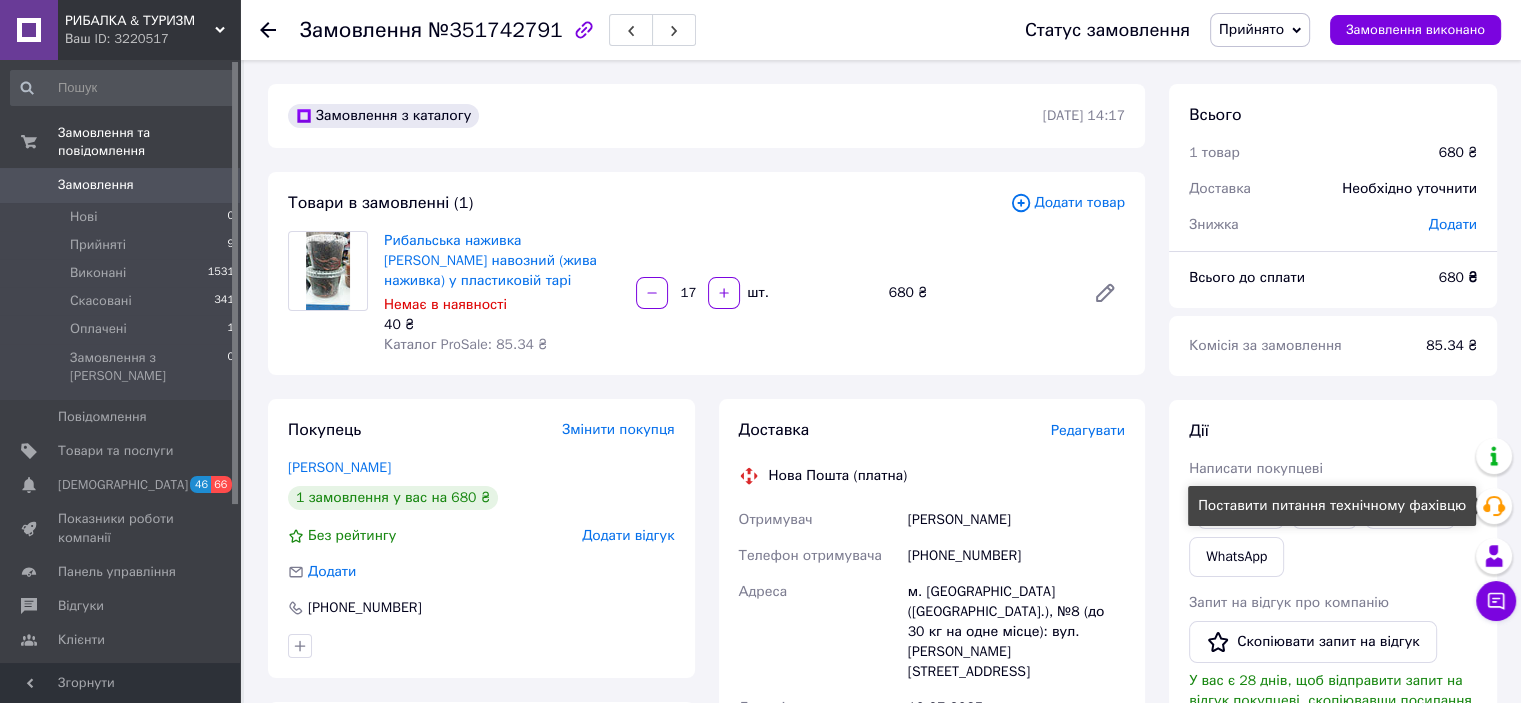 click on "Поставити питання технічному фахівцю" at bounding box center (1332, 506) 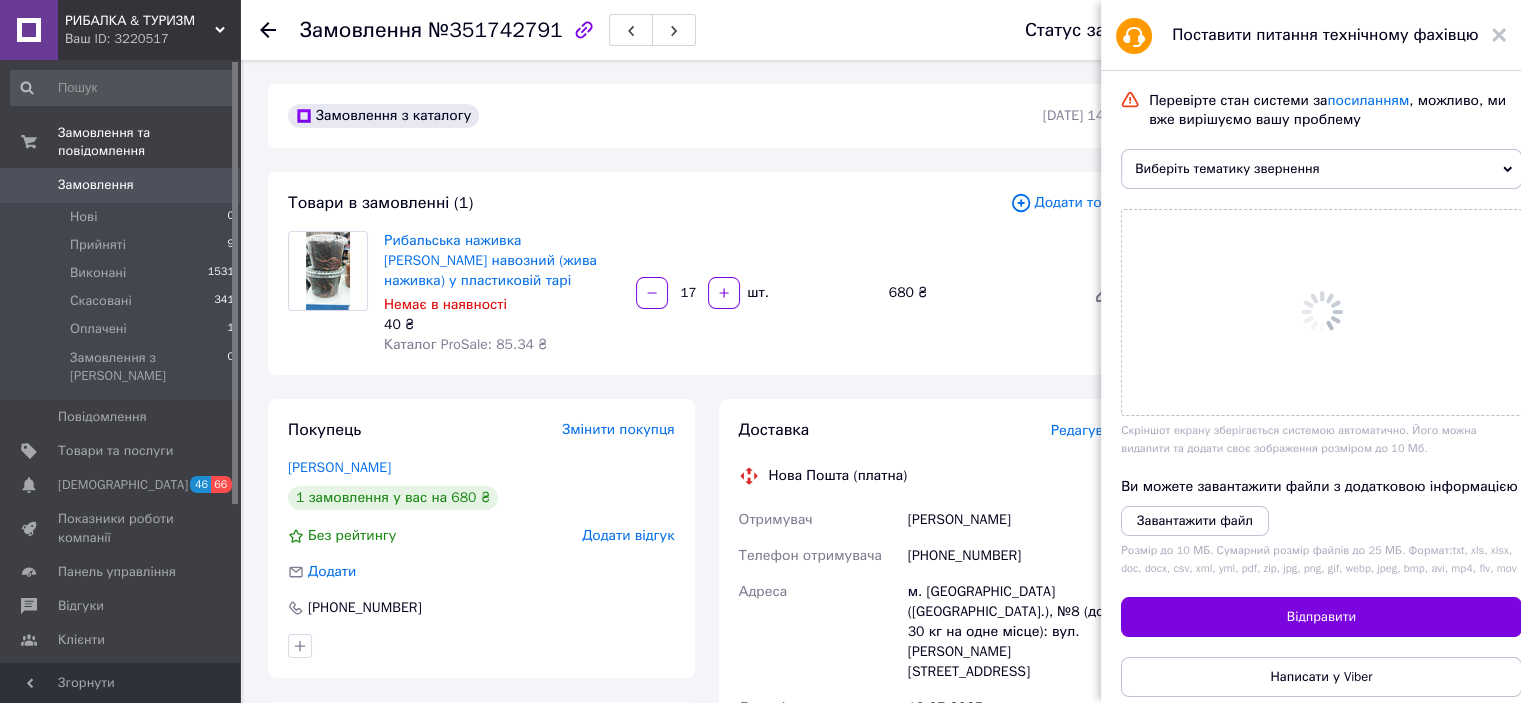 click on "Виберіть тематику звернення" at bounding box center (1321, 169) 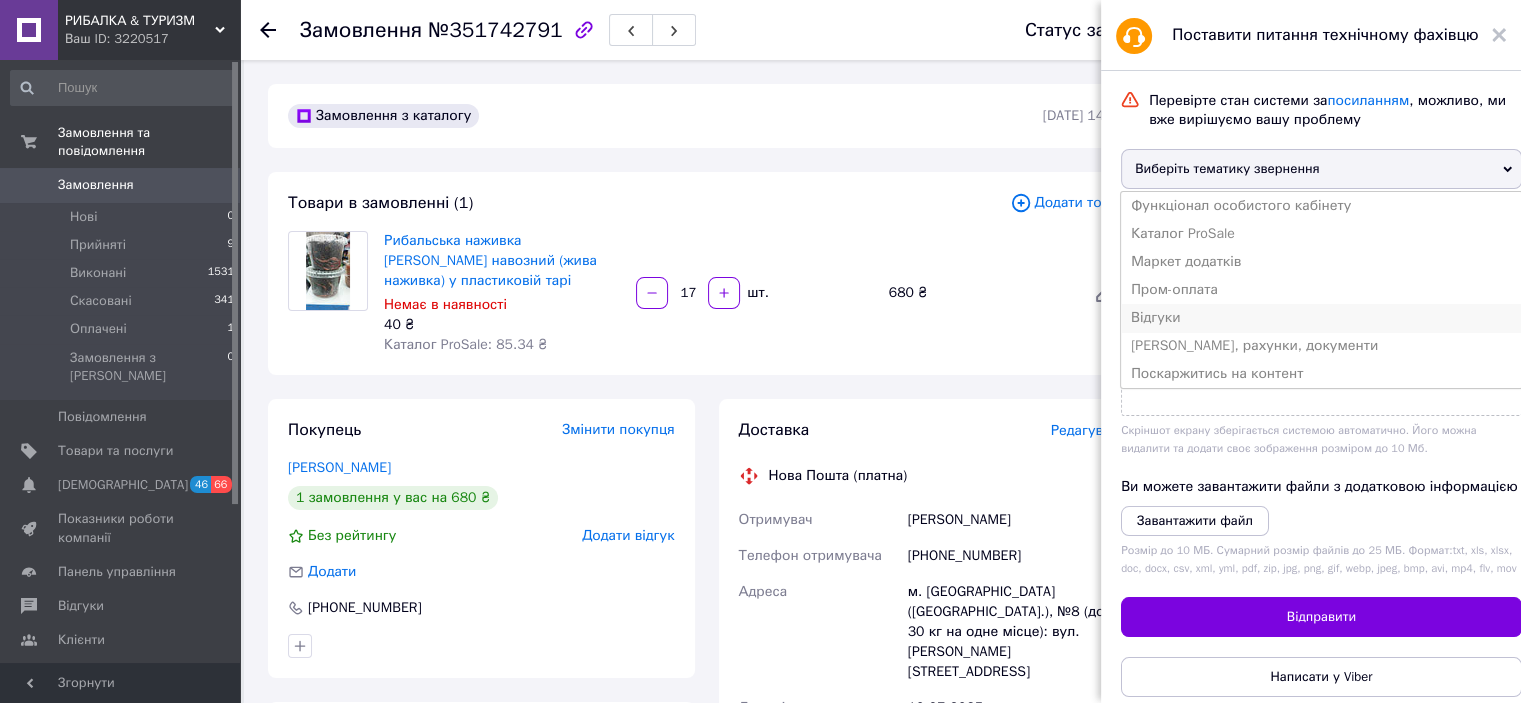 click on "Відгуки" at bounding box center (1321, 318) 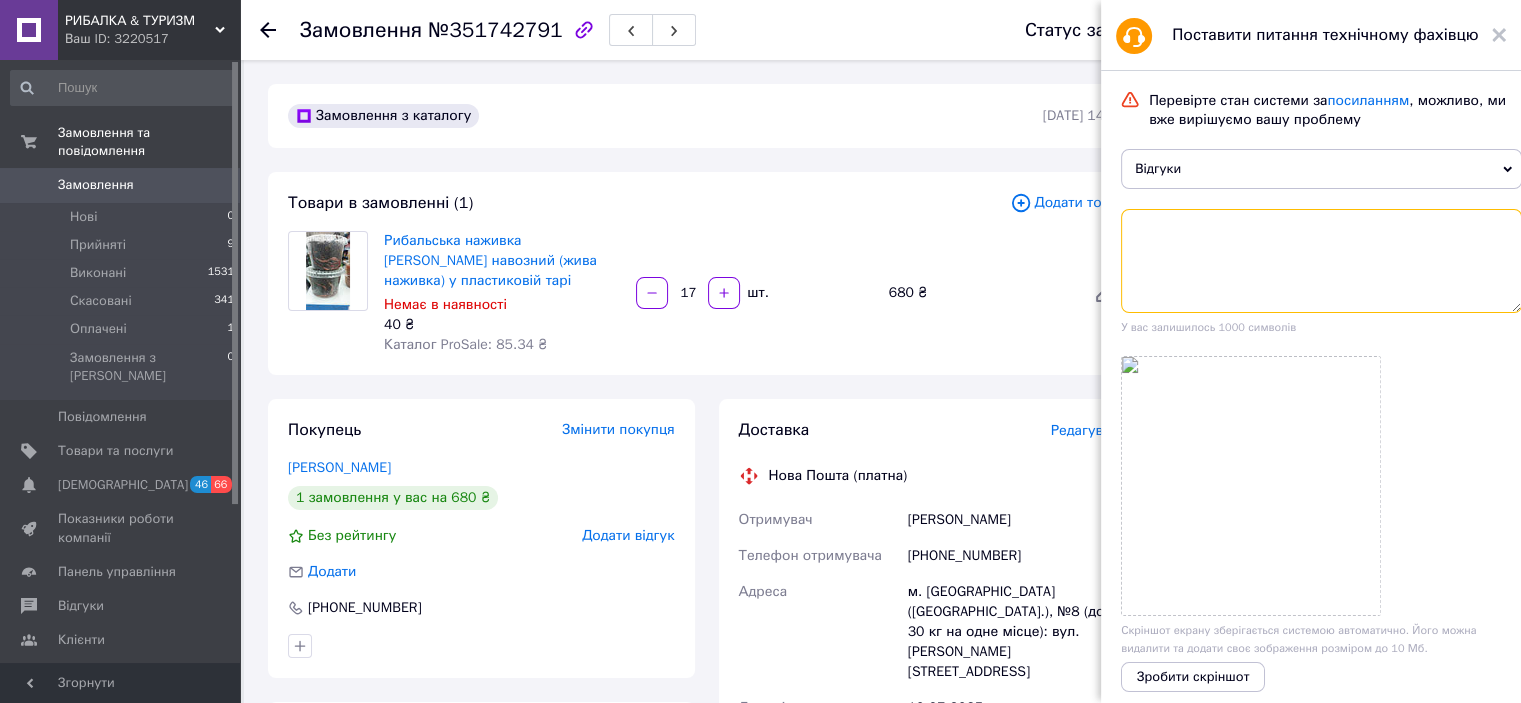 click at bounding box center (1321, 261) 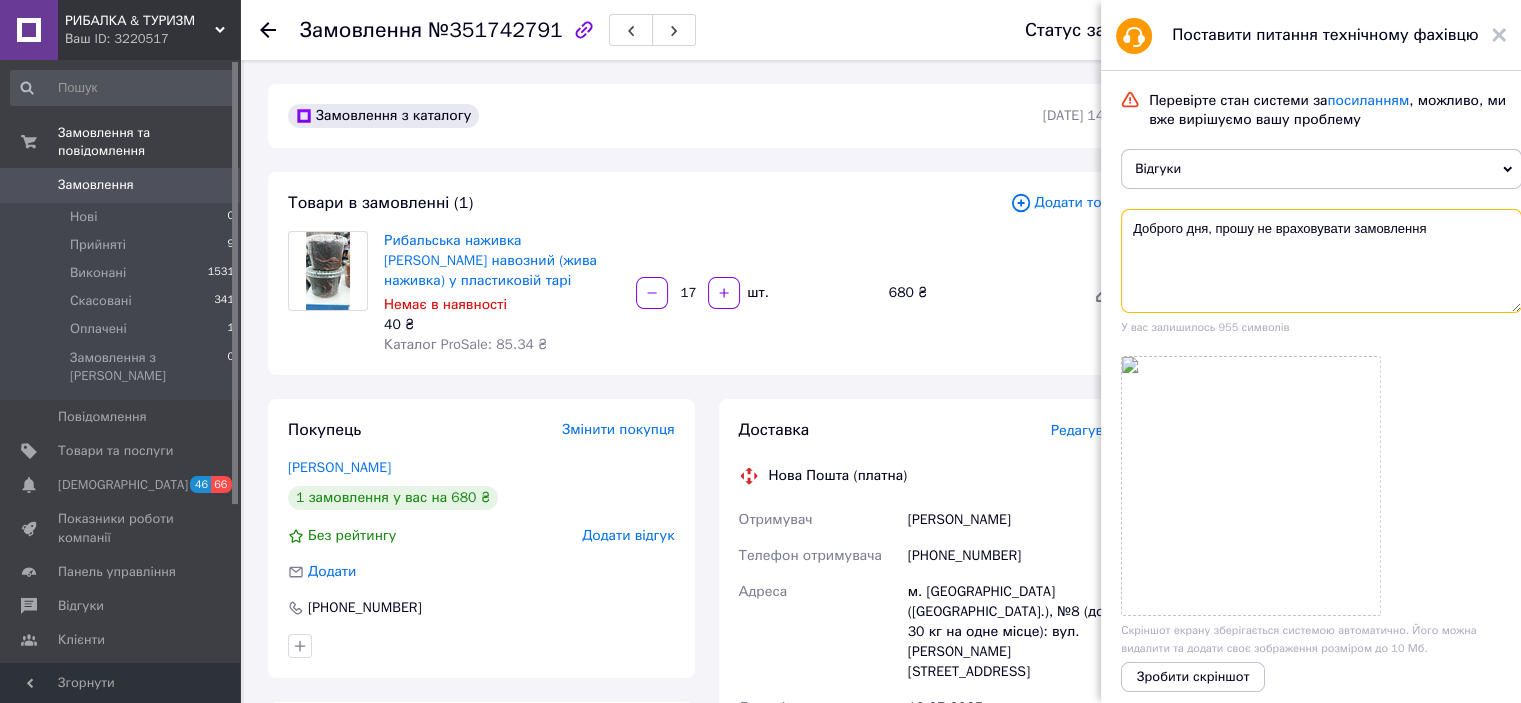 paste on "[URL][DOMAIN_NAME]" 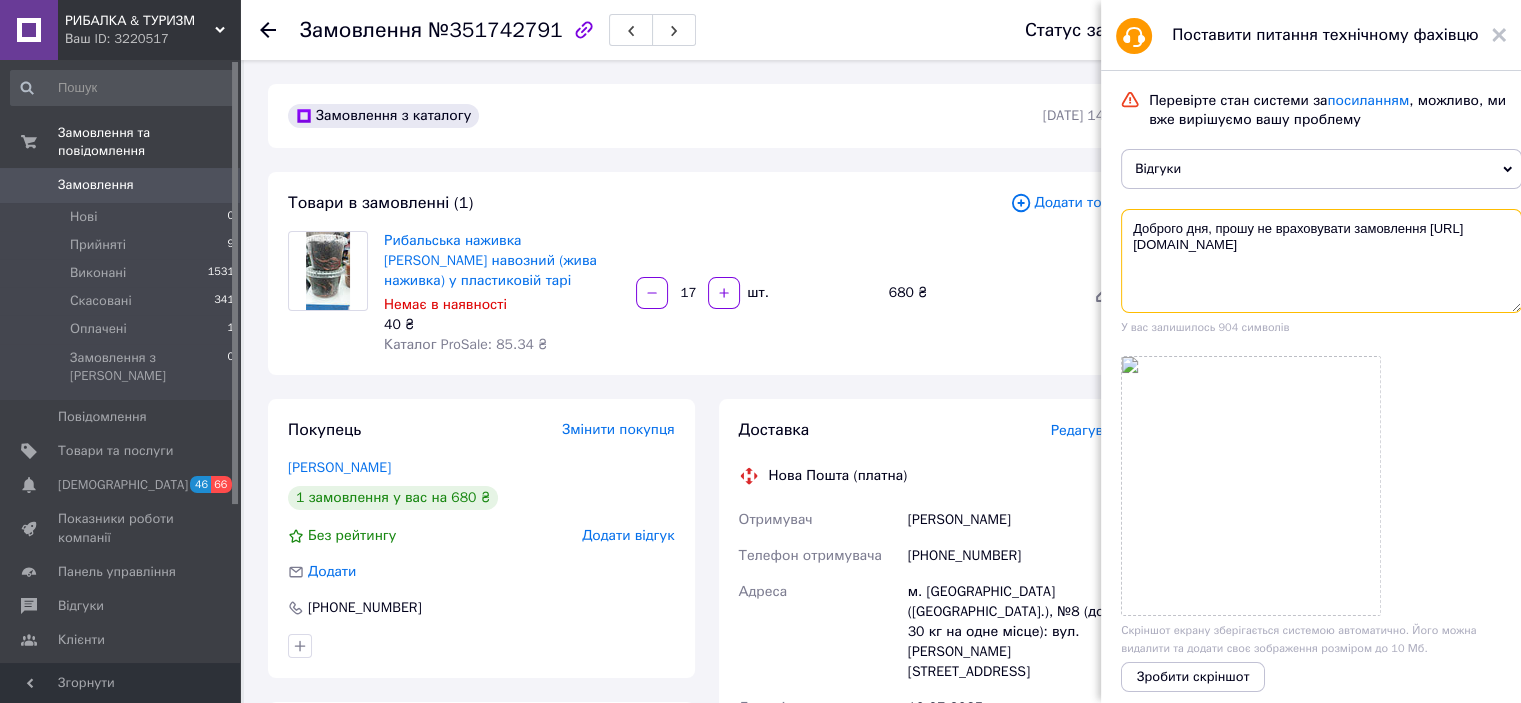 drag, startPoint x: 1377, startPoint y: 244, endPoint x: 1115, endPoint y: 255, distance: 262.2308 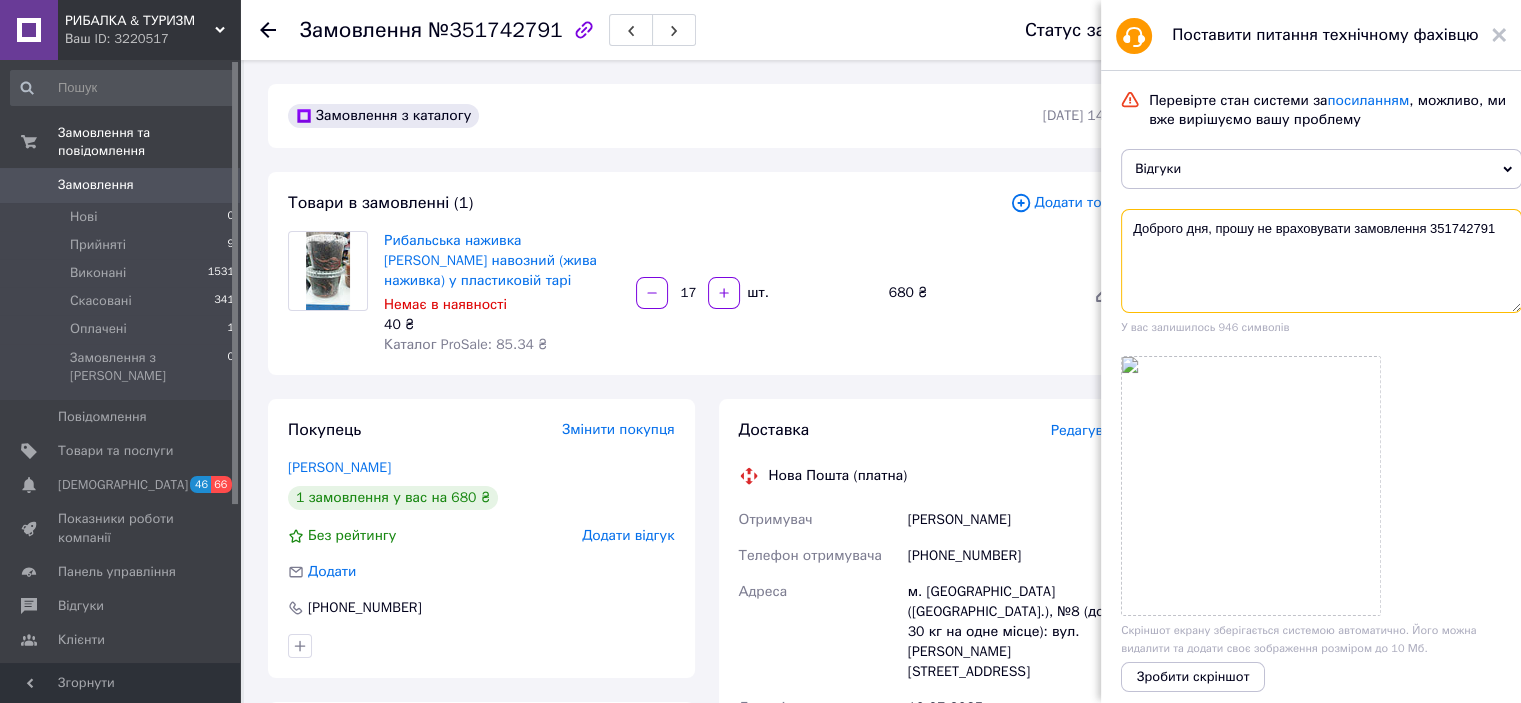 click on "Доброго дня, прошу не враховувати замовлення 351742791" at bounding box center (1321, 261) 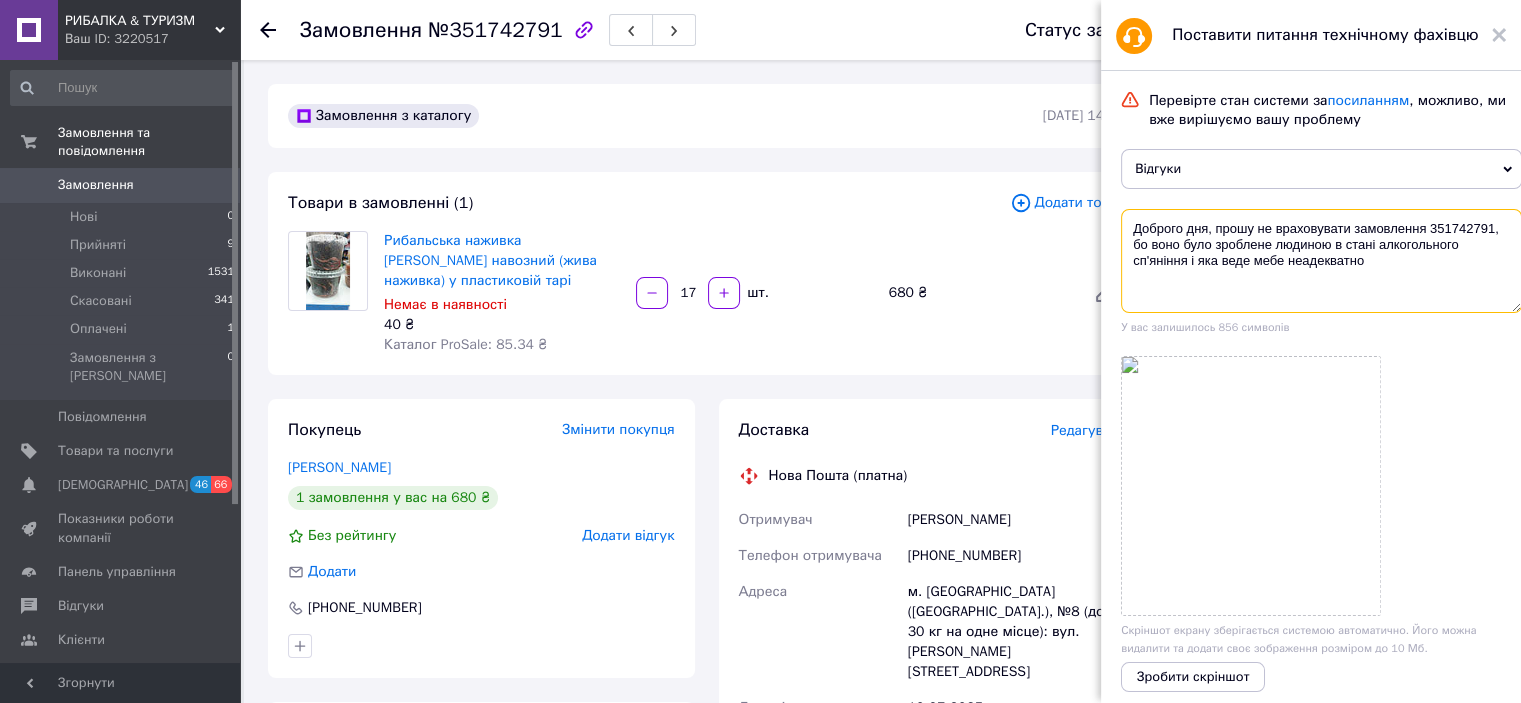 click on "Доброго дня, прошу не враховувати замовлення 351742791, бо воно було зроблене людиною в стані алкогольного сп'яніння і яка веде мебе неадекватно" at bounding box center [1321, 261] 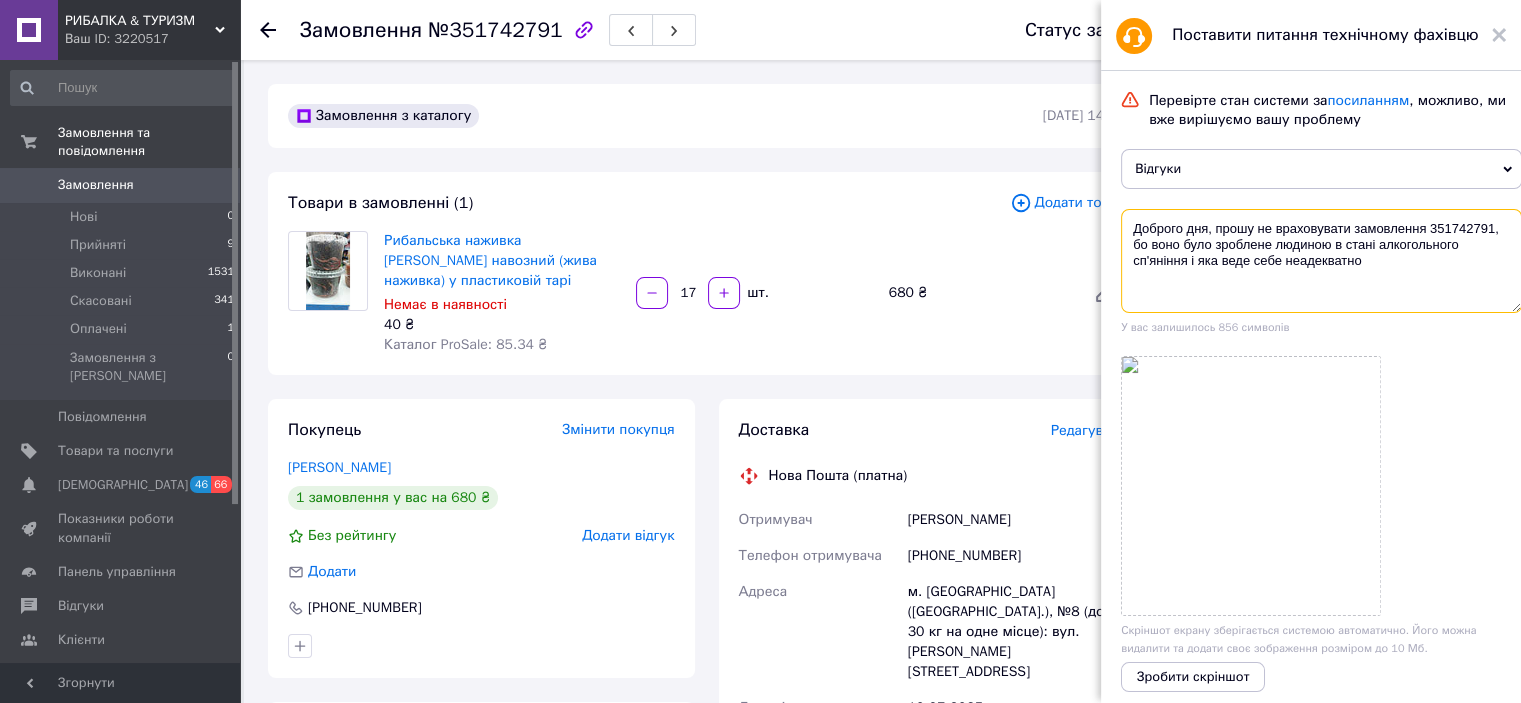 click on "Доброго дня, прошу не враховувати замовлення 351742791, бо воно було зроблене людиною в стані алкогольного сп'яніння і яка веде себе неадекватно" at bounding box center (1321, 261) 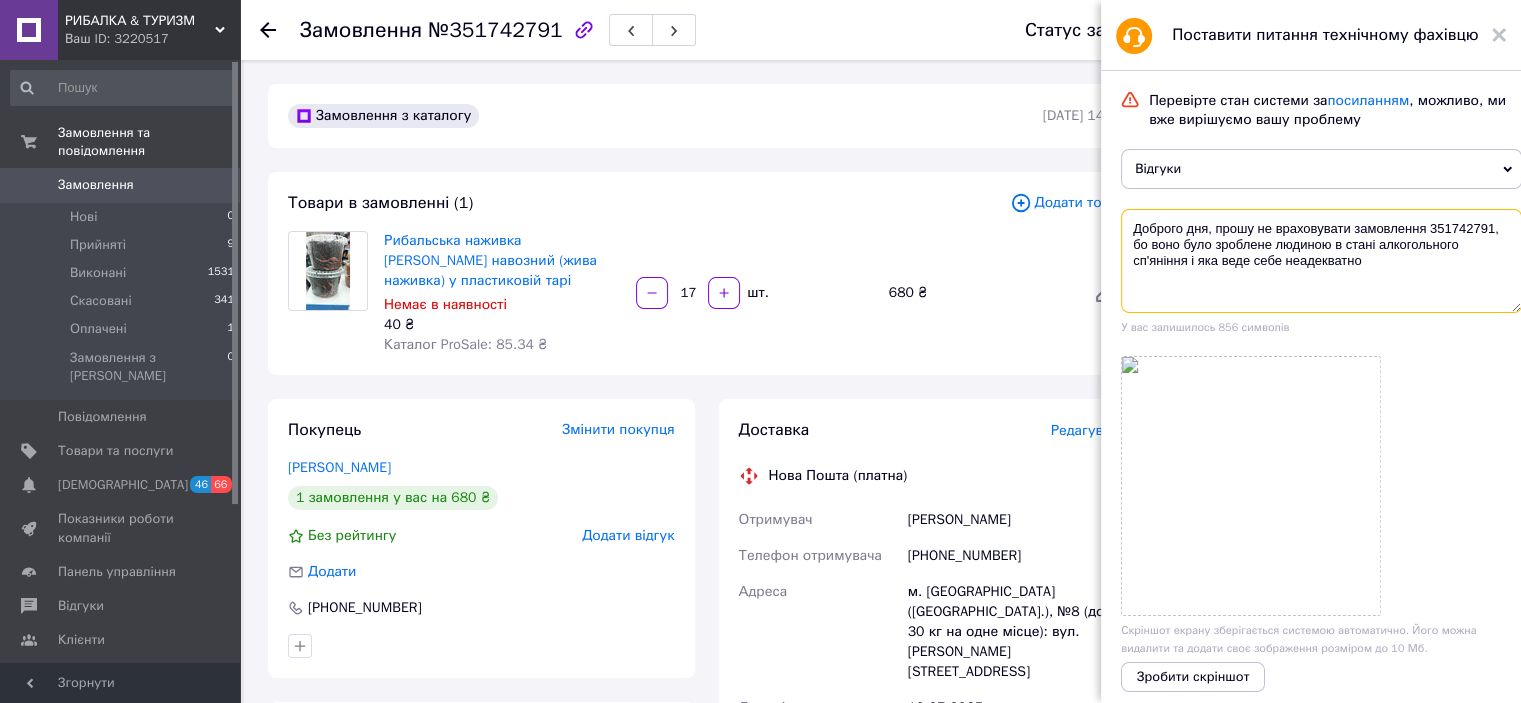 click on "Доброго дня, прошу не враховувати замовлення 351742791, бо воно було зроблене людиною в стані алкогольного сп'яніння і яка веде себе неадекватно" at bounding box center [1321, 261] 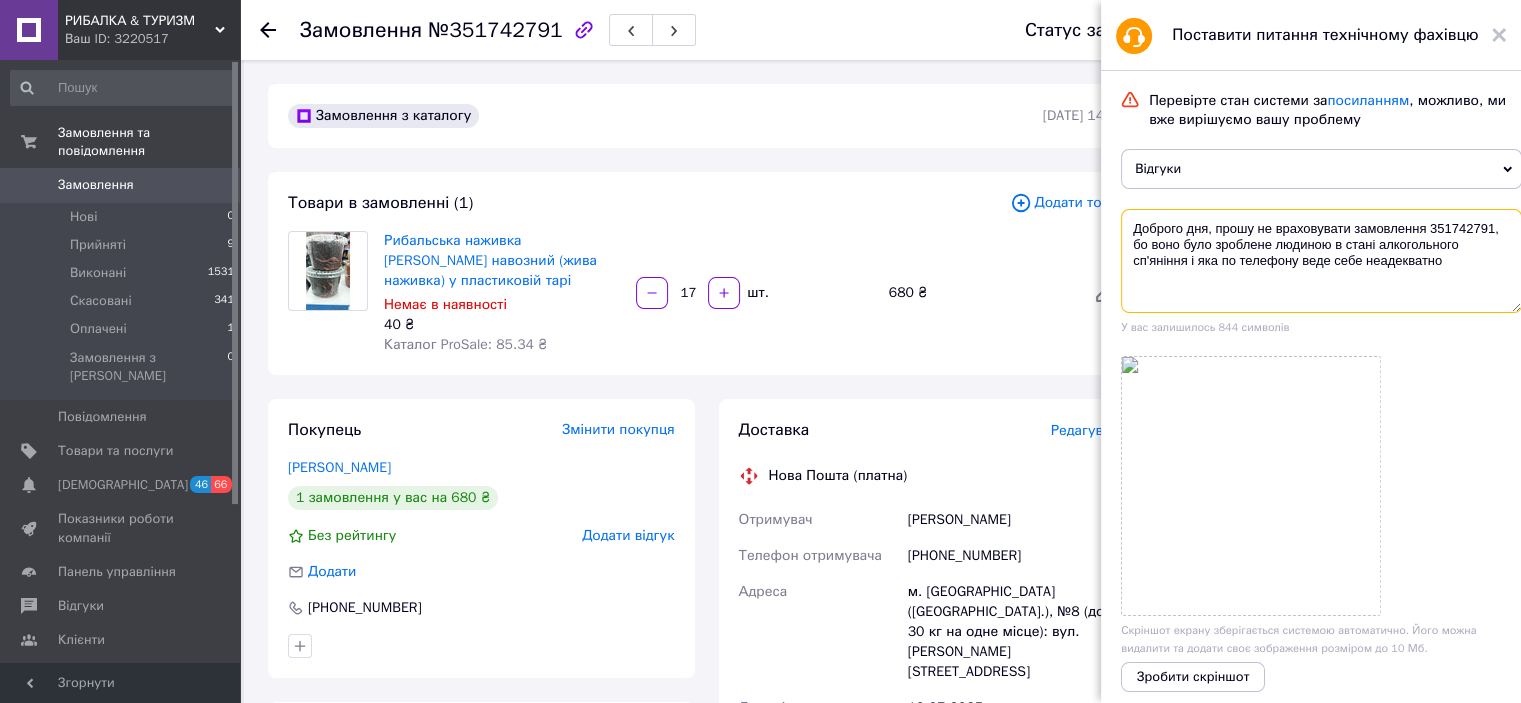 click on "Доброго дня, прошу не враховувати замовлення 351742791, бо воно було зроблене людиною в стані алкогольного сп'яніння і яка по телефону веде себе неадекватно" at bounding box center (1321, 261) 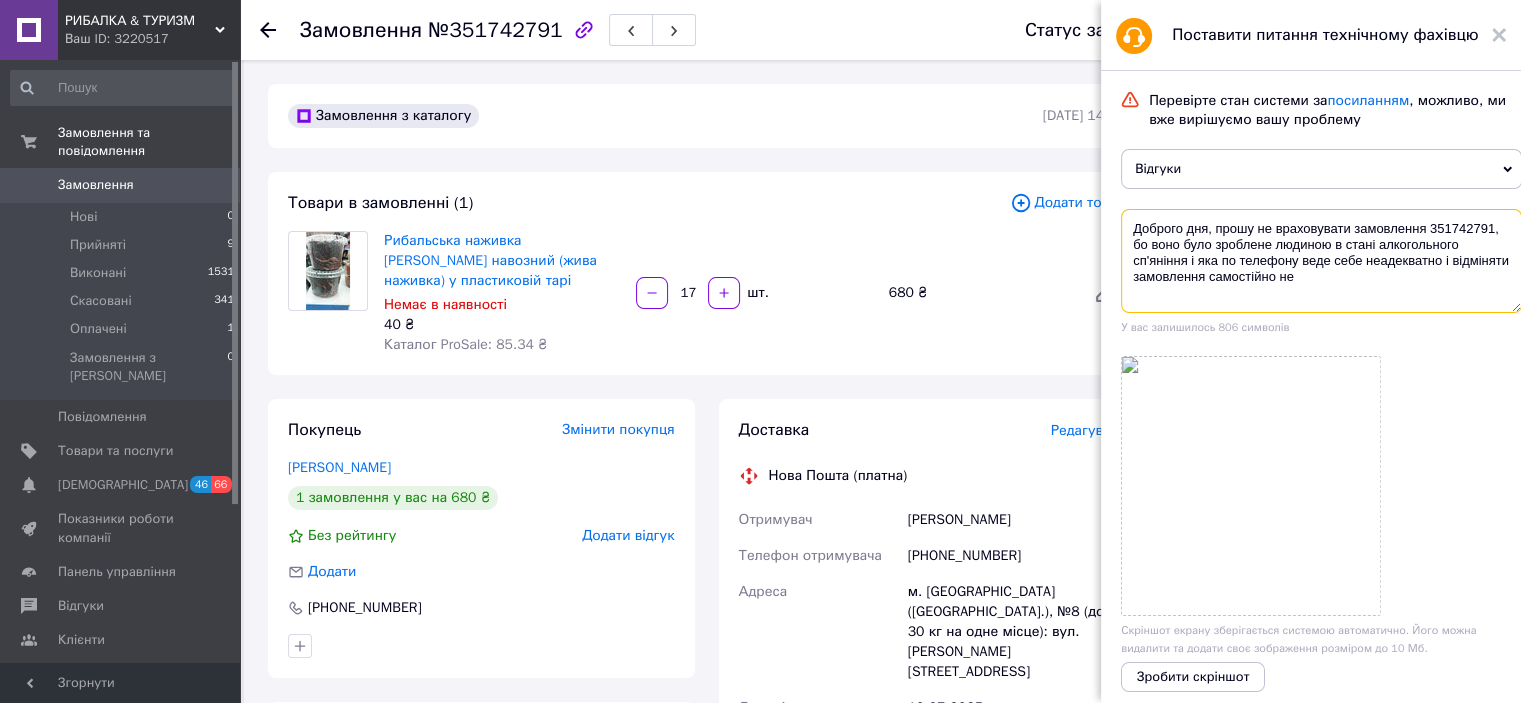 drag, startPoint x: 1152, startPoint y: 245, endPoint x: 1376, endPoint y: 276, distance: 226.13492 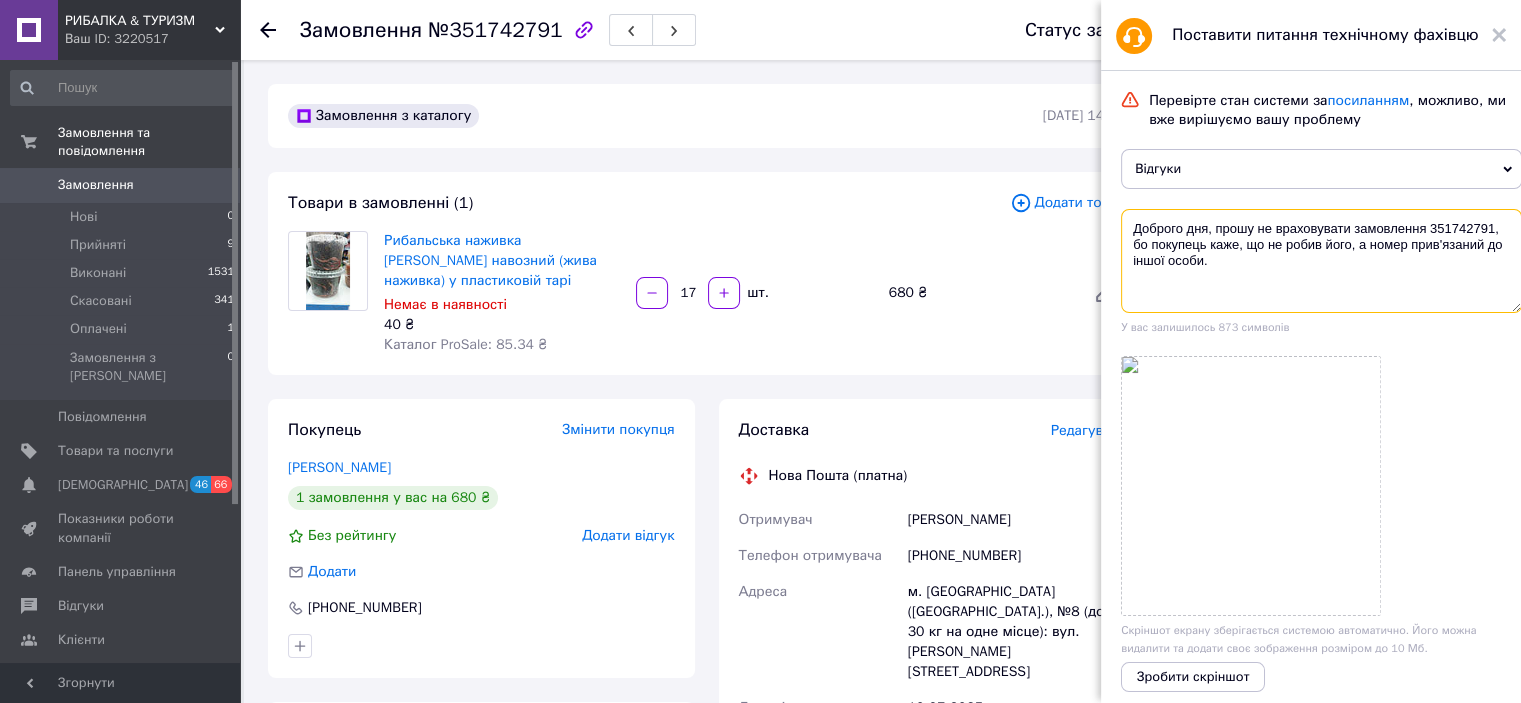 click on "Доброго дня, прошу не враховувати замовлення 351742791, бо покупець каже, що не робив його, а номер прив'язаний до іншої особи." at bounding box center [1321, 261] 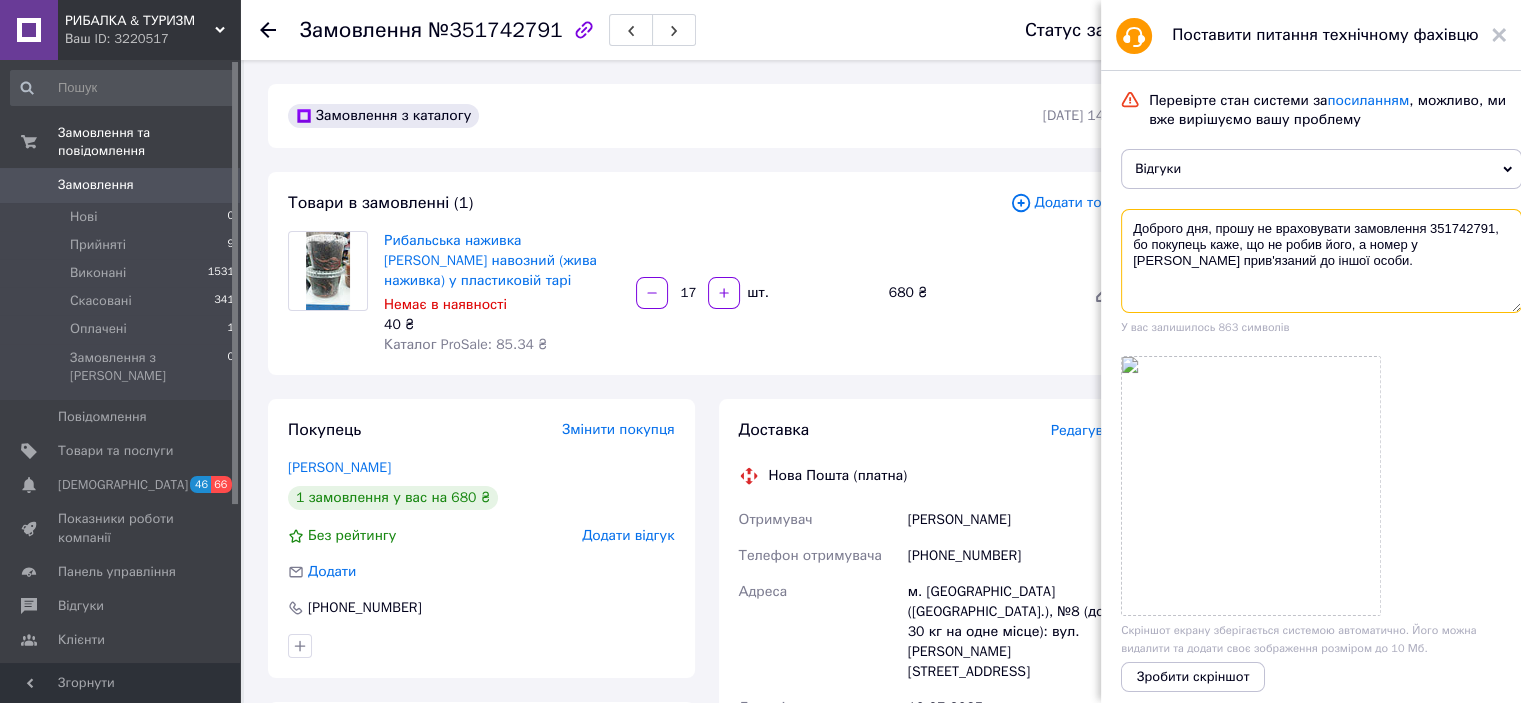 click on "Доброго дня, прошу не враховувати замовлення 351742791, бо покупець каже, що не робив його, а номер у [PERSON_NAME] прив'язаний до іншої особи." at bounding box center [1321, 261] 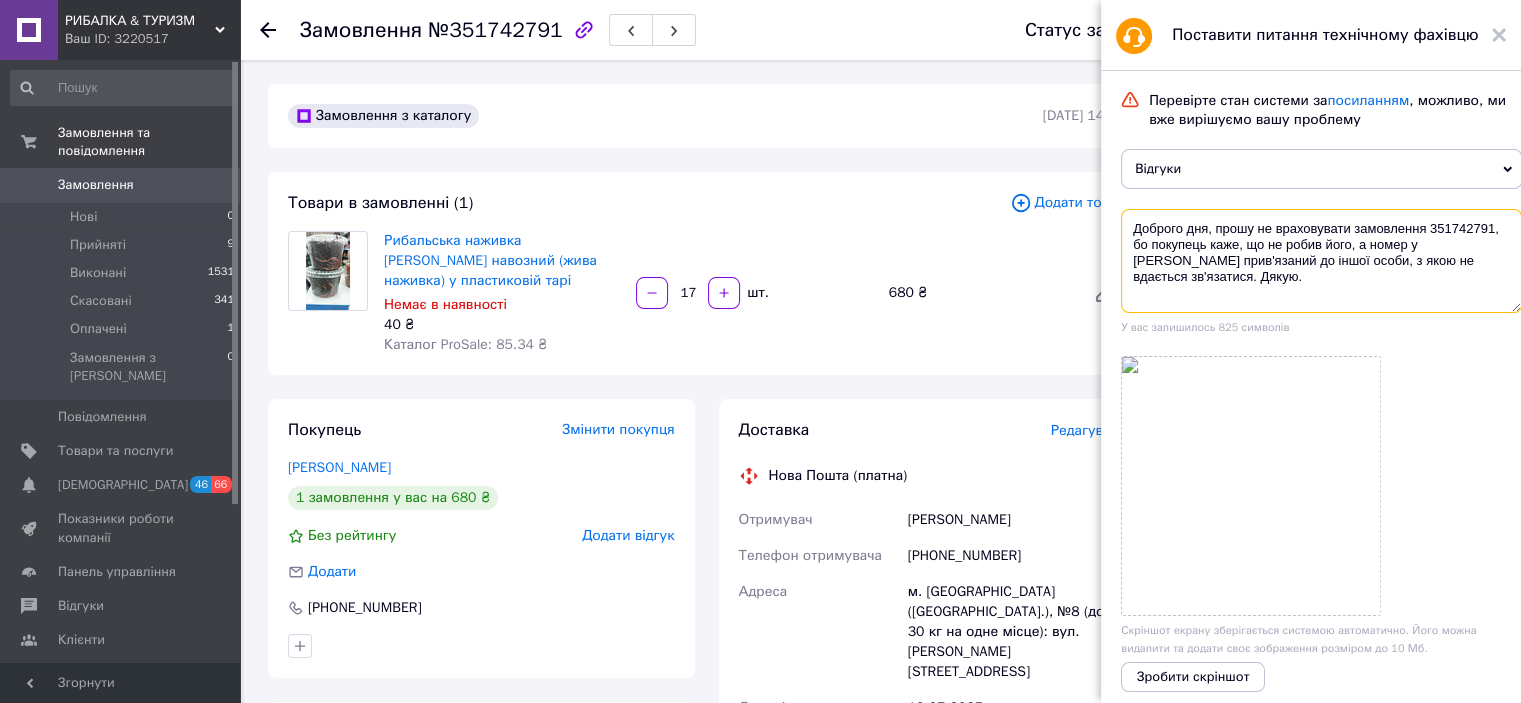 drag, startPoint x: 1188, startPoint y: 279, endPoint x: 1116, endPoint y: 283, distance: 72.11102 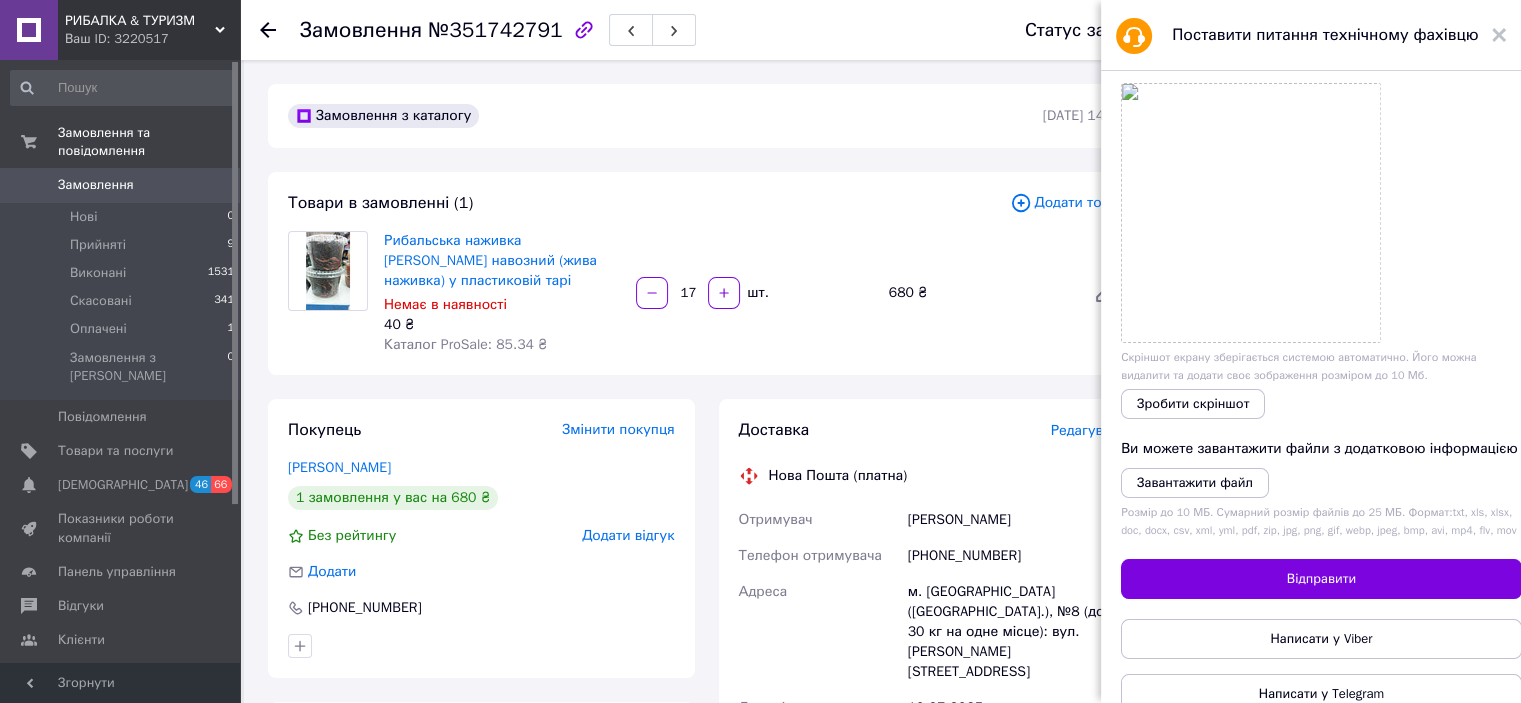 scroll, scrollTop: 324, scrollLeft: 0, axis: vertical 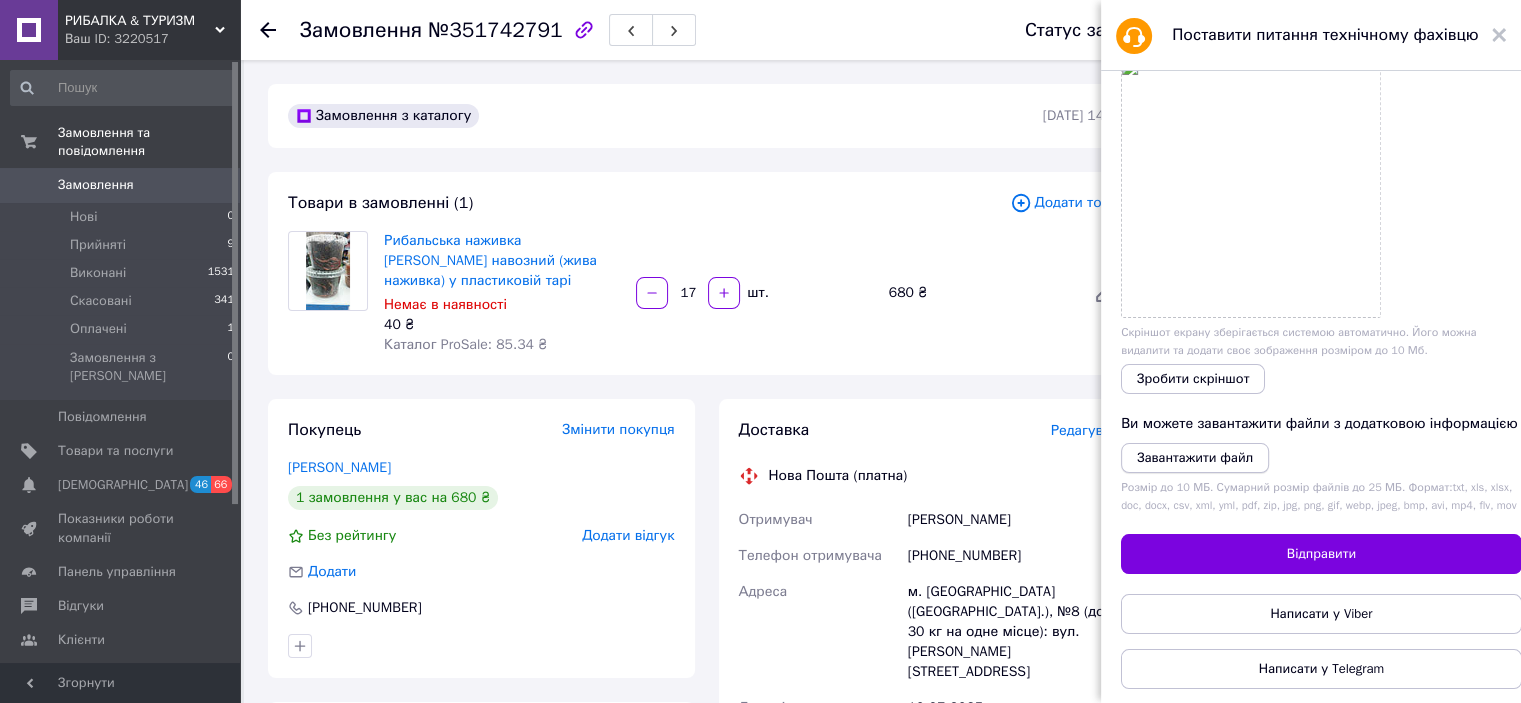 click on "Завантажити файл" at bounding box center (1195, 457) 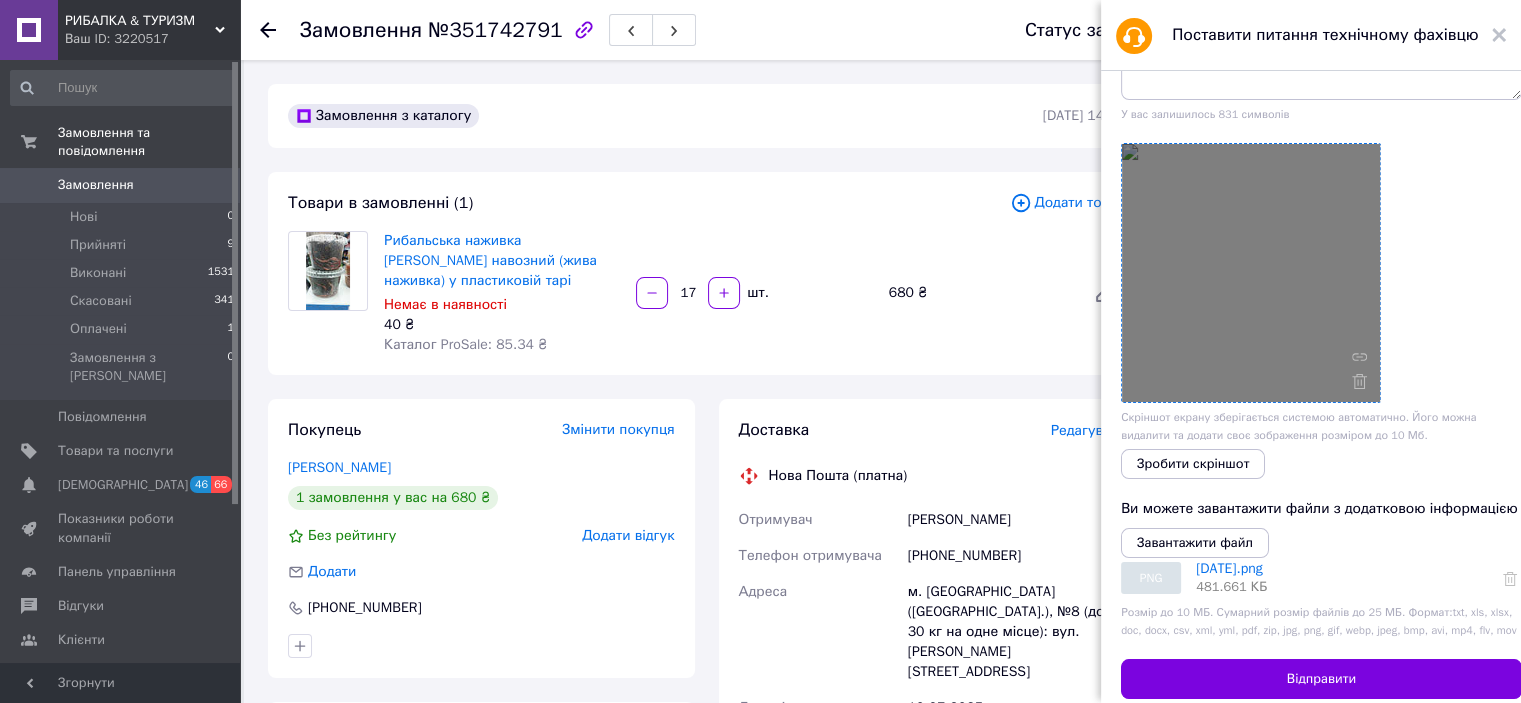 scroll, scrollTop: 0, scrollLeft: 0, axis: both 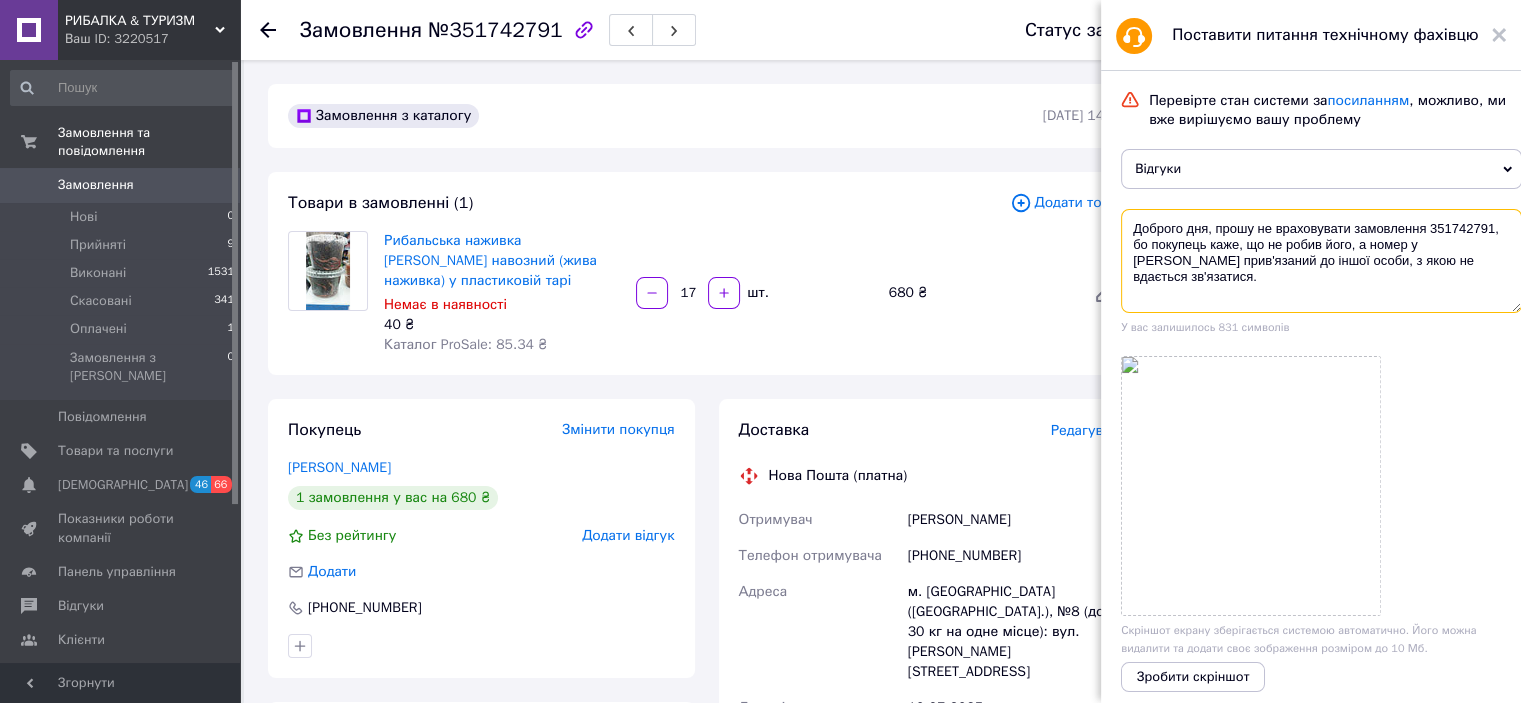 click on "Доброго дня, прошу не враховувати замовлення 351742791, бо покупець каже, що не робив його, а номер у [PERSON_NAME] прив'язаний до іншої особи, з якою не вдається зв'язатися." at bounding box center [1321, 261] 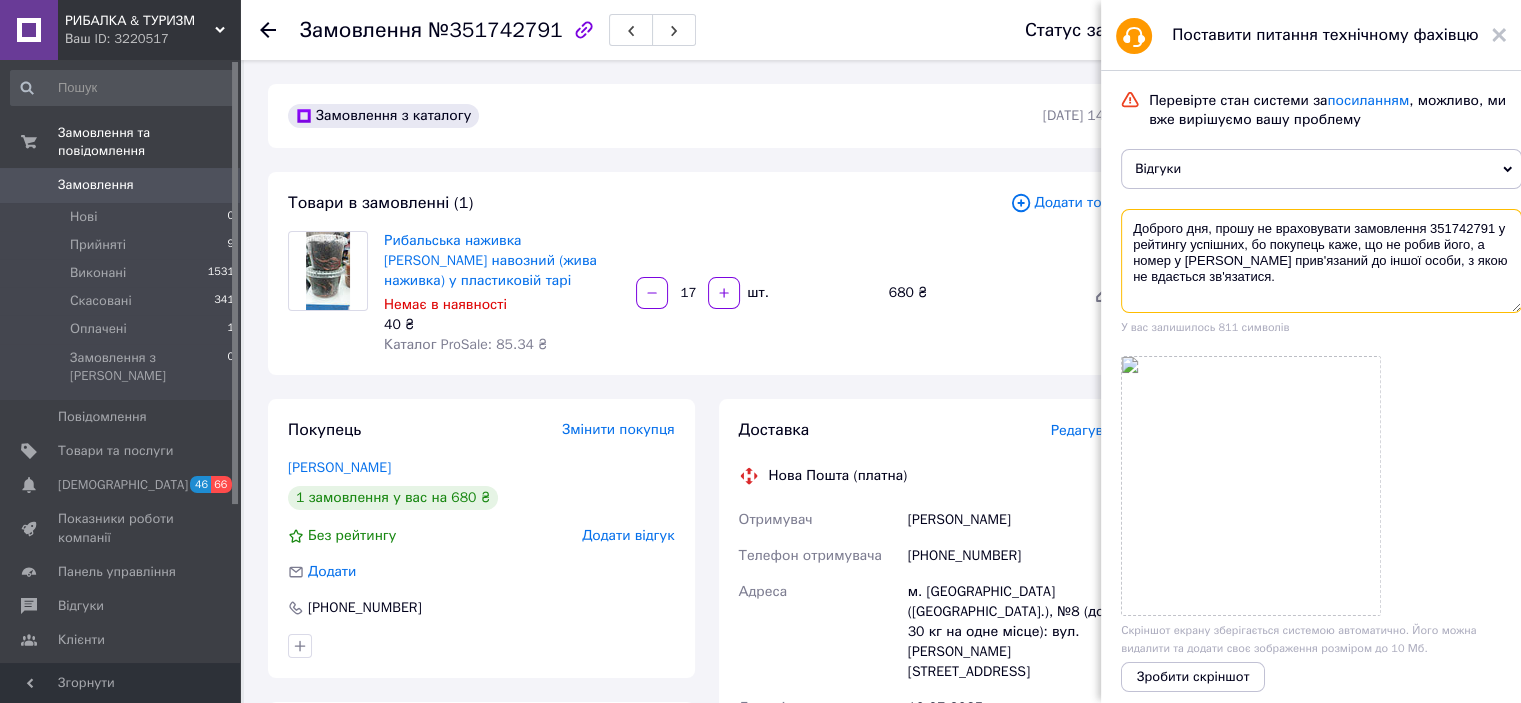 click on "Доброго дня, прошу не враховувати замовлення 351742791 у рейтингу успішних, бо покупець каже, що не робив його, а номер у [PERSON_NAME] прив'язаний до іншої особи, з якою не вдається зв'язатися." at bounding box center (1321, 261) 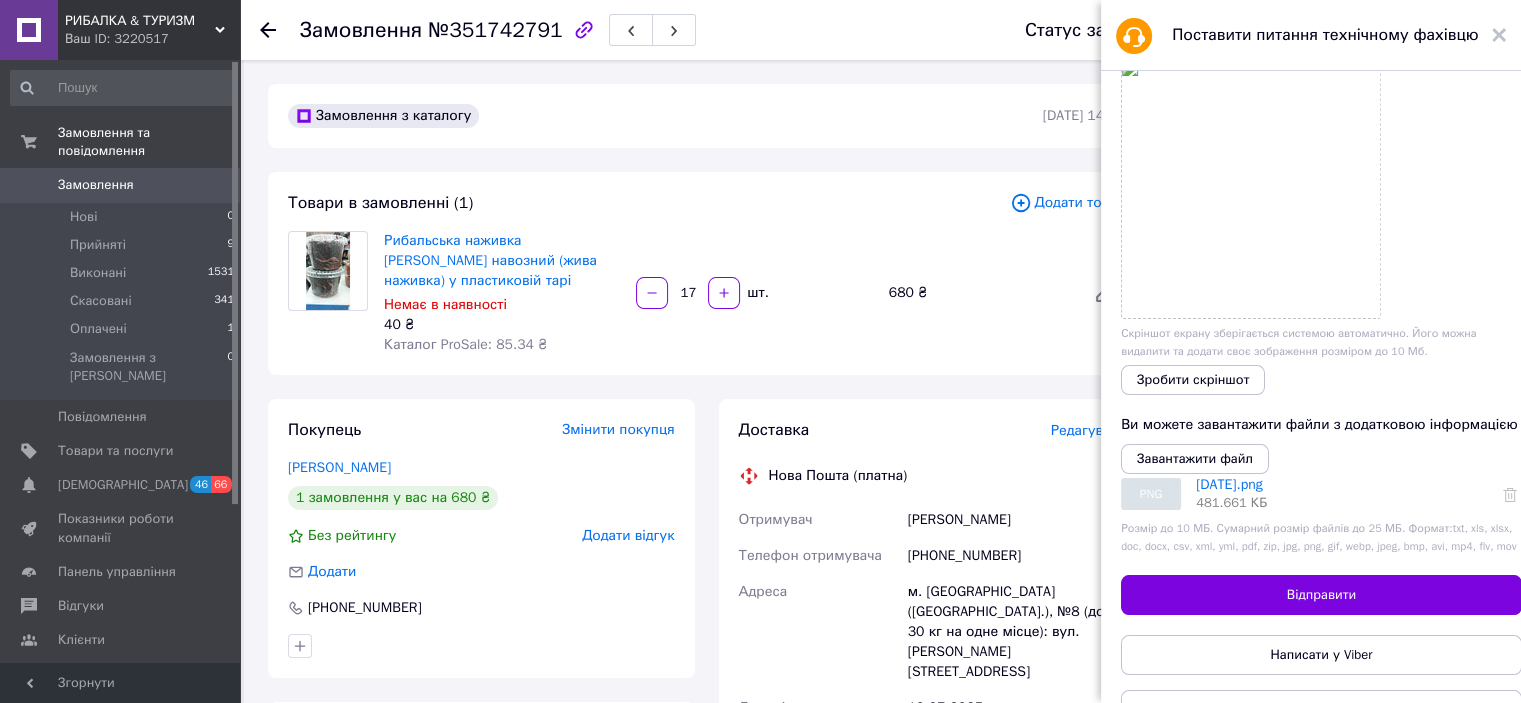 scroll, scrollTop: 364, scrollLeft: 0, axis: vertical 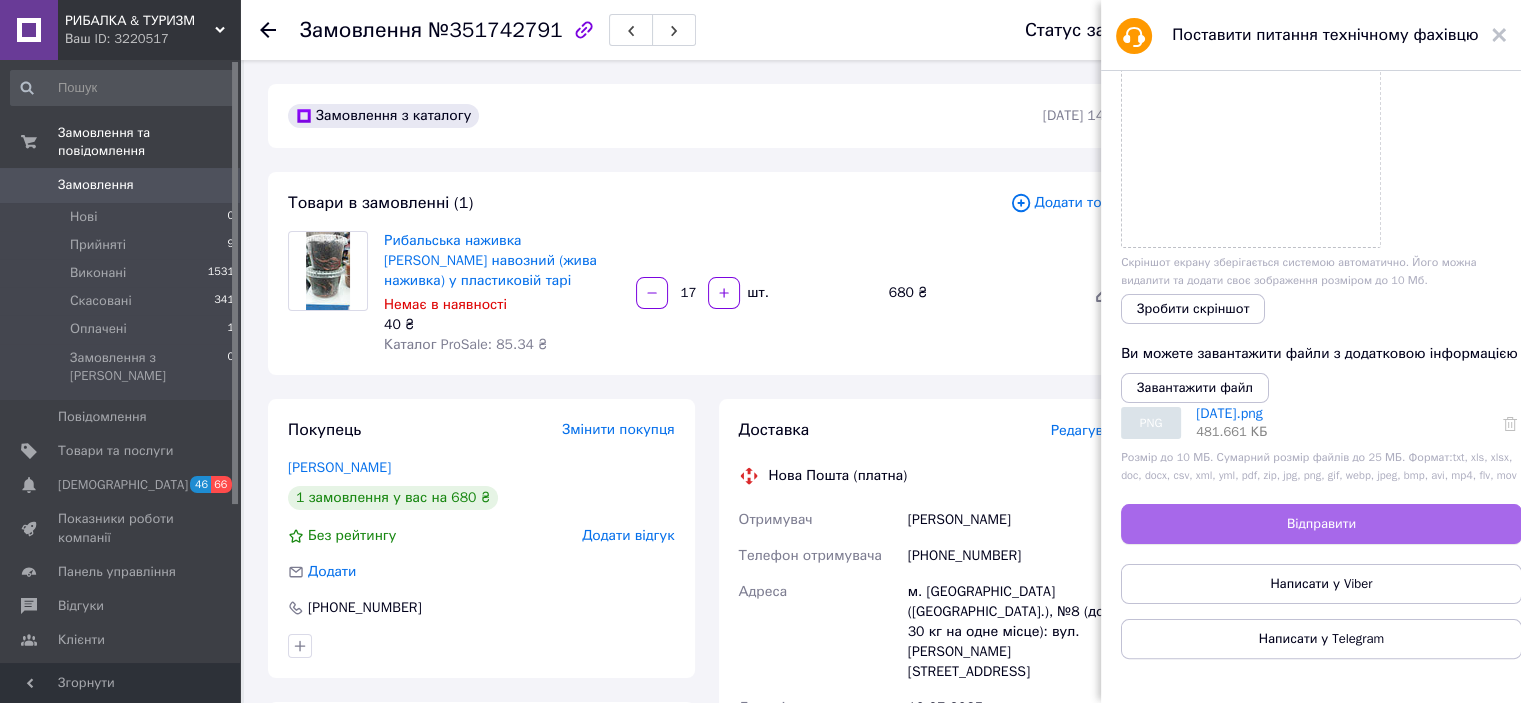 type on "Доброго дня, прошу не враховувати замовлення 351742791 у рейтингу успішних, бо покупець каже, що не робив його, а номер у [PERSON_NAME] прив'язаний до іншої особи, з якою не вдається зв'язатися." 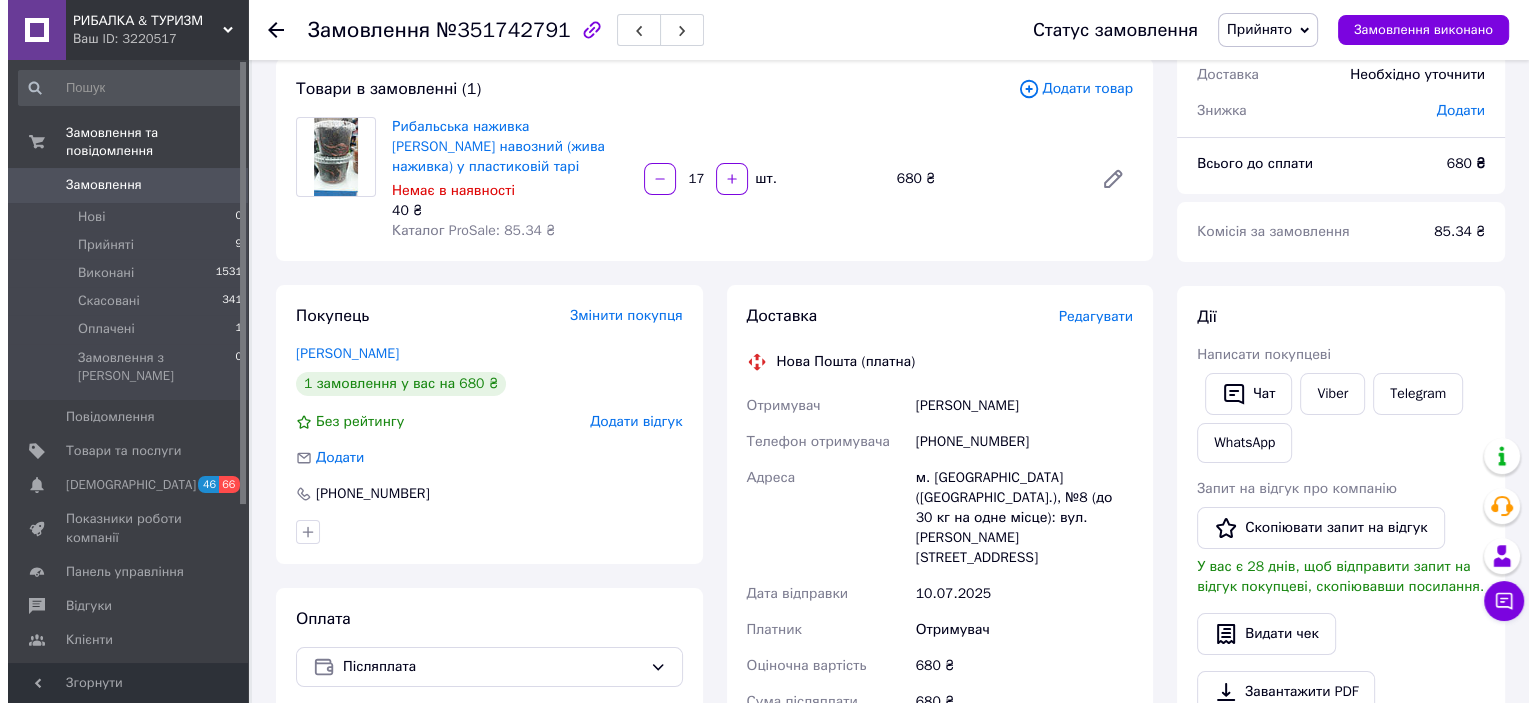 scroll, scrollTop: 0, scrollLeft: 0, axis: both 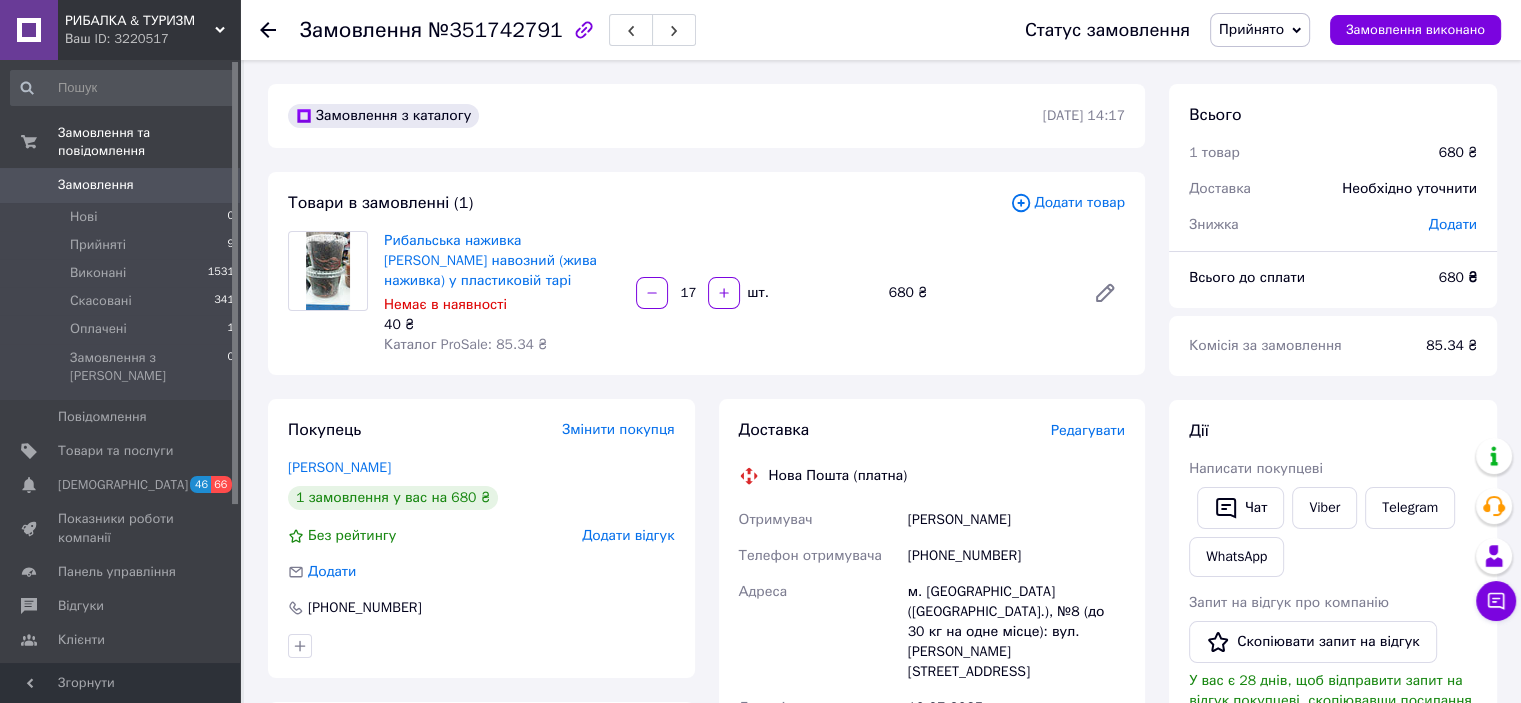 click on "Прийнято" at bounding box center [1260, 30] 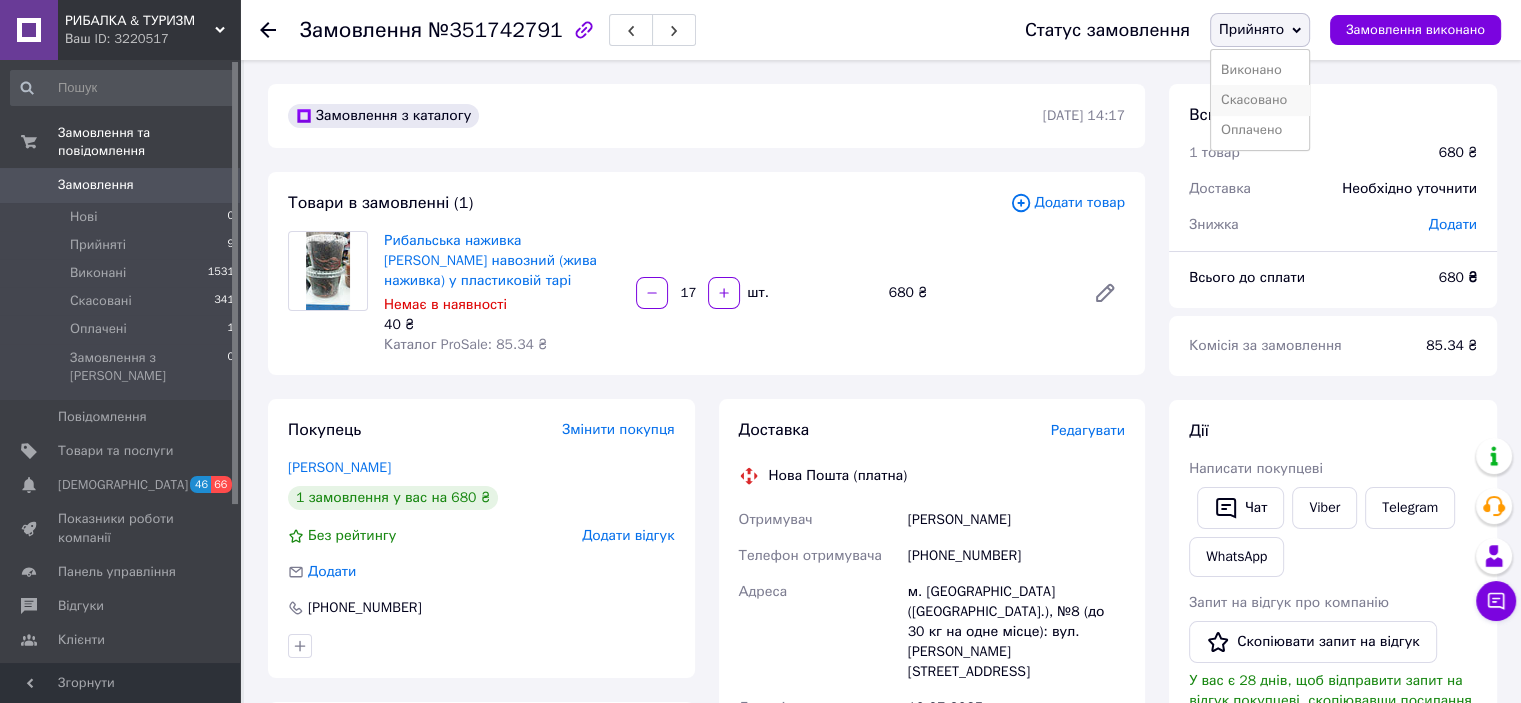 click on "Скасовано" at bounding box center (1260, 100) 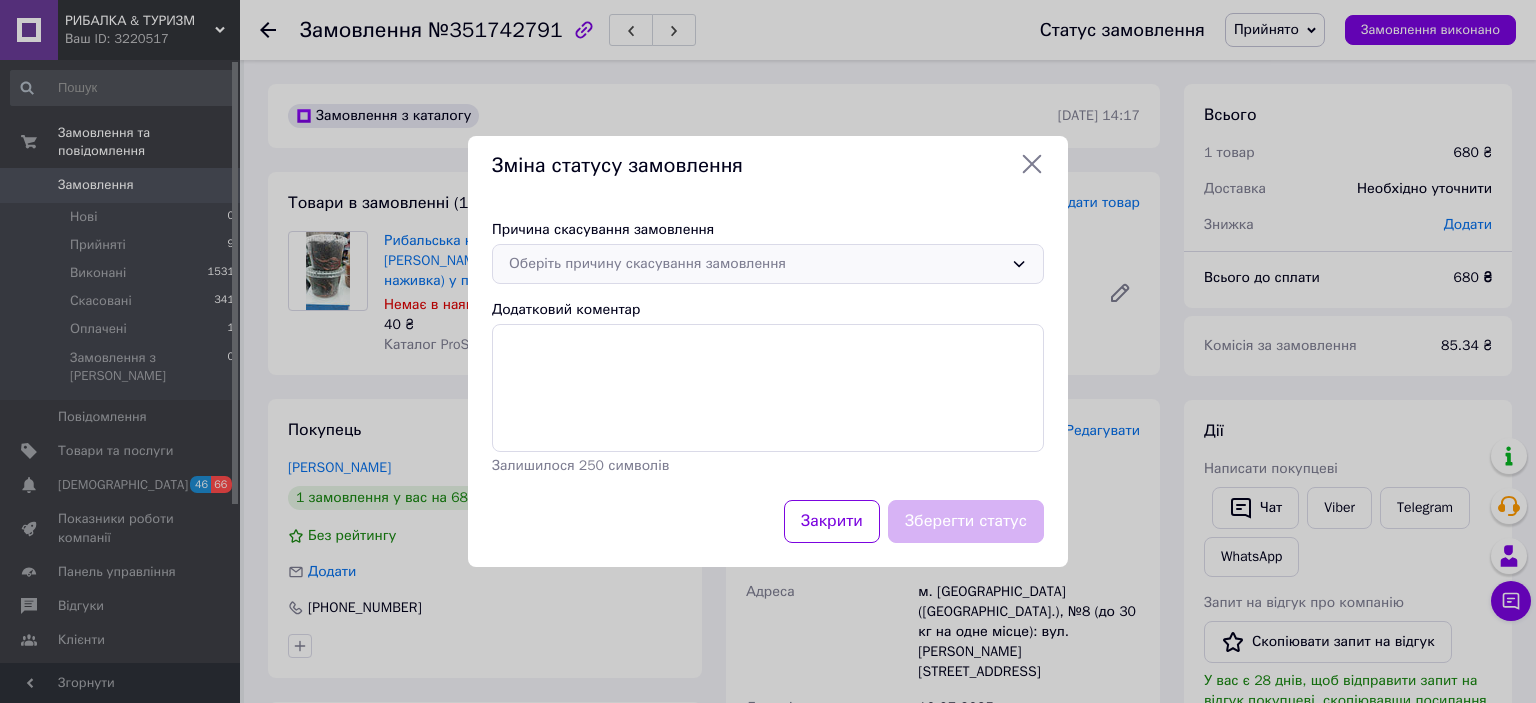 click on "Оберіть причину скасування замовлення" at bounding box center (756, 264) 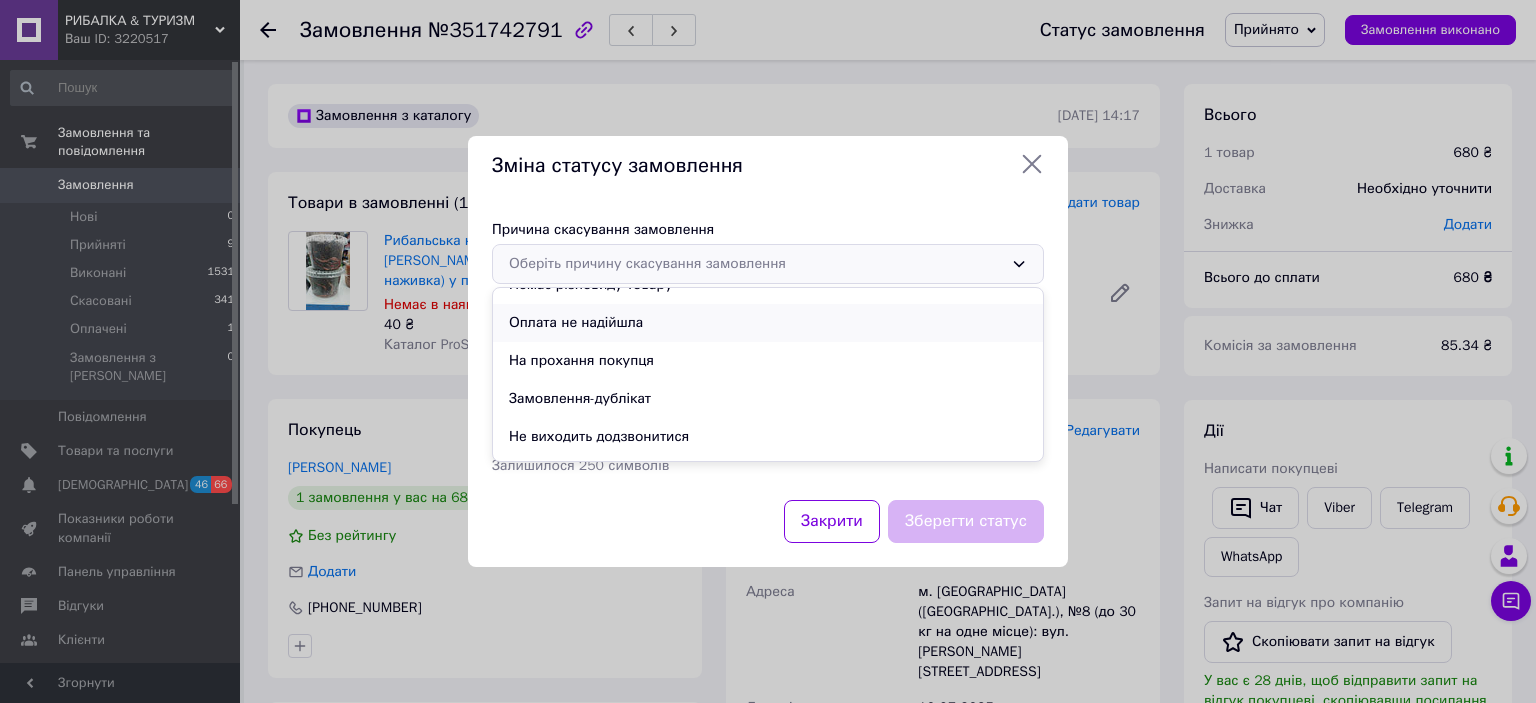 scroll, scrollTop: 93, scrollLeft: 0, axis: vertical 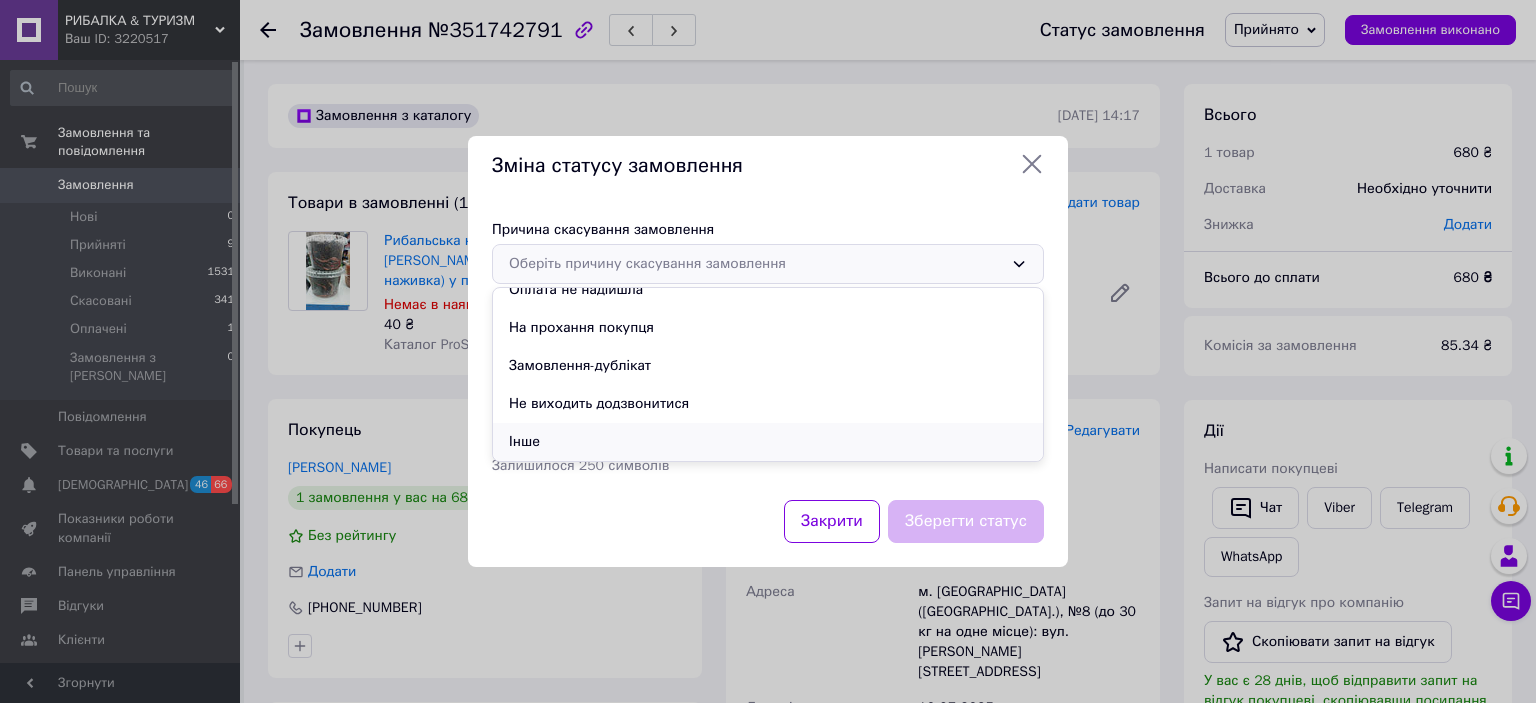 click on "Інше" at bounding box center (768, 442) 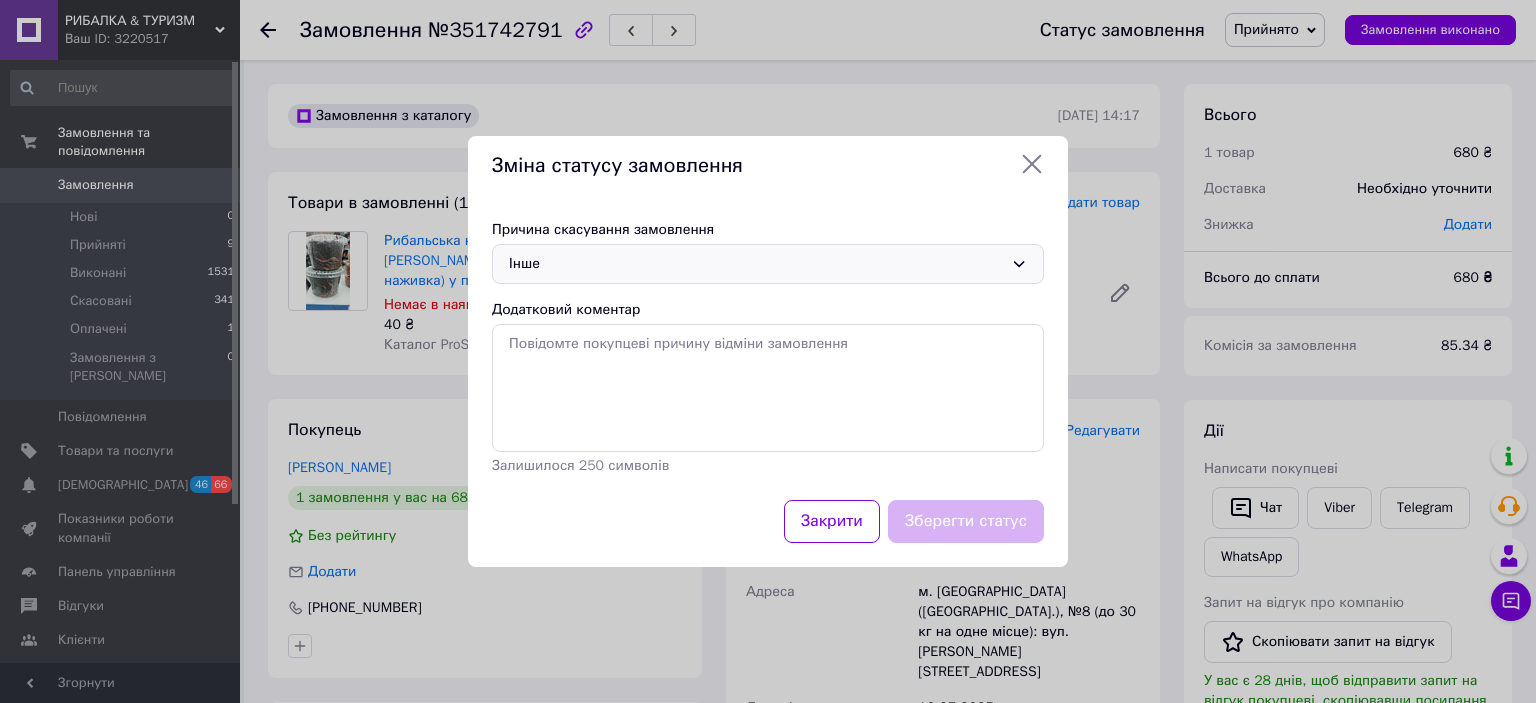 click on "Інше" at bounding box center (768, 264) 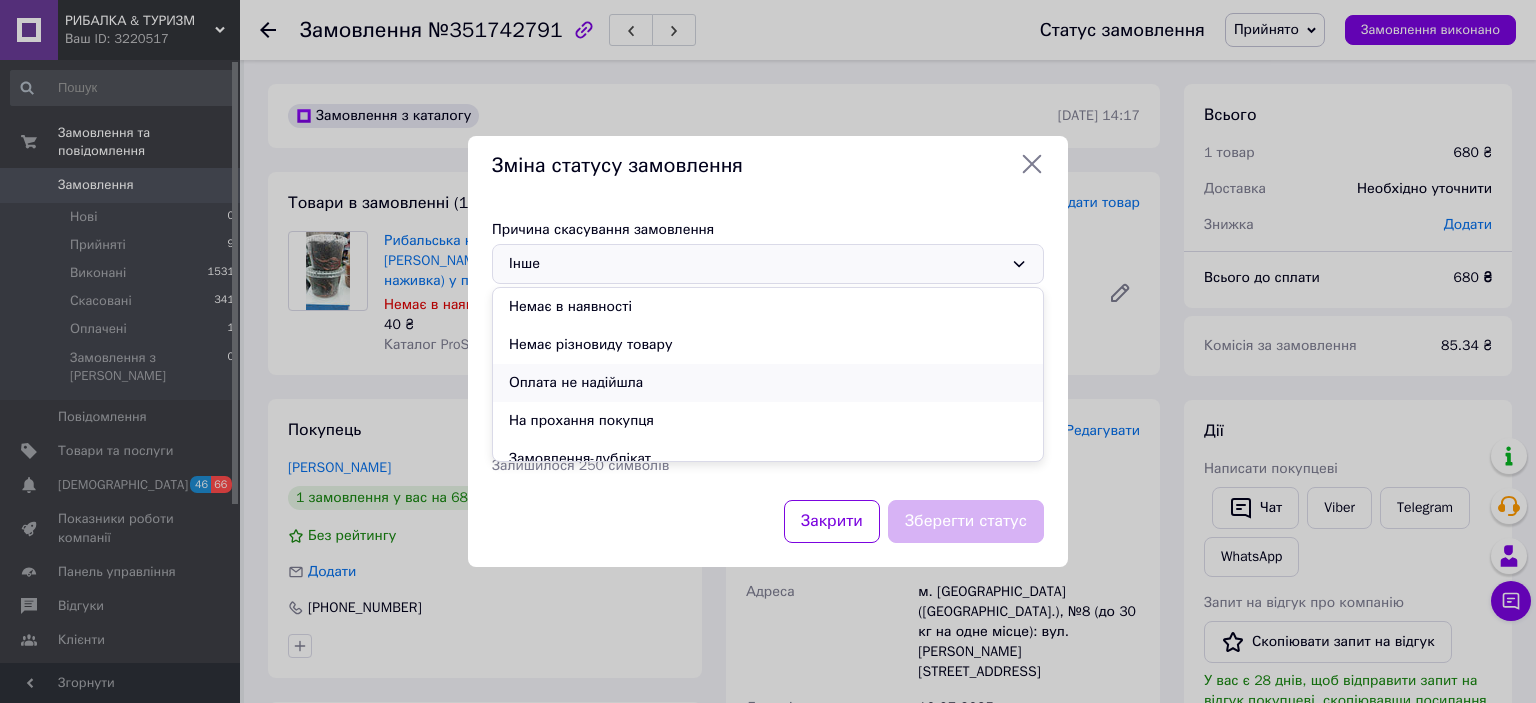scroll, scrollTop: 93, scrollLeft: 0, axis: vertical 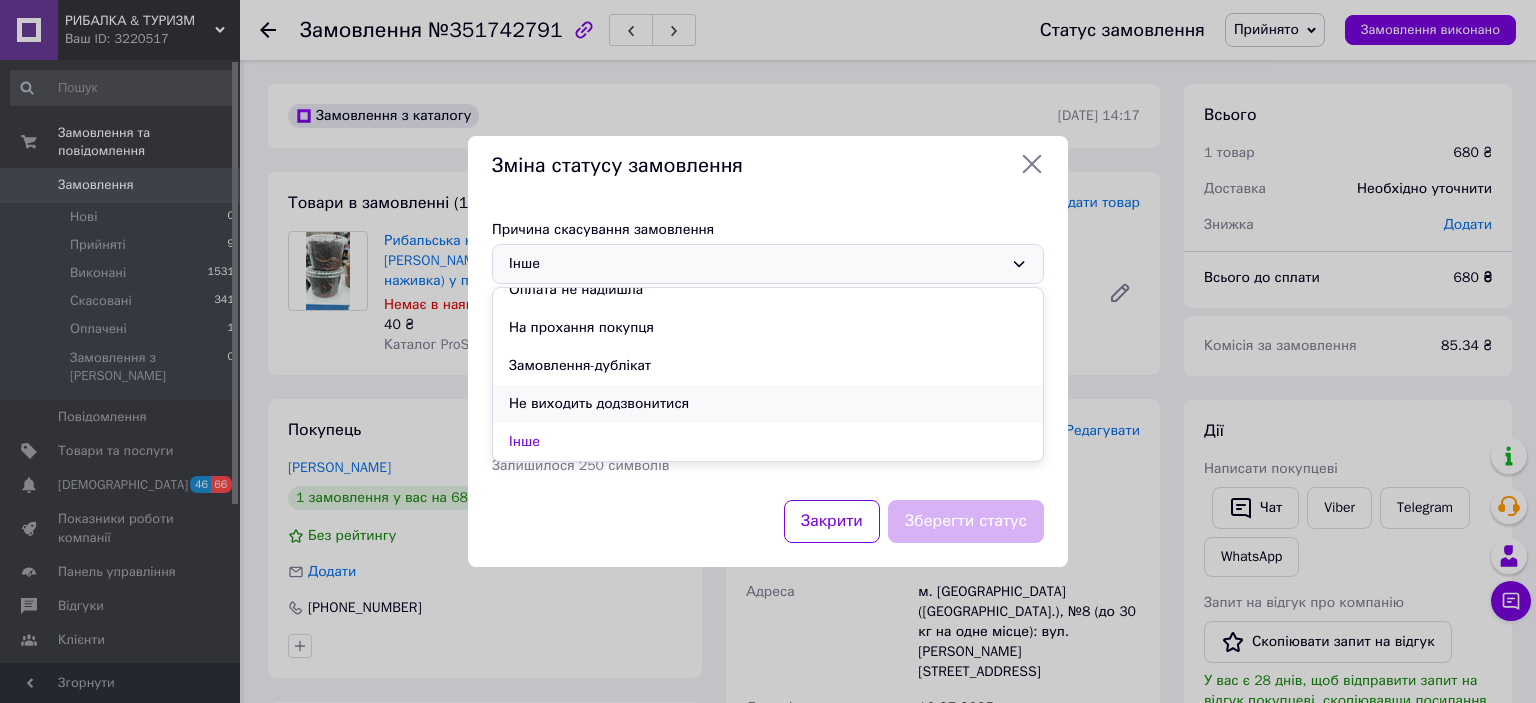 click on "Не виходить додзвонитися" at bounding box center (768, 404) 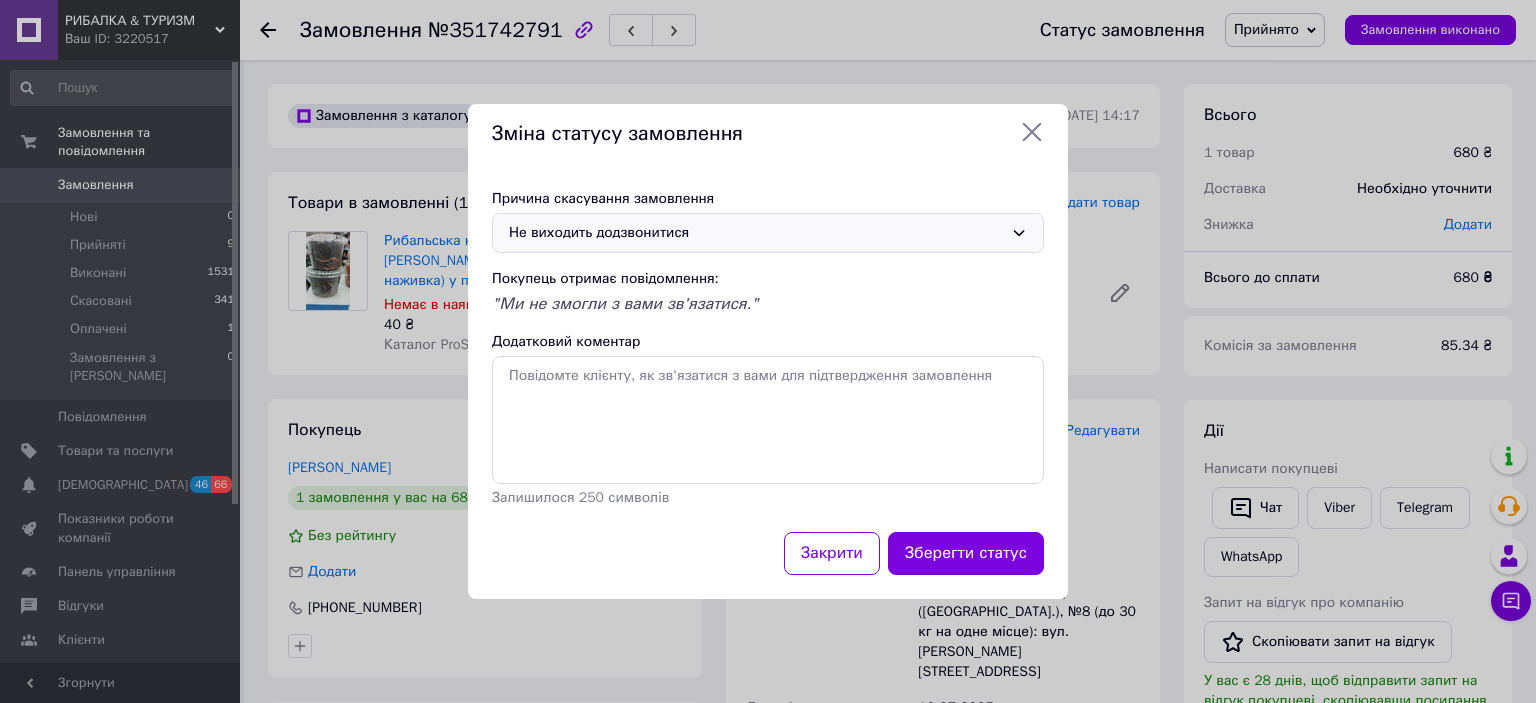 click on "Не виходить додзвонитися" at bounding box center [756, 233] 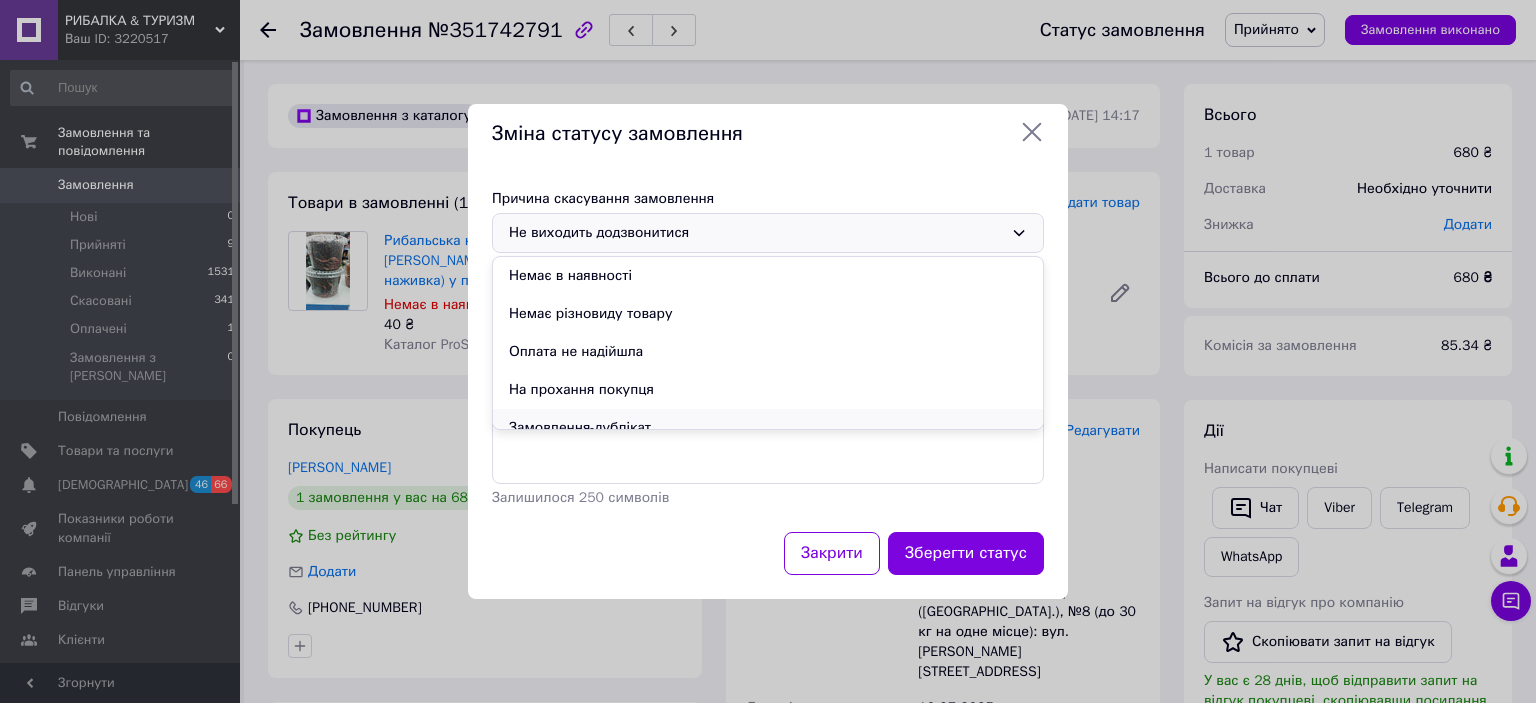 scroll, scrollTop: 94, scrollLeft: 0, axis: vertical 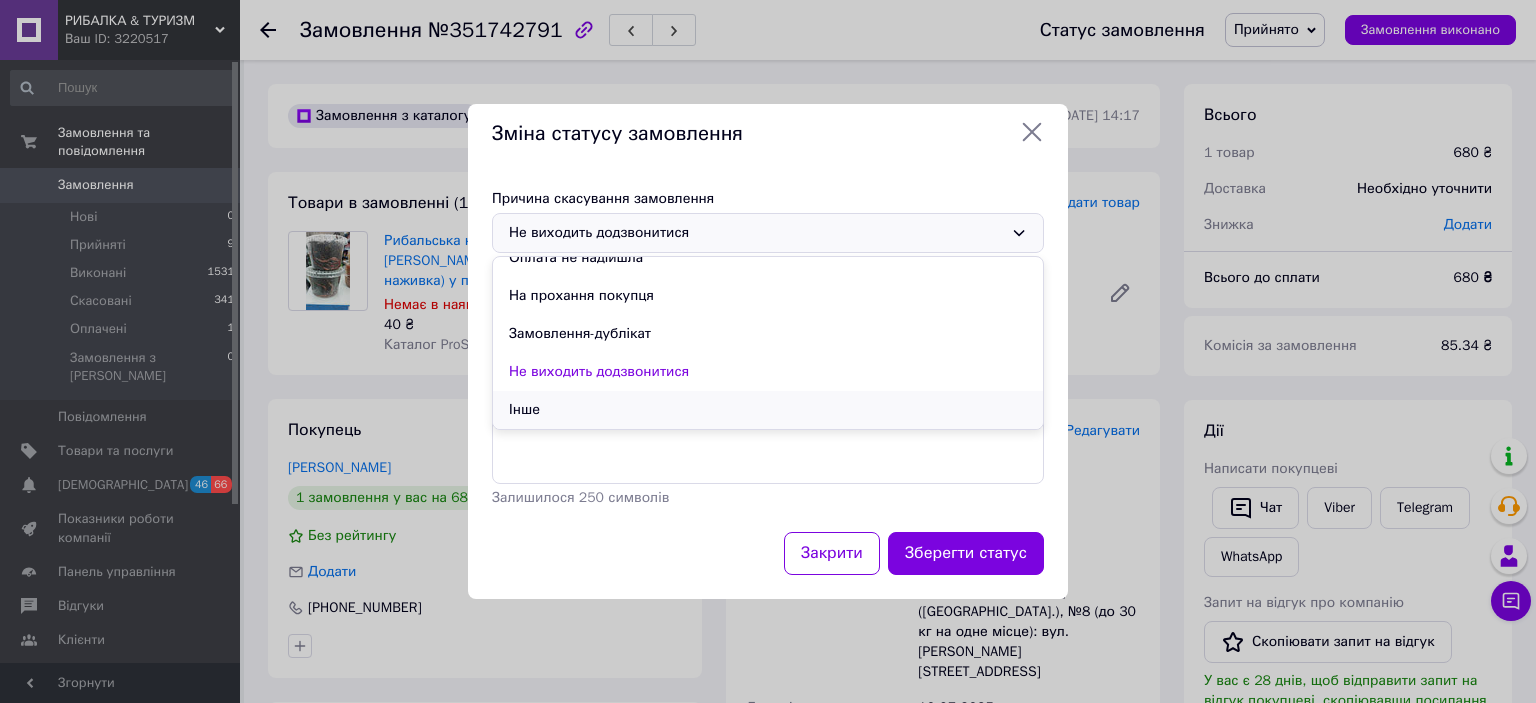 click on "Інше" at bounding box center (768, 410) 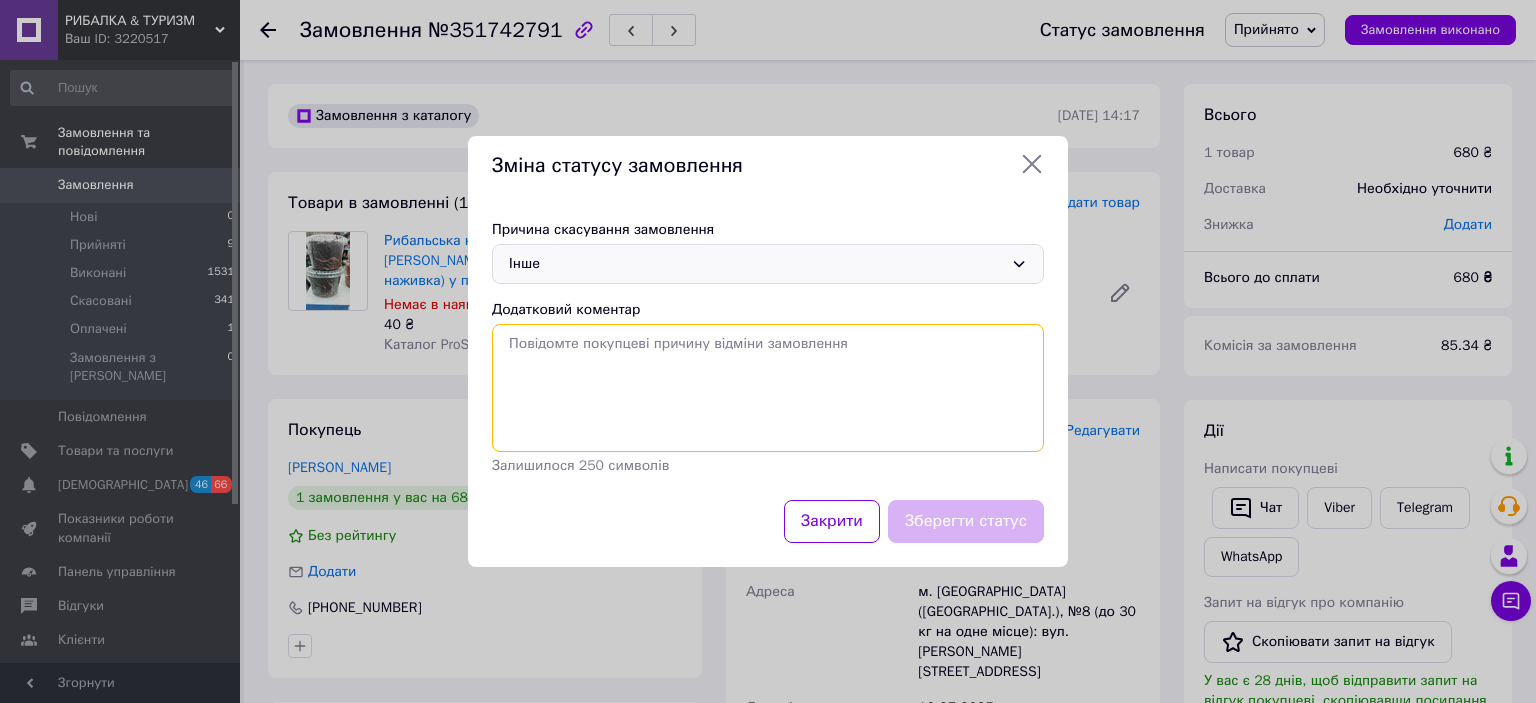 click on "Додатковий коментар" at bounding box center [768, 388] 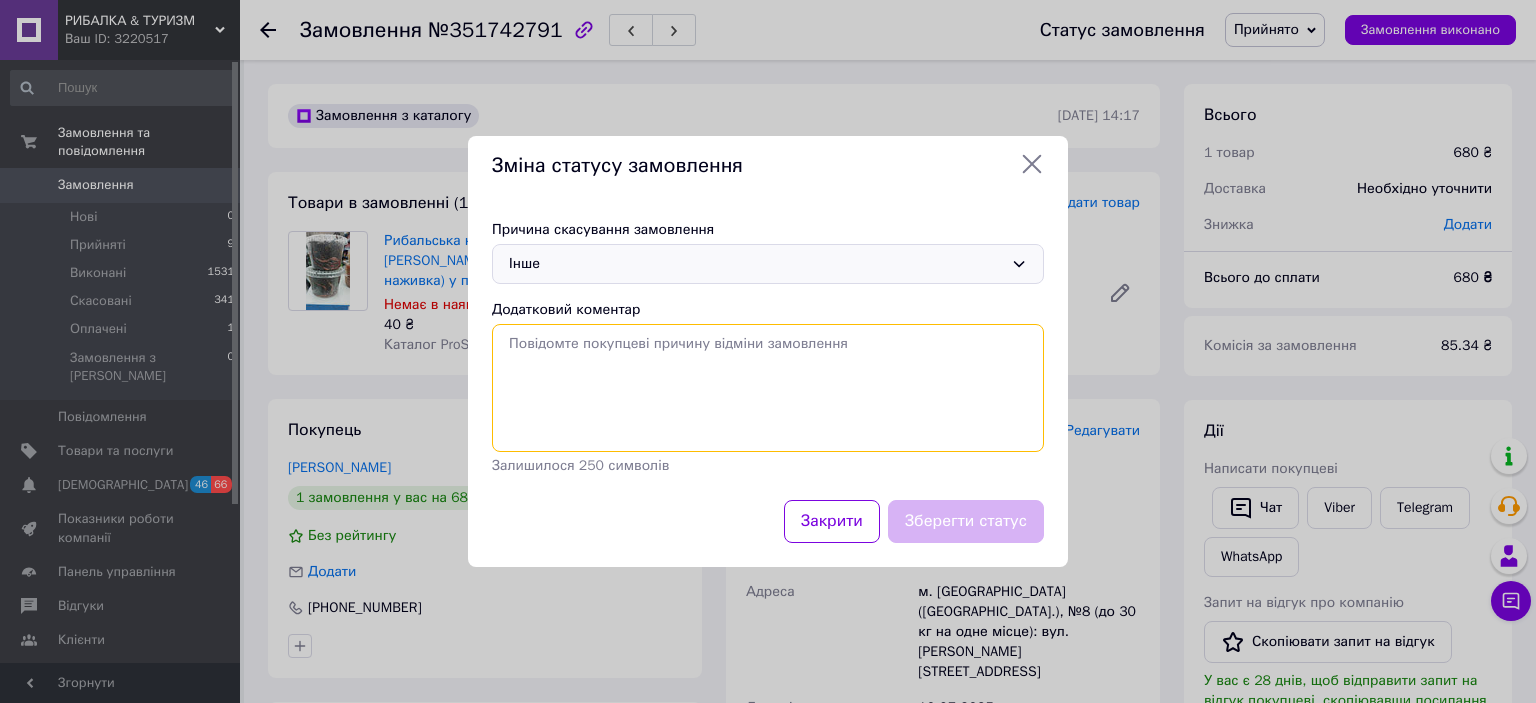 type on "П" 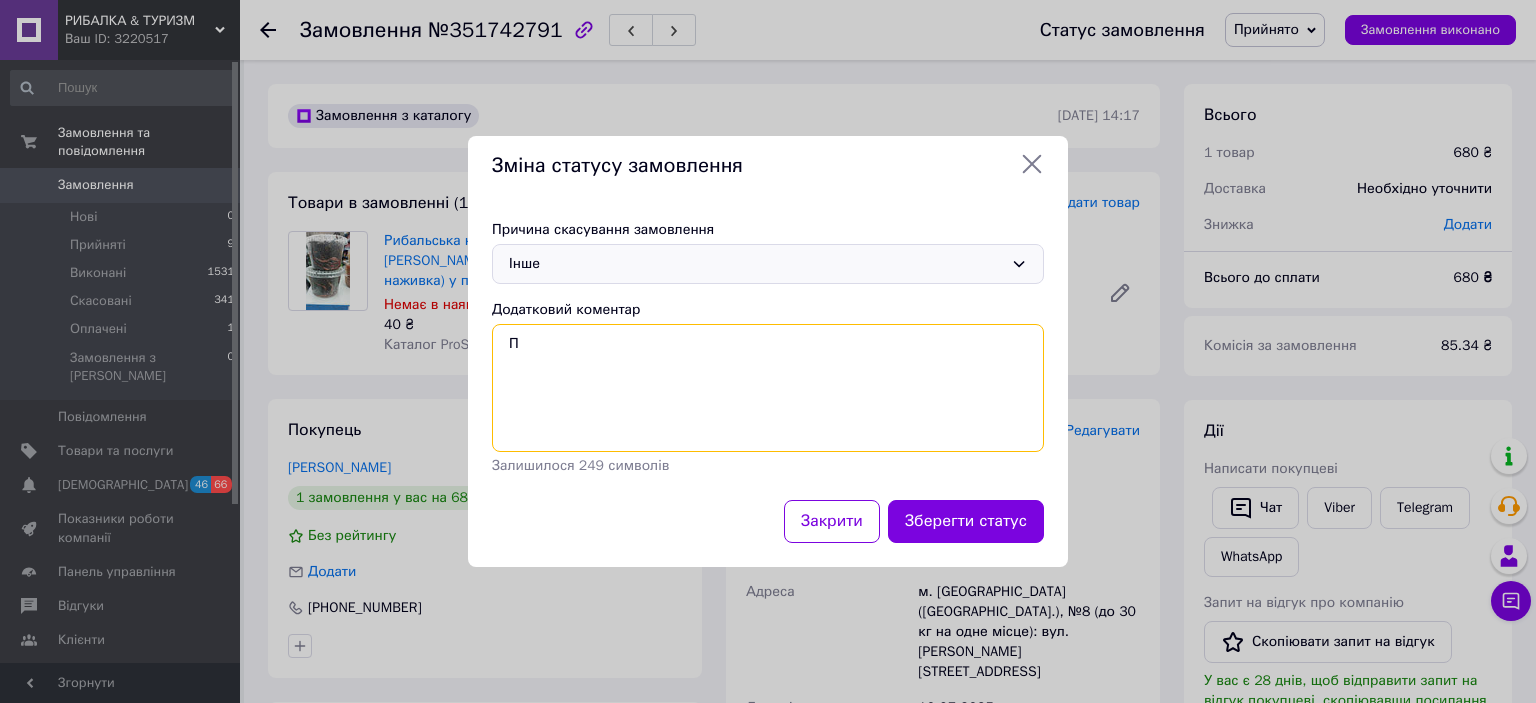 type 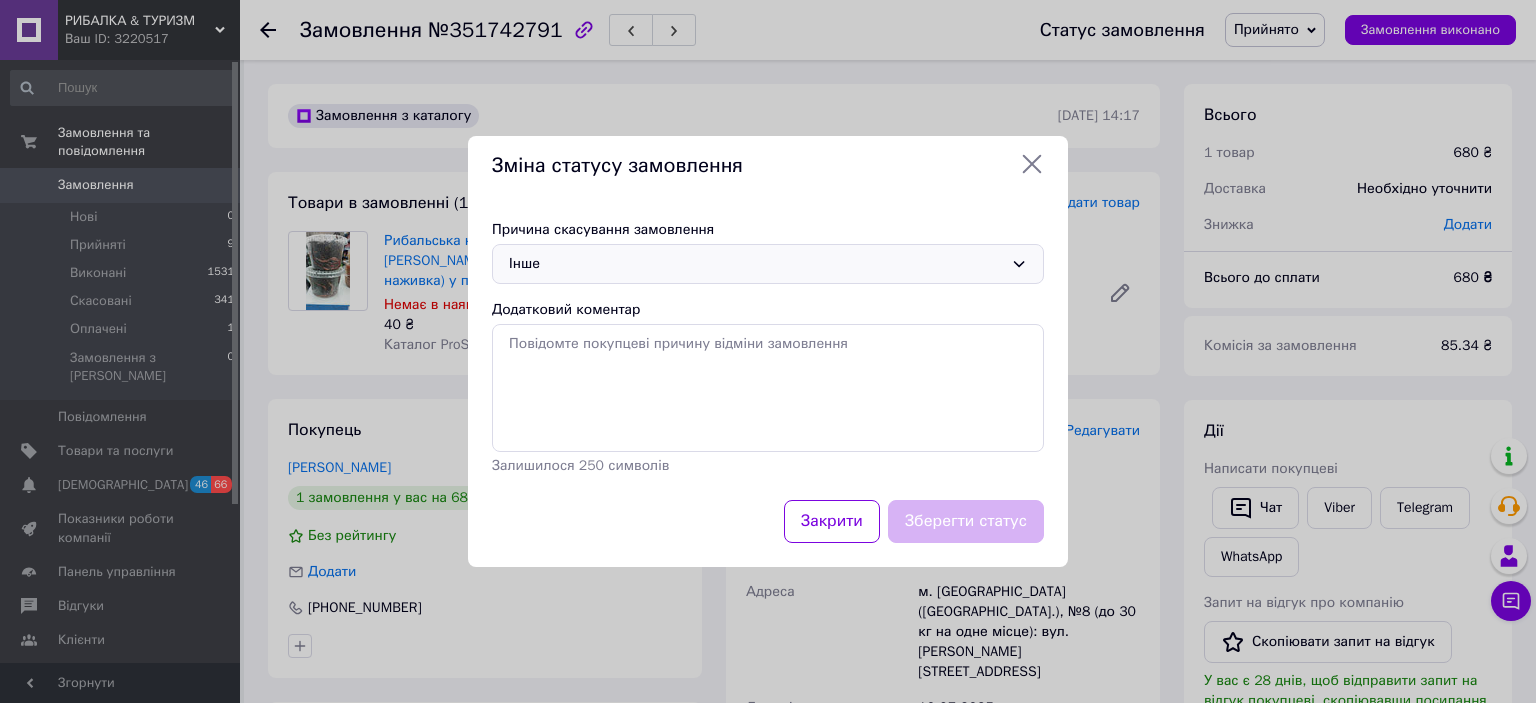 click on "Інше" at bounding box center [756, 264] 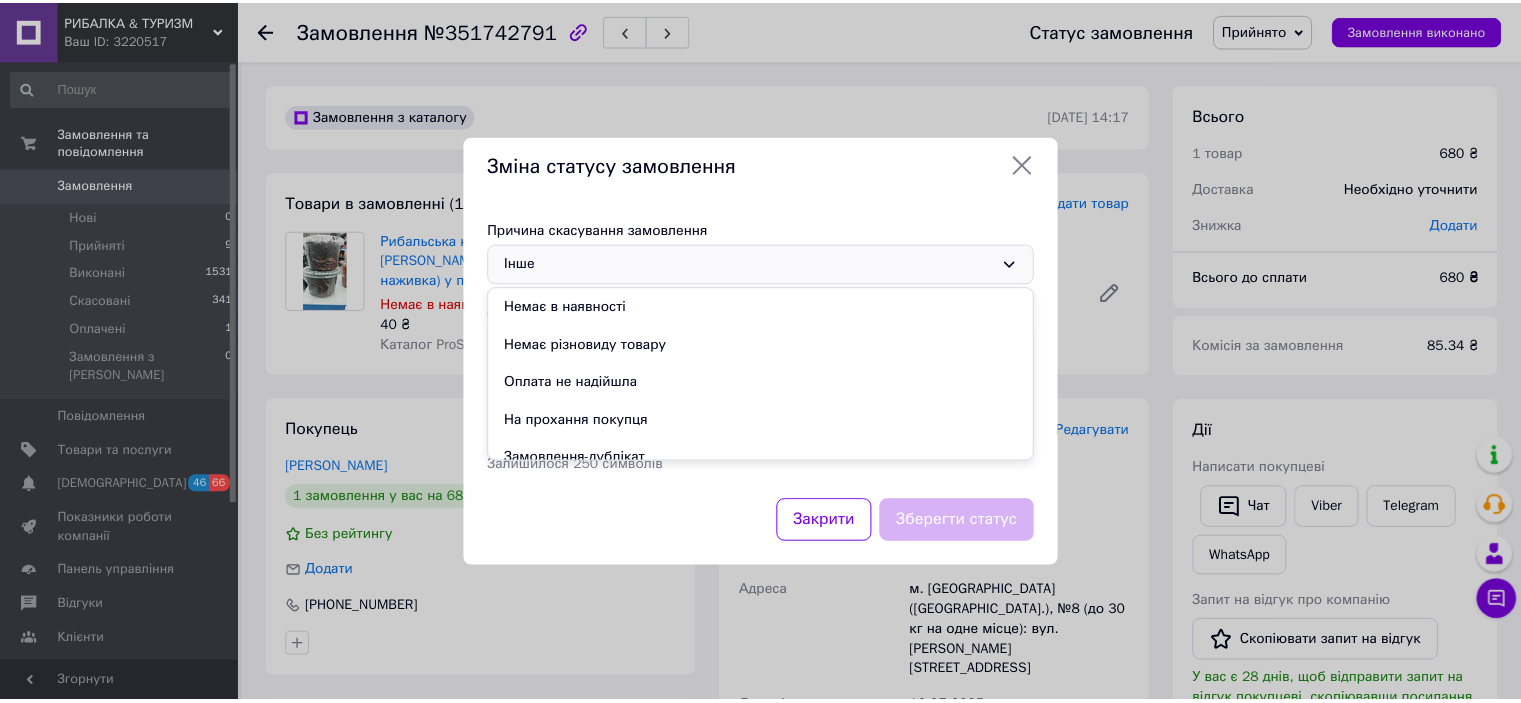 scroll, scrollTop: 94, scrollLeft: 0, axis: vertical 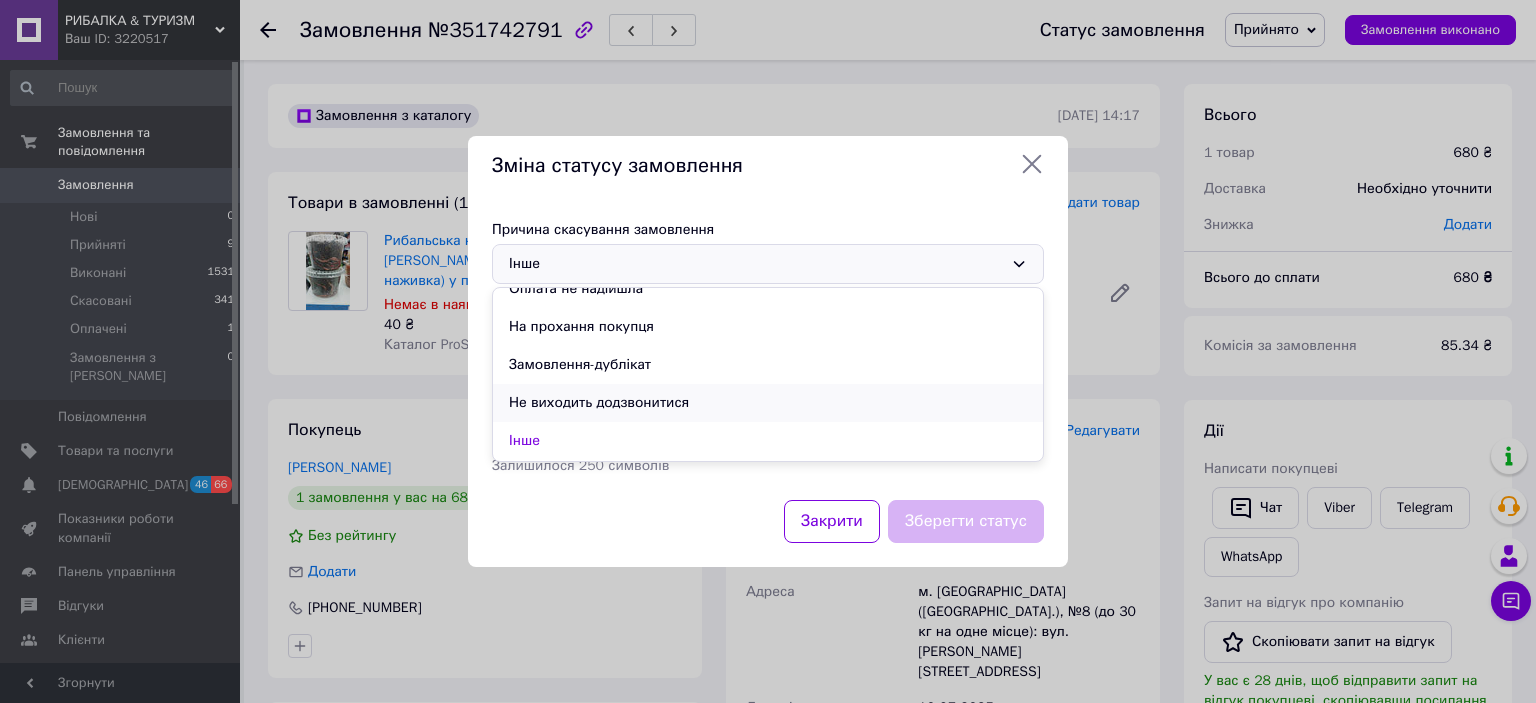 click on "Не виходить додзвонитися" at bounding box center [768, 403] 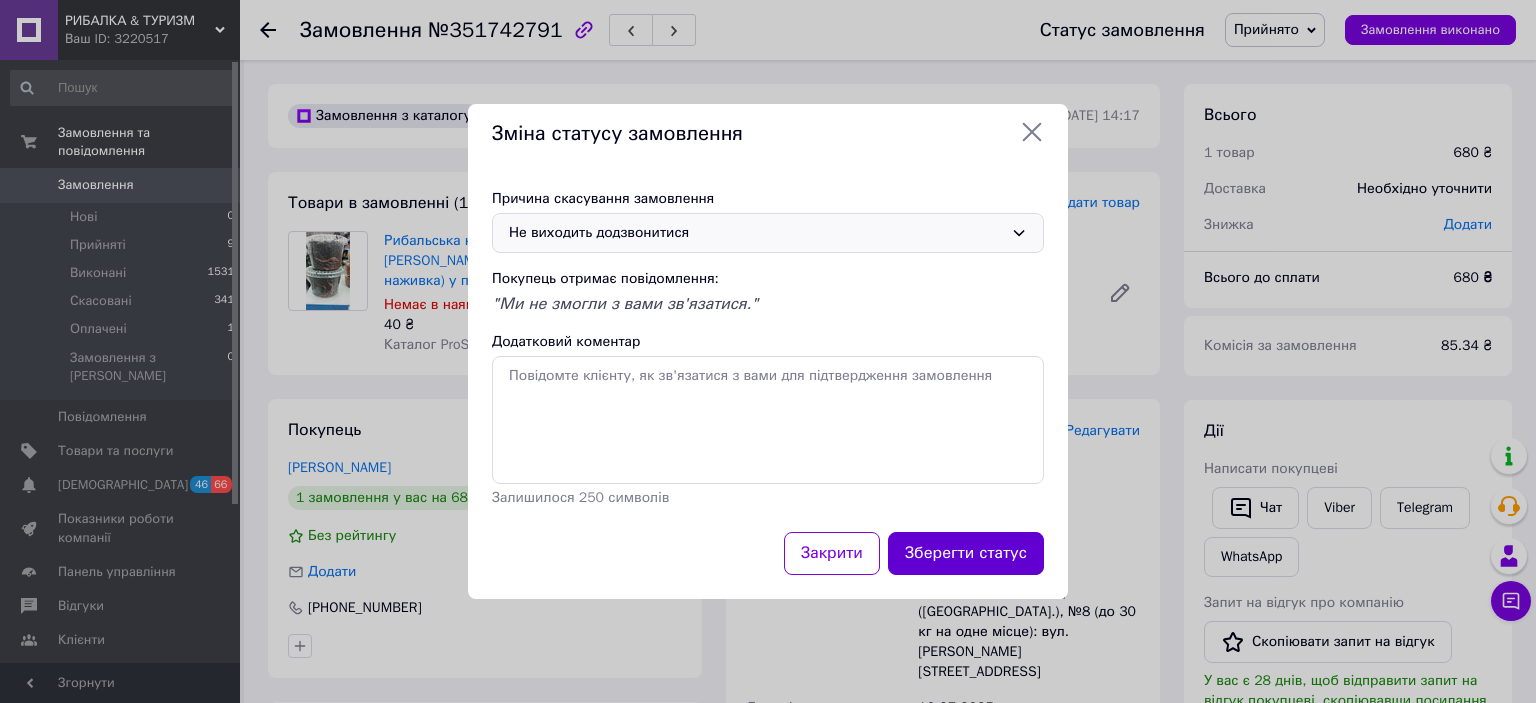 click on "Зберегти статус" at bounding box center (966, 553) 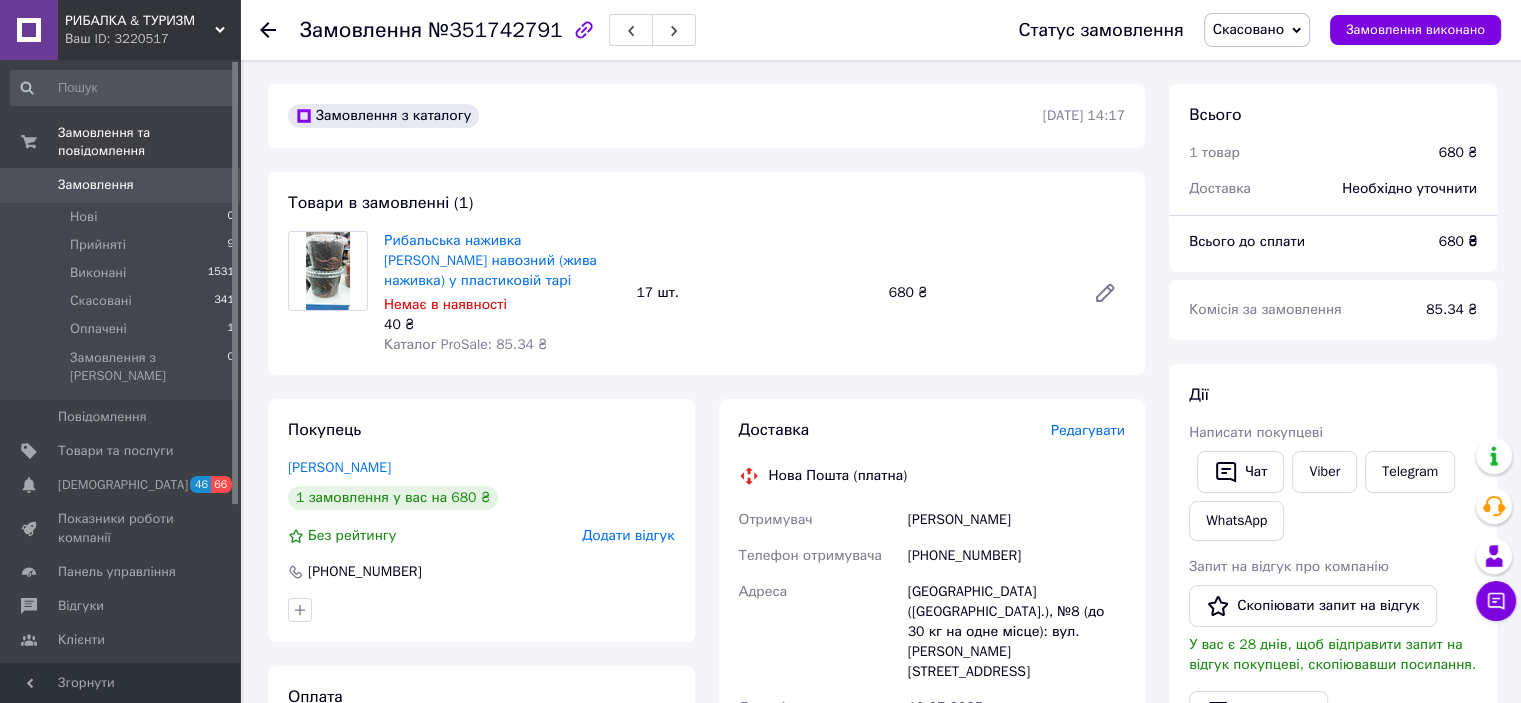 click on "РИБАЛКА & ТУРИЗМ" at bounding box center [140, 21] 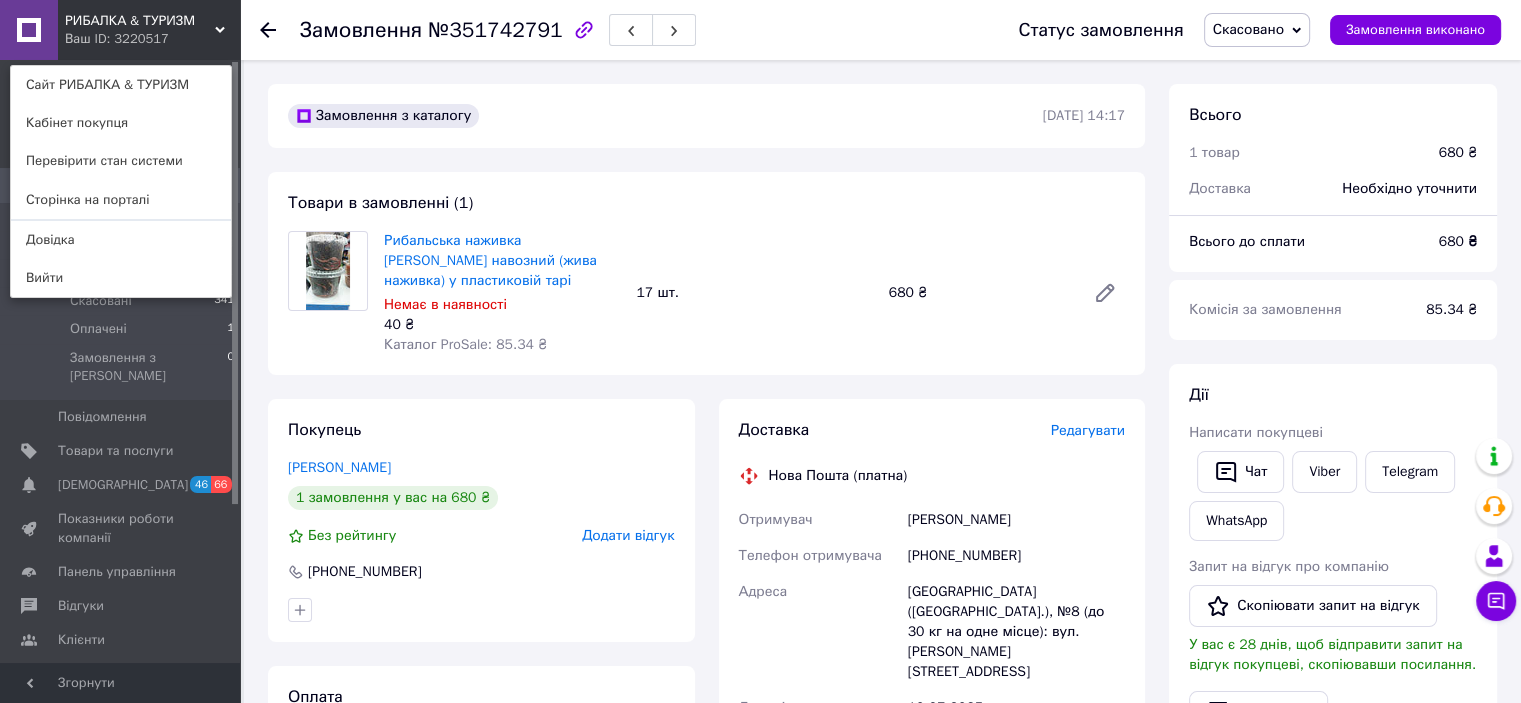 click on "РИБАЛКА & ТУРИЗМ" at bounding box center (140, 21) 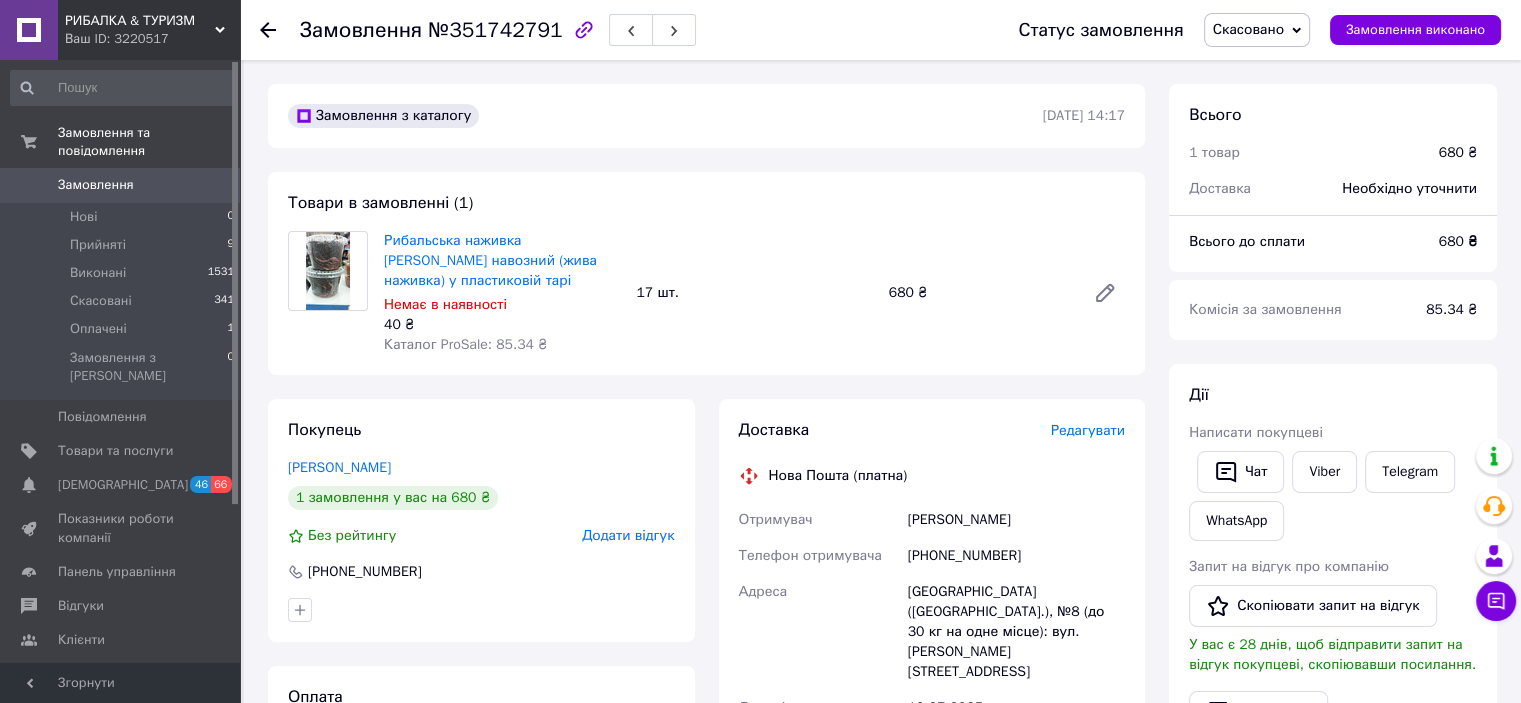 click on "Замовлення" at bounding box center (121, 185) 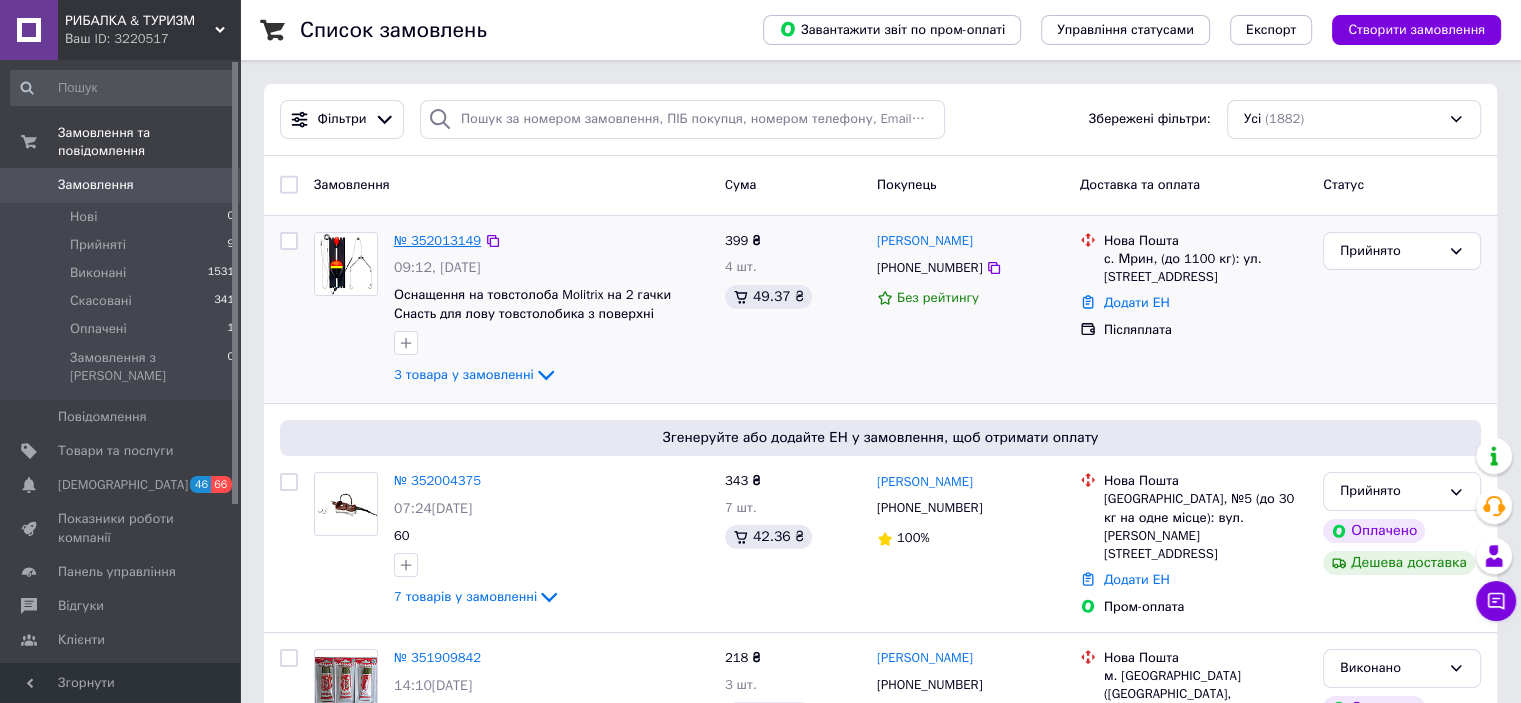click on "№ 352013149" at bounding box center (437, 240) 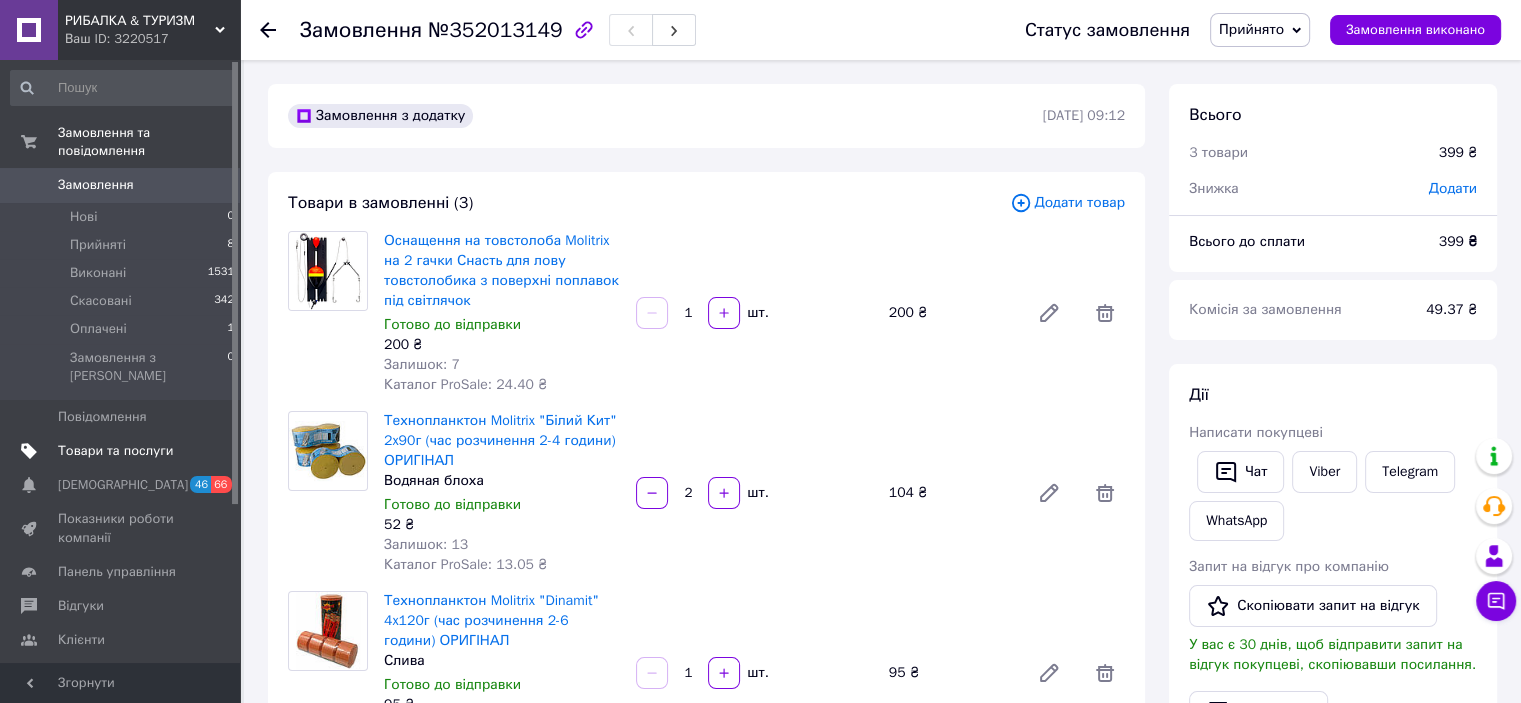 click on "Товари та послуги" at bounding box center [123, 451] 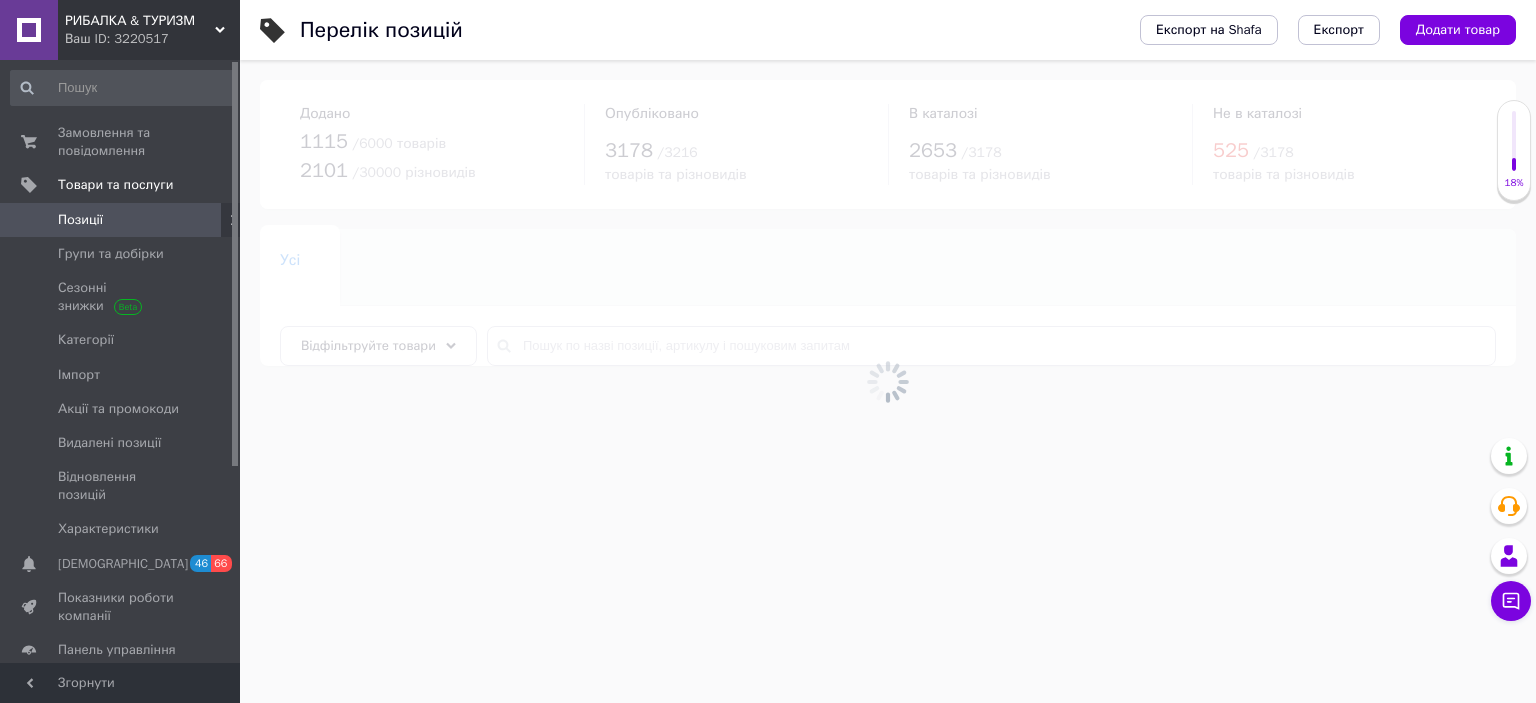 click at bounding box center (888, 381) 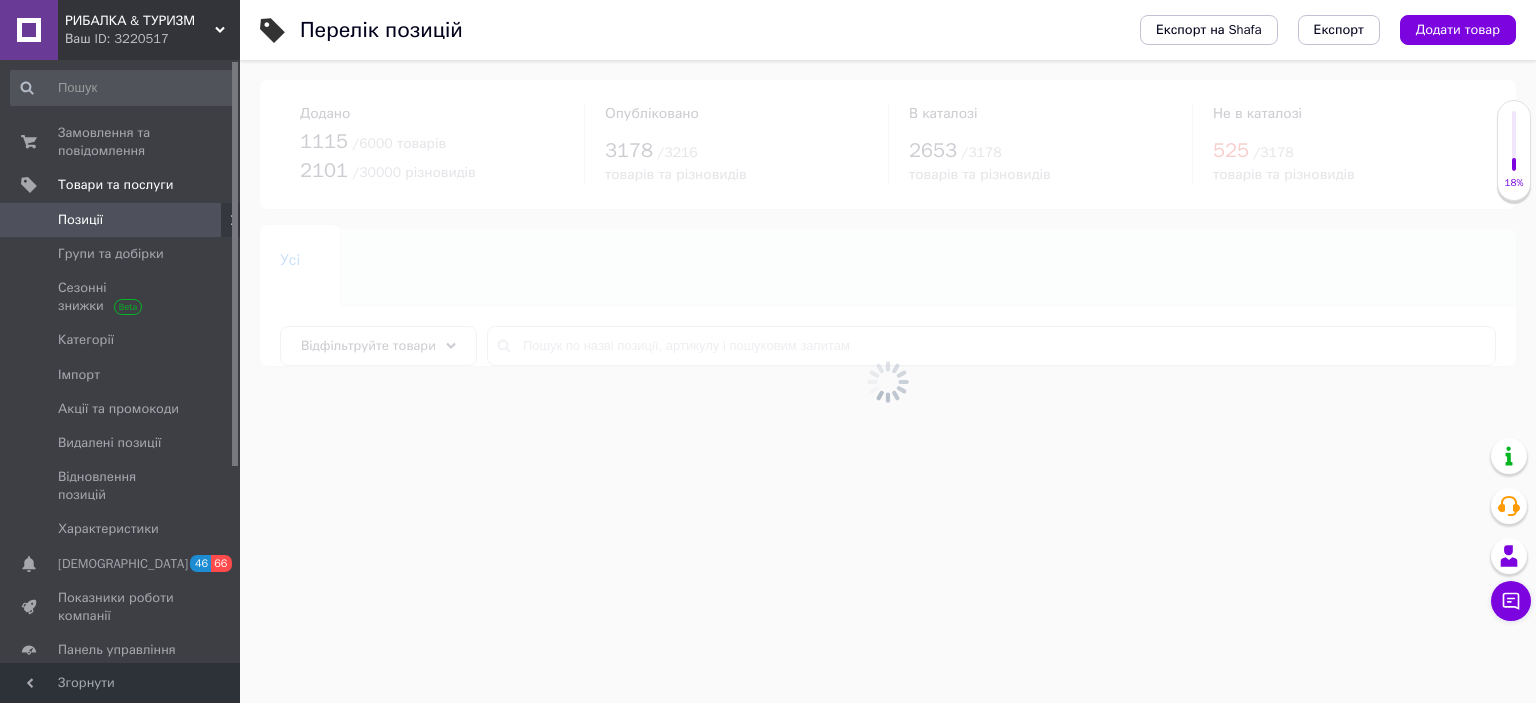 click at bounding box center (888, 381) 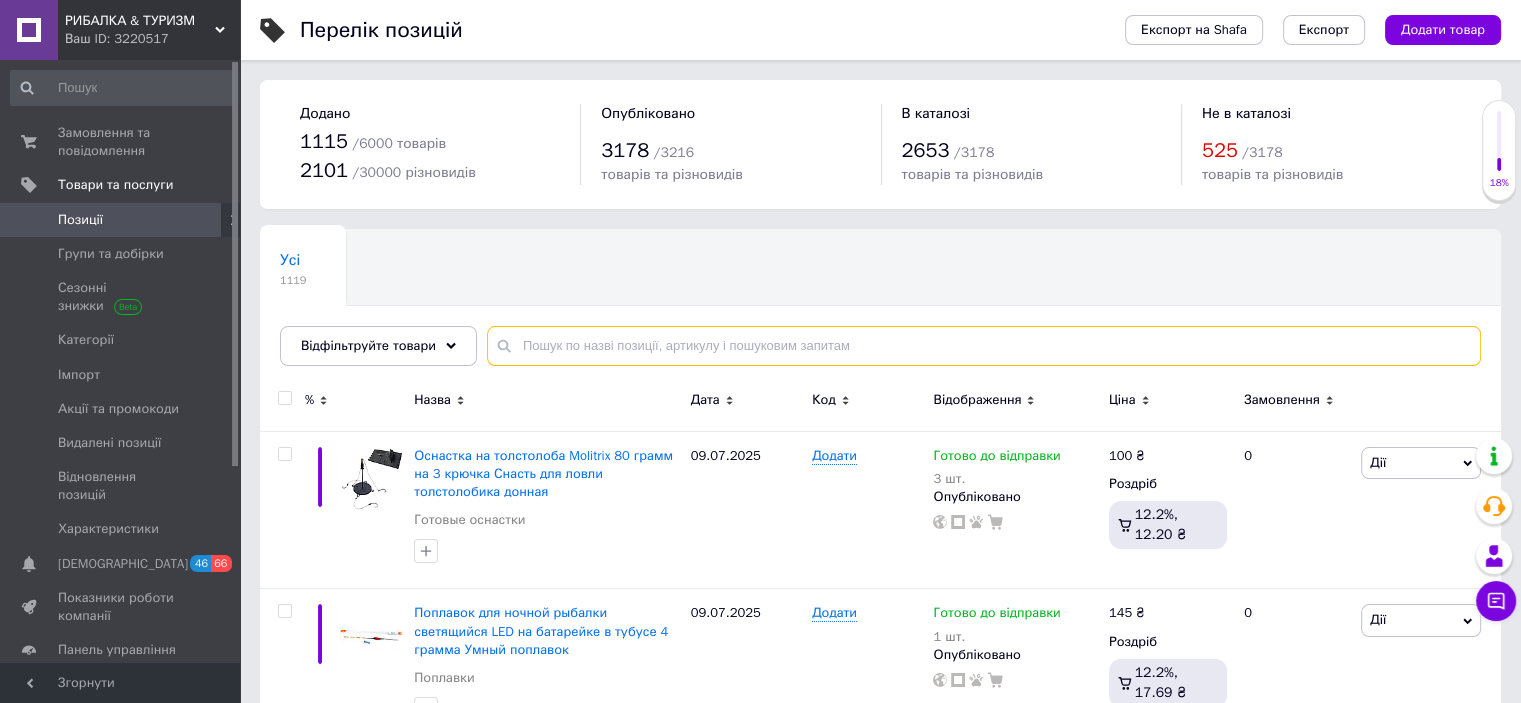 click at bounding box center (984, 346) 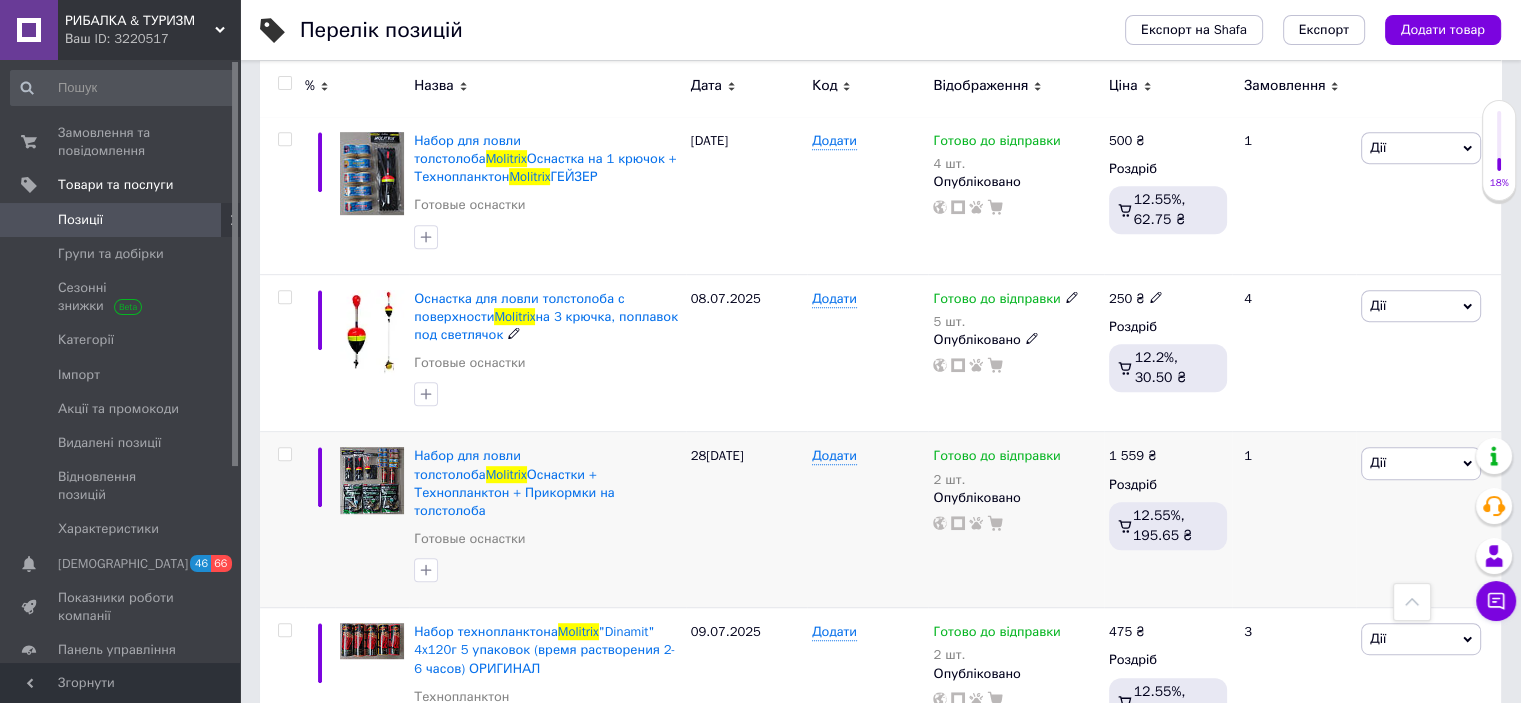 scroll, scrollTop: 1100, scrollLeft: 0, axis: vertical 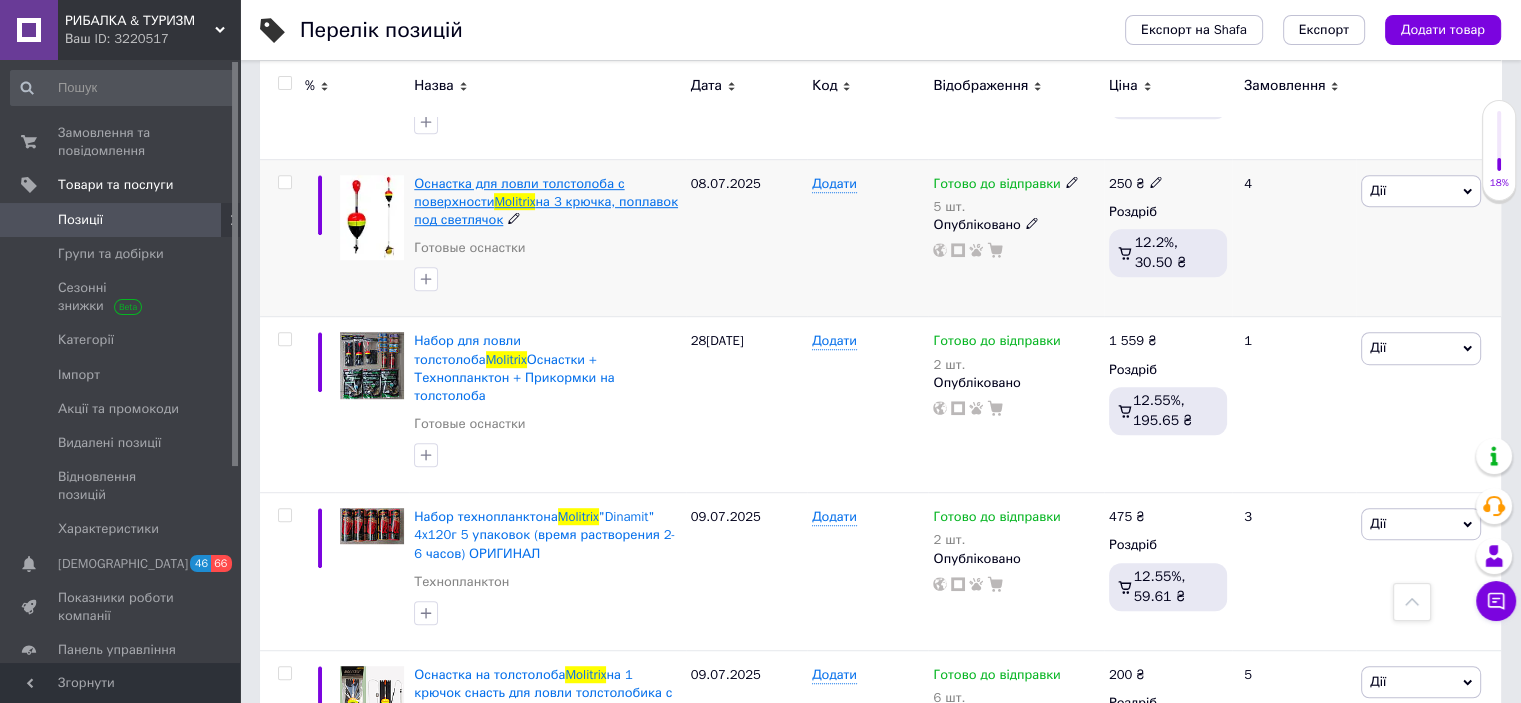 type on "Molitrix" 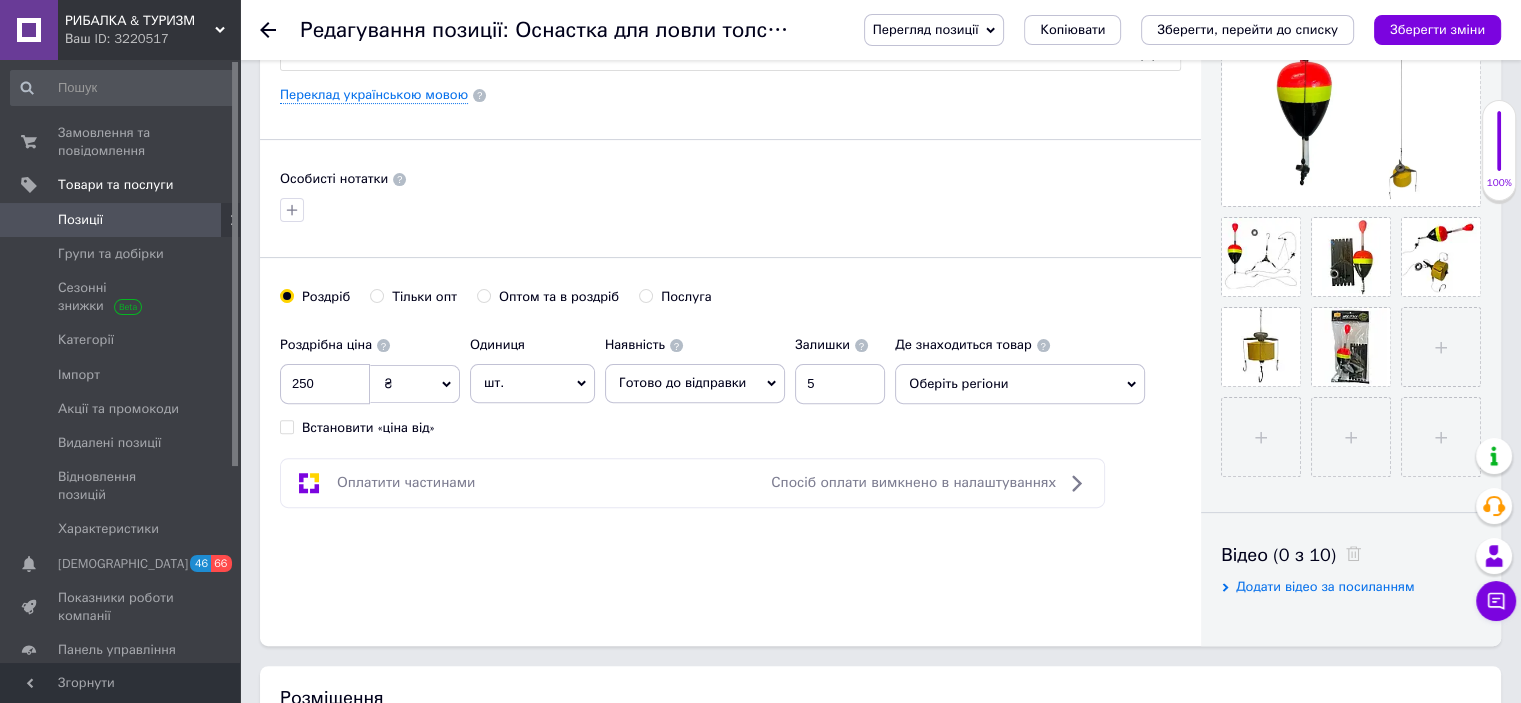 scroll, scrollTop: 600, scrollLeft: 0, axis: vertical 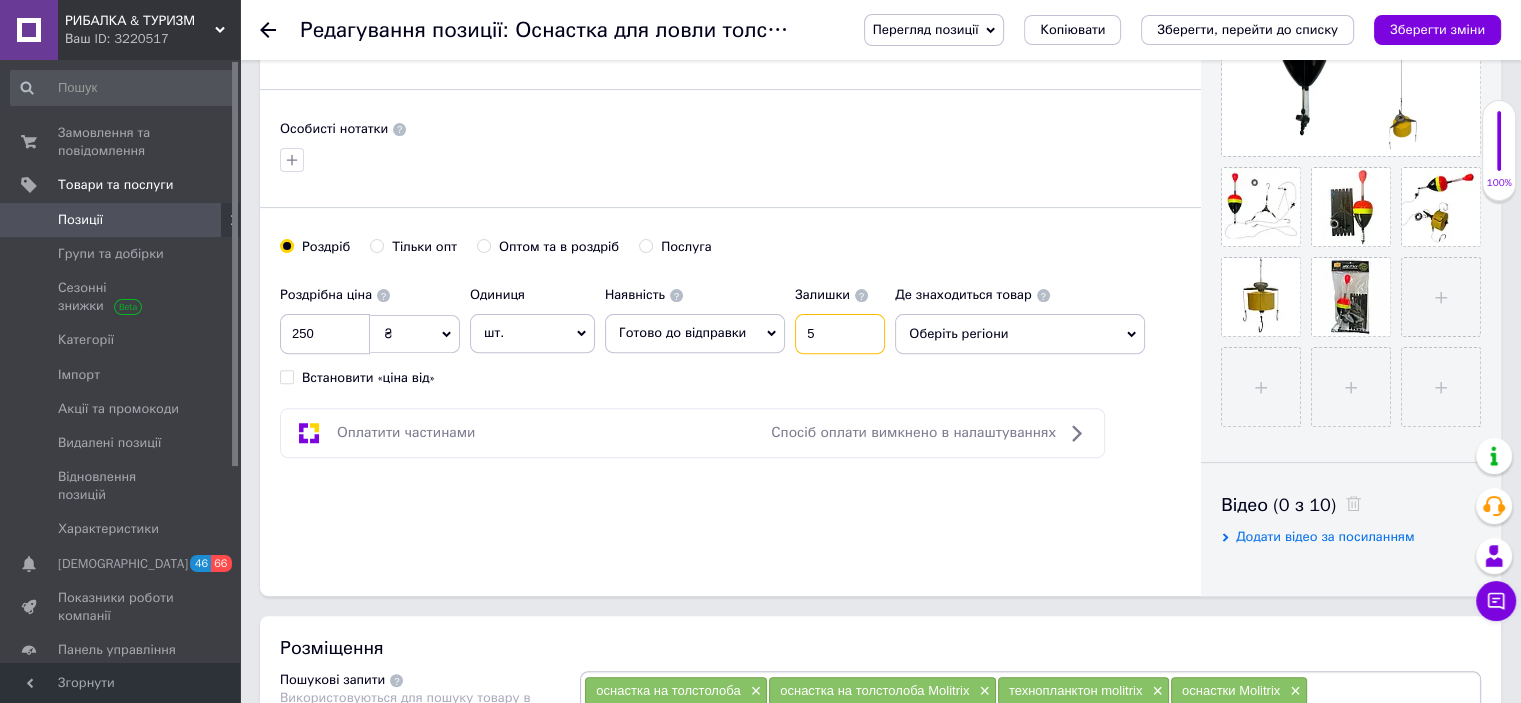 drag, startPoint x: 814, startPoint y: 329, endPoint x: 792, endPoint y: 328, distance: 22.022715 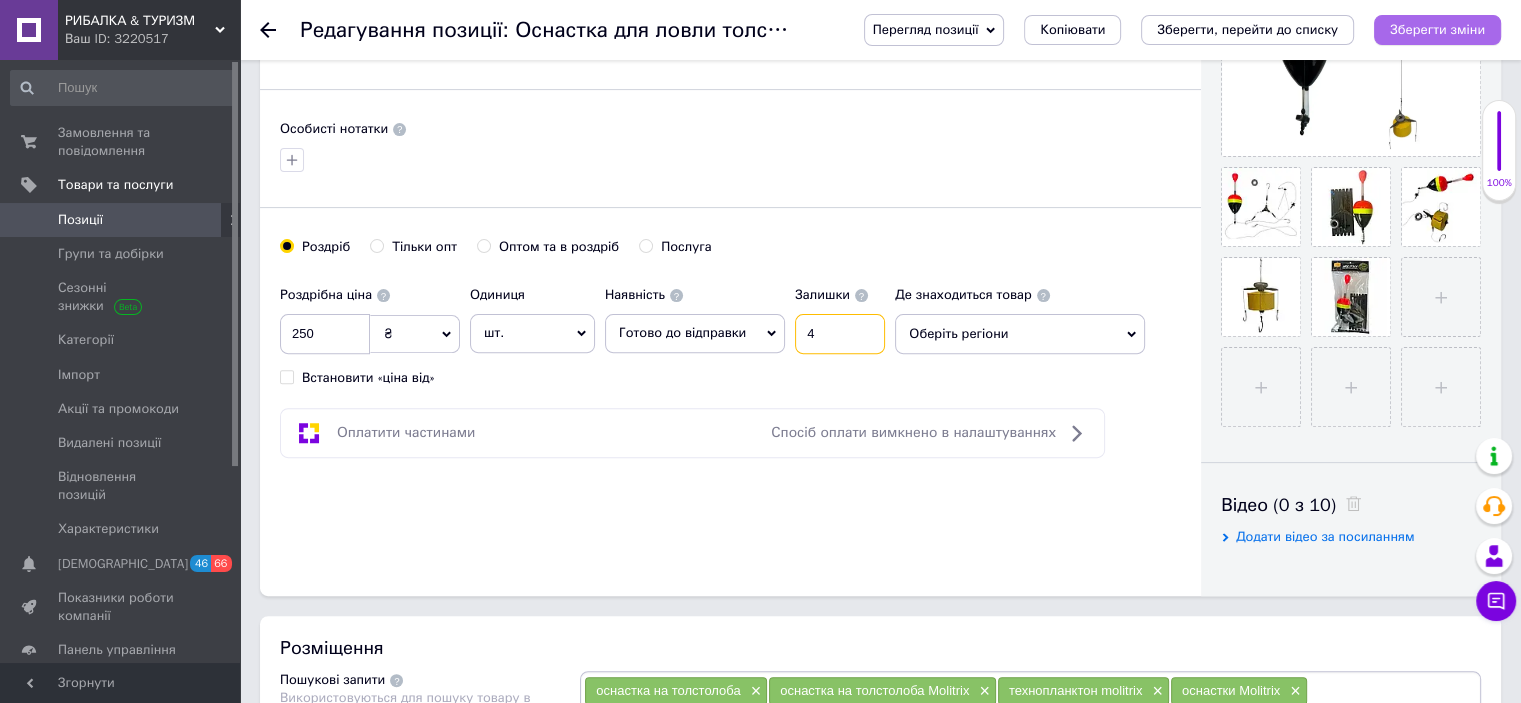 type on "4" 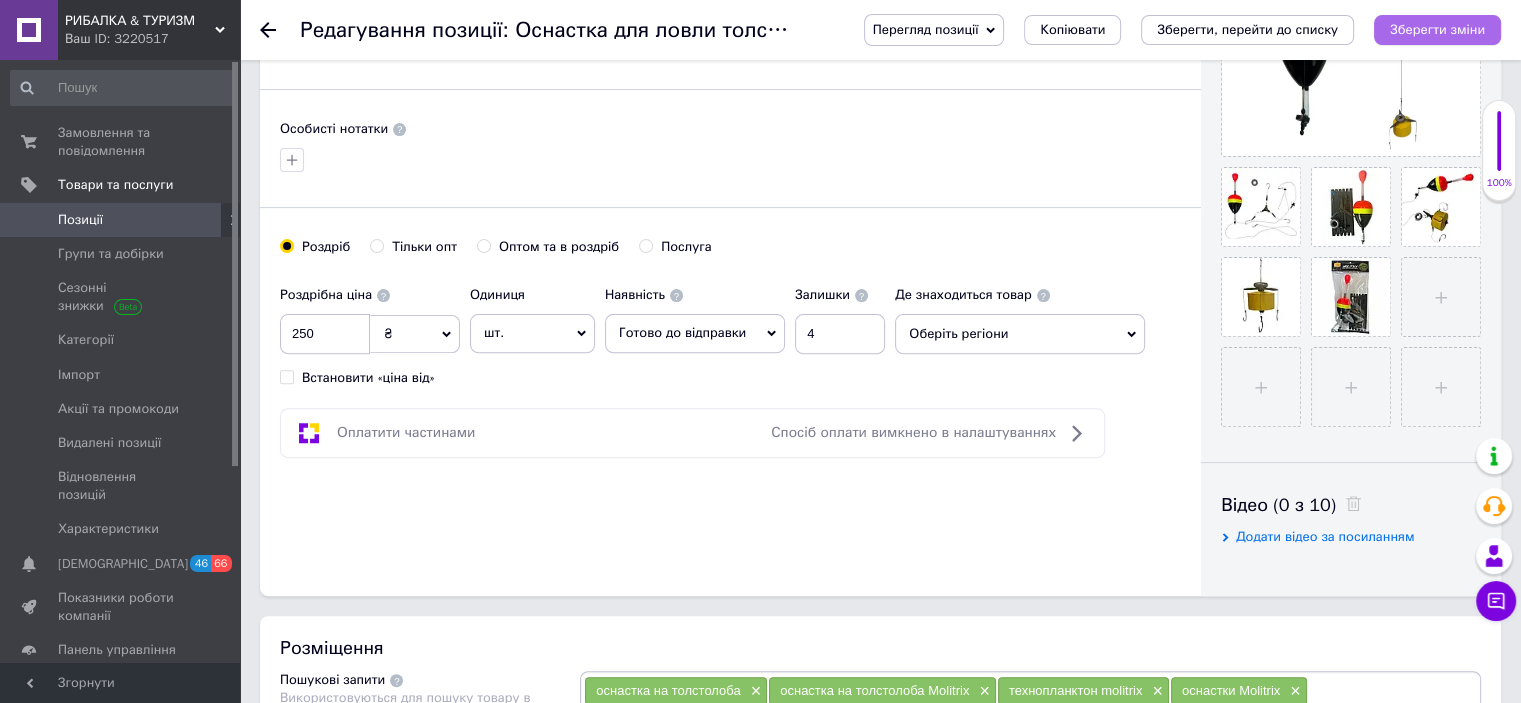click on "Зберегти зміни" at bounding box center (1437, 29) 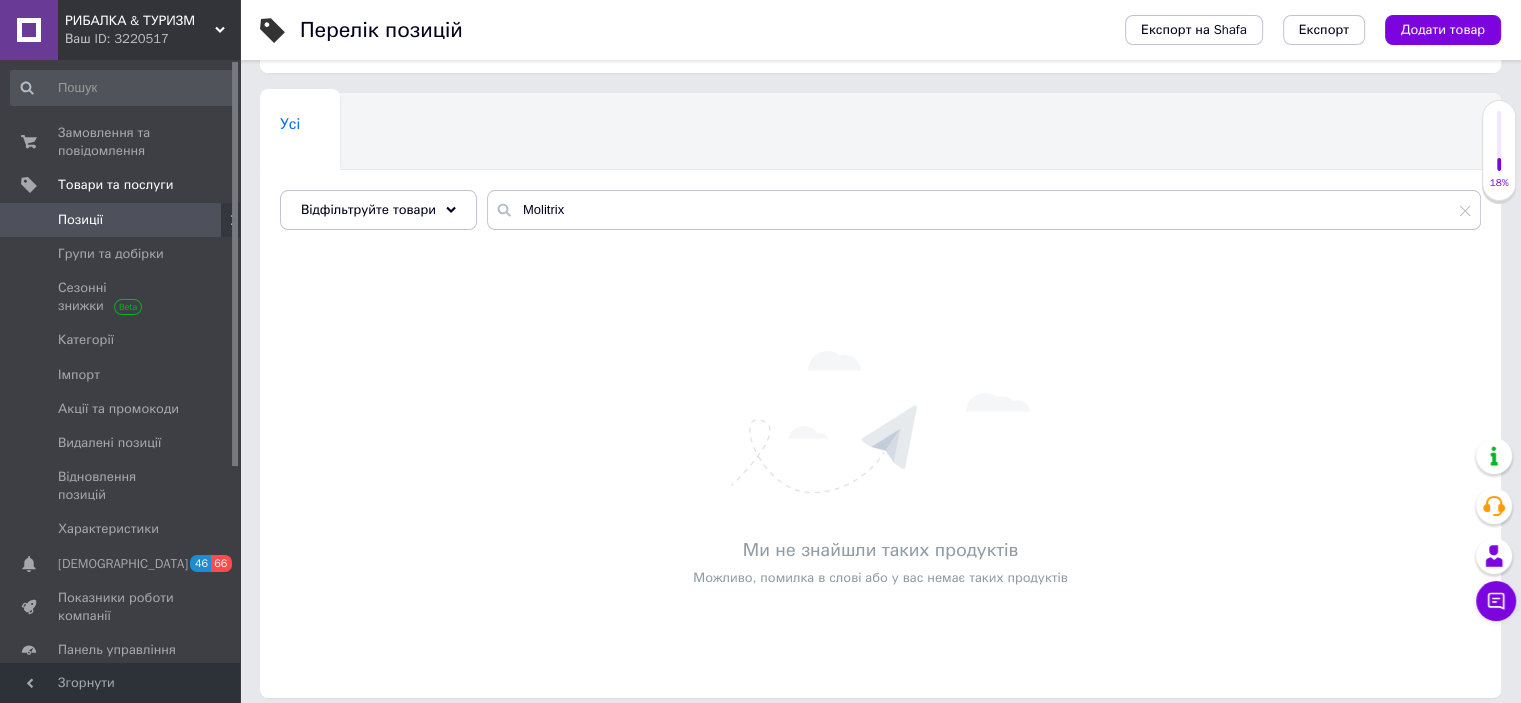 scroll, scrollTop: 150, scrollLeft: 0, axis: vertical 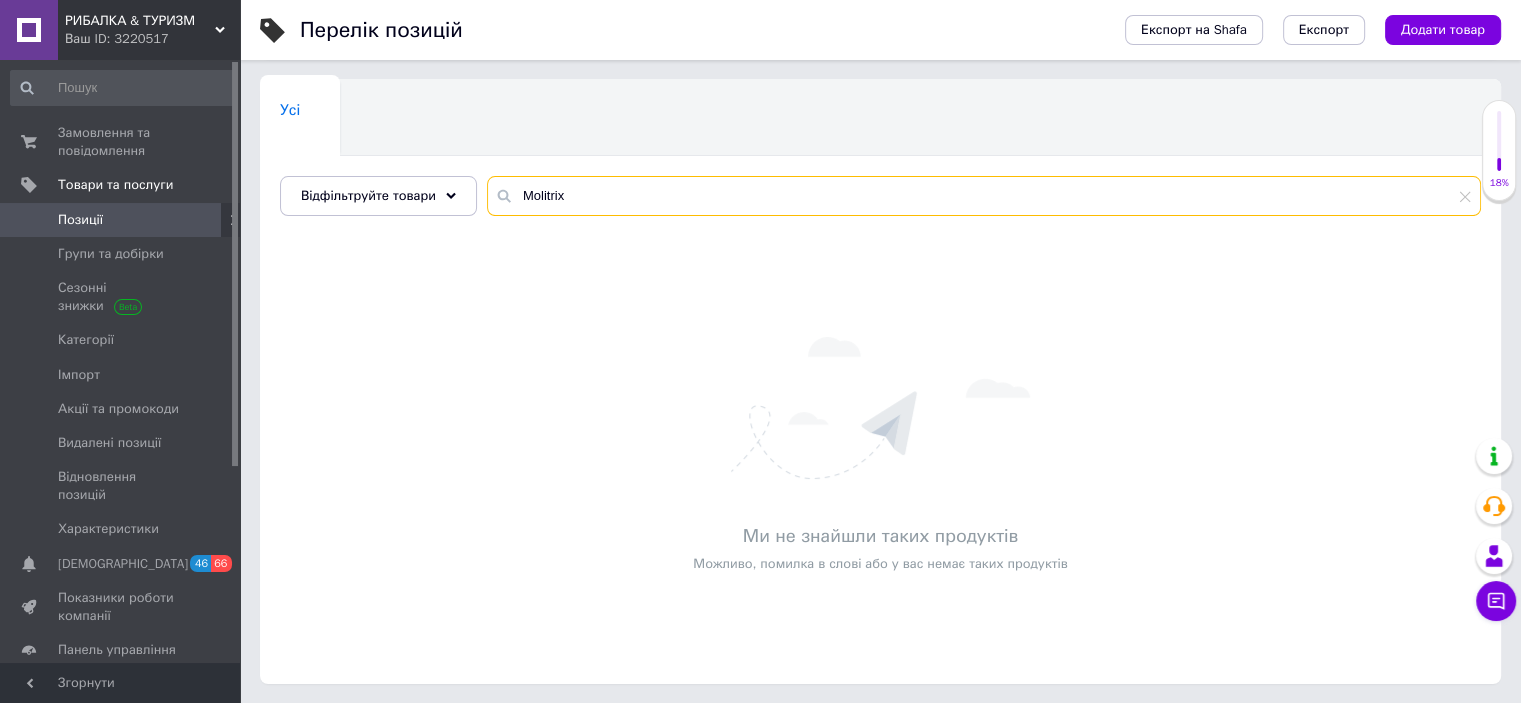 click on "Molitrix" at bounding box center [984, 196] 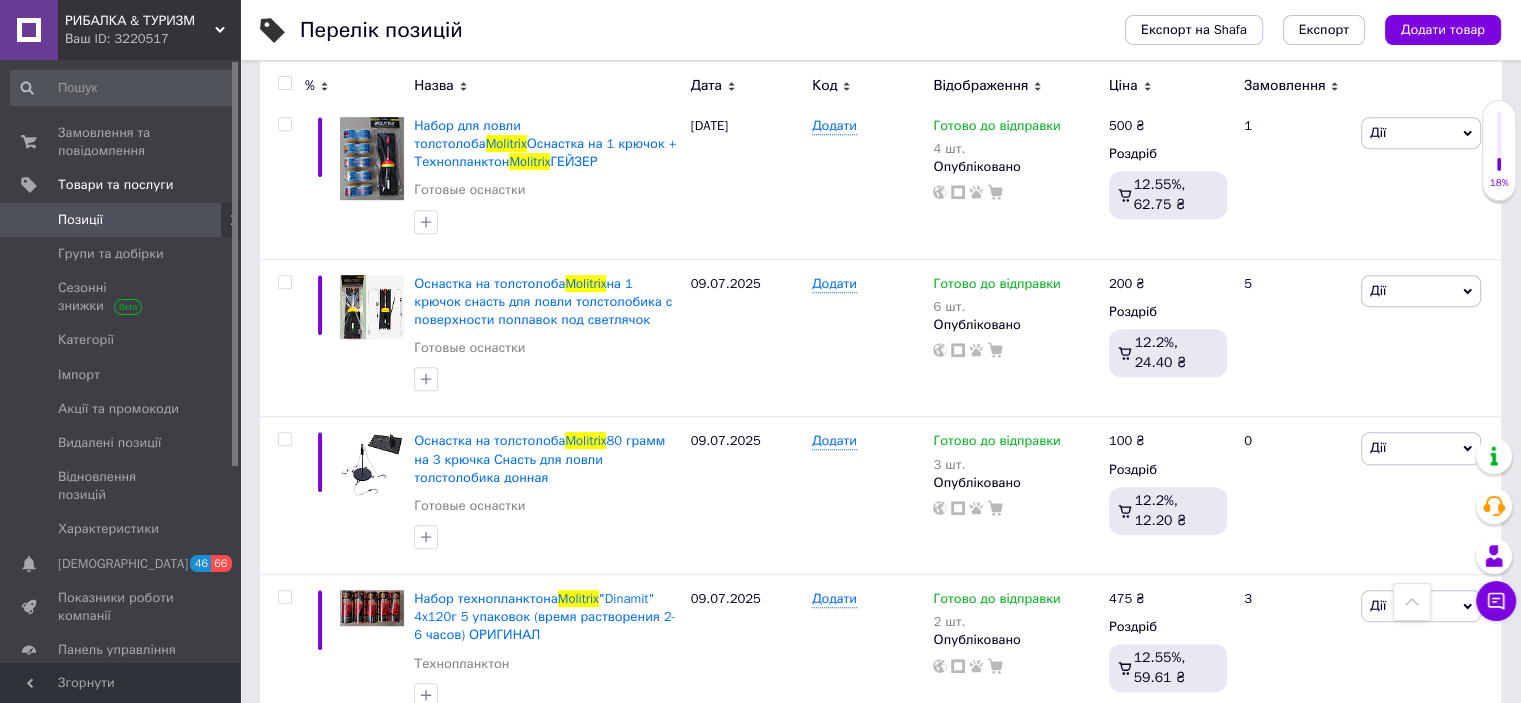 scroll, scrollTop: 1050, scrollLeft: 0, axis: vertical 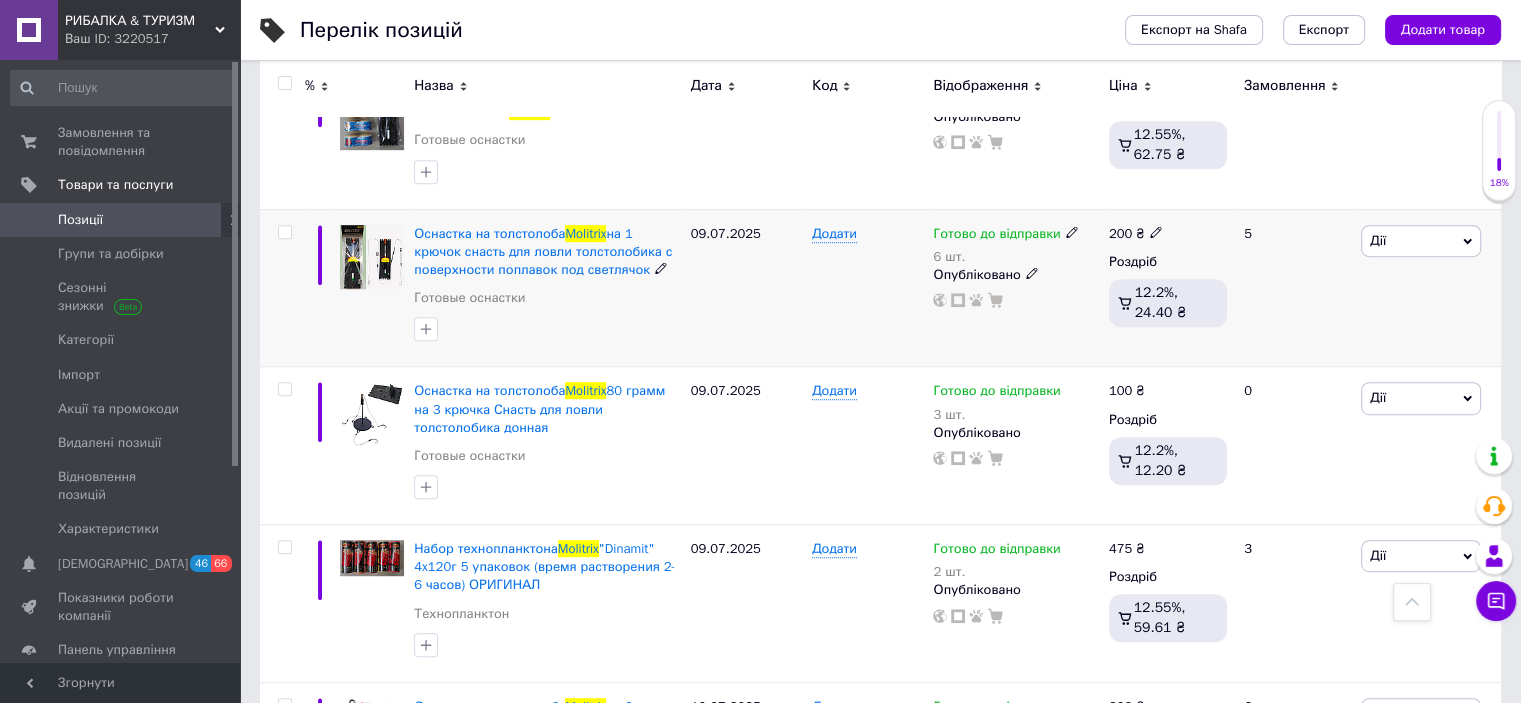 click 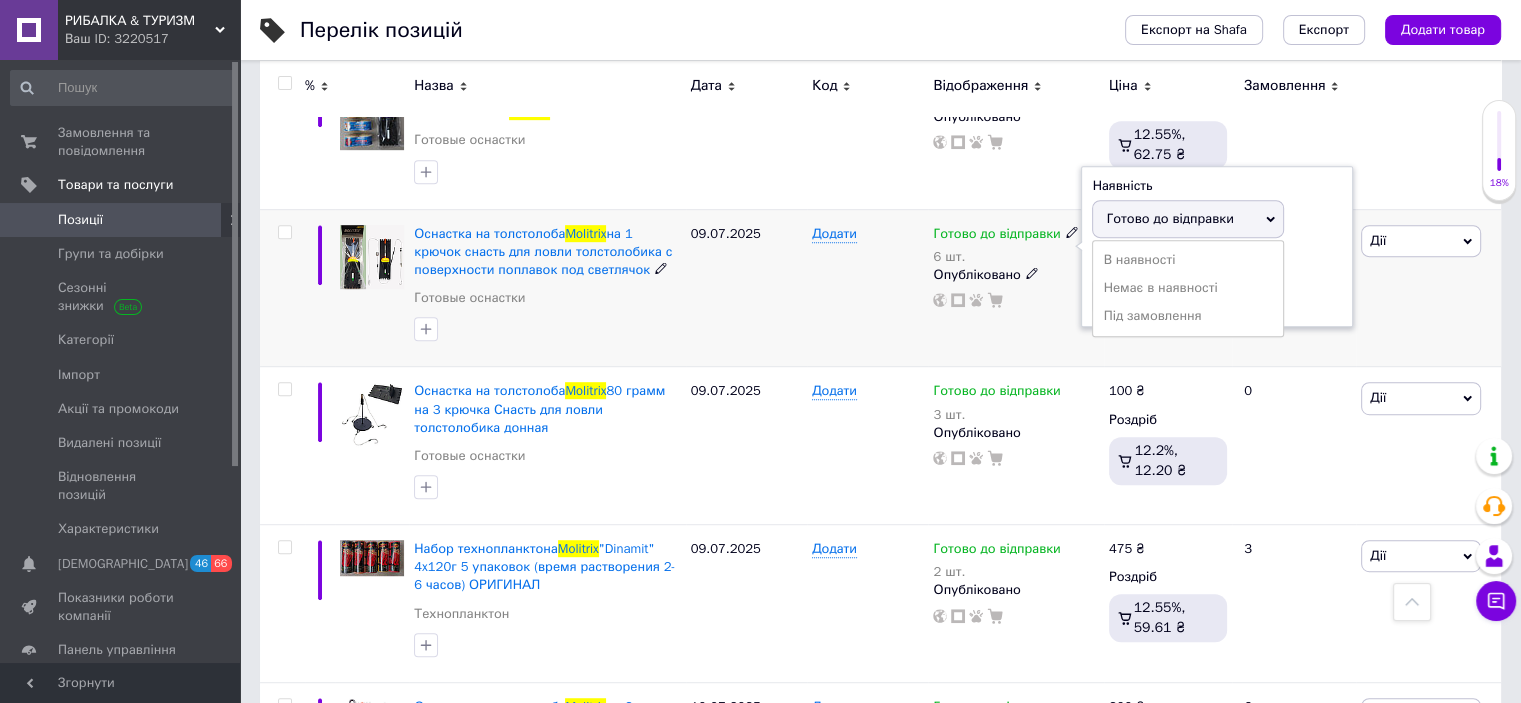 click on "Залишки 6 шт." at bounding box center (1217, 284) 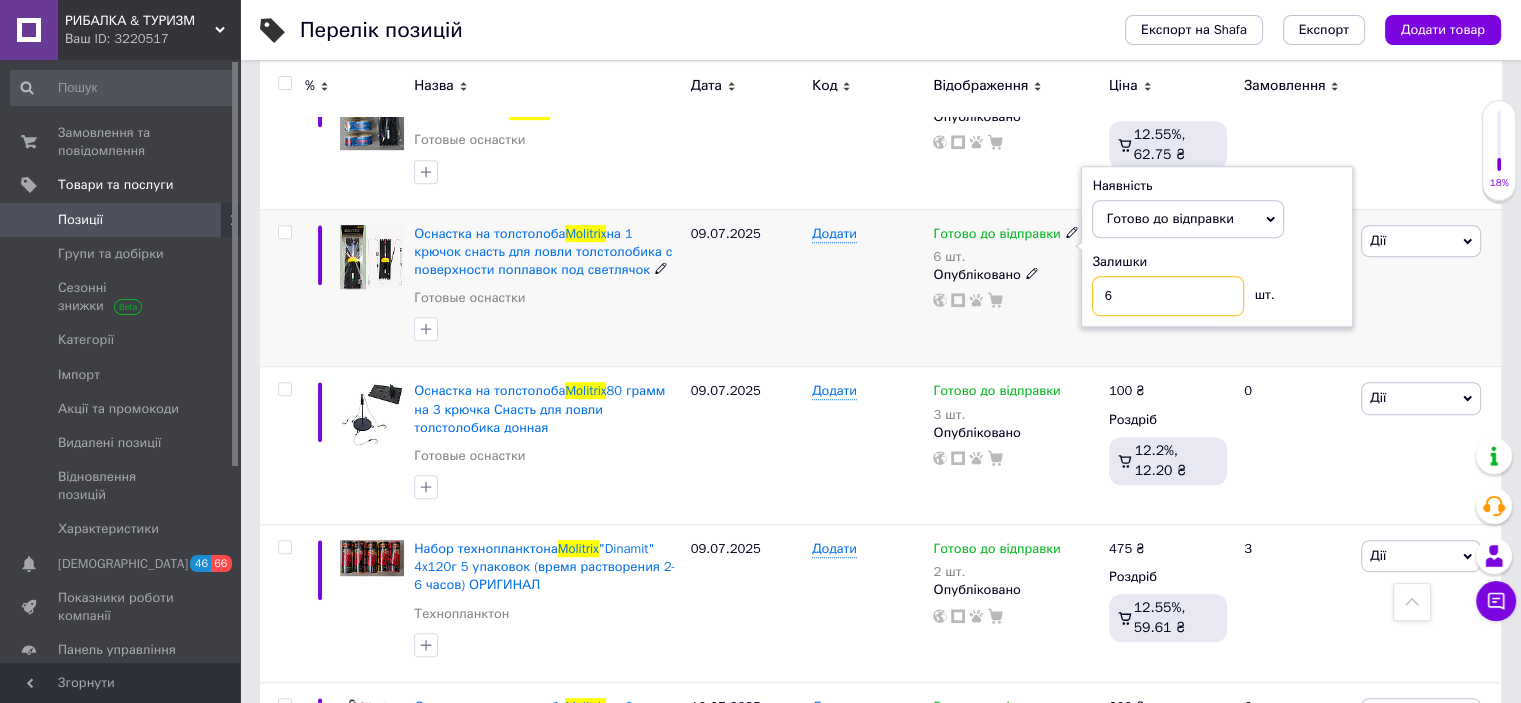 drag, startPoint x: 1161, startPoint y: 269, endPoint x: 1074, endPoint y: 270, distance: 87.005745 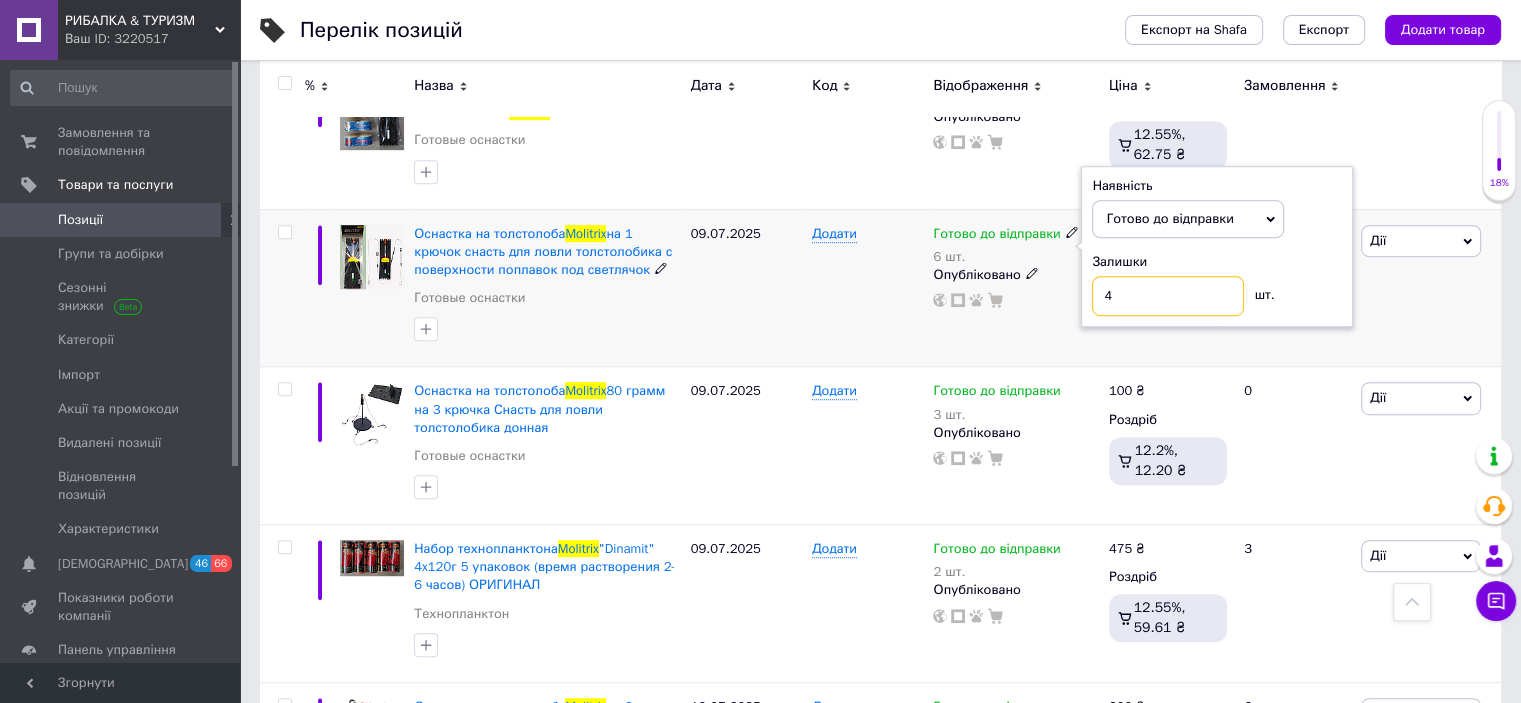 type on "4" 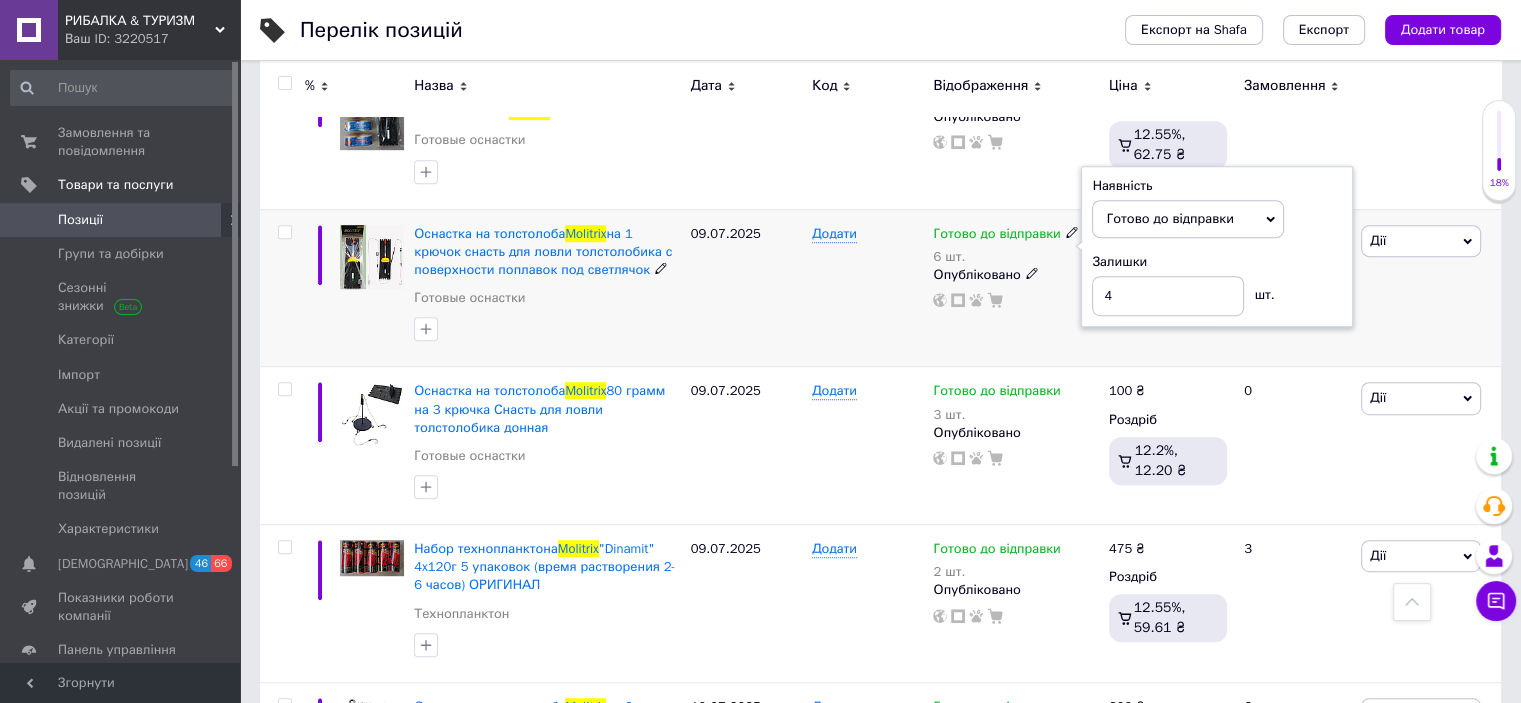 click on "Готово до відправки 6 шт. Наявність [PERSON_NAME] до відправки В наявності Немає в наявності Під замовлення Залишки 4 шт. Опубліковано" at bounding box center [1015, 288] 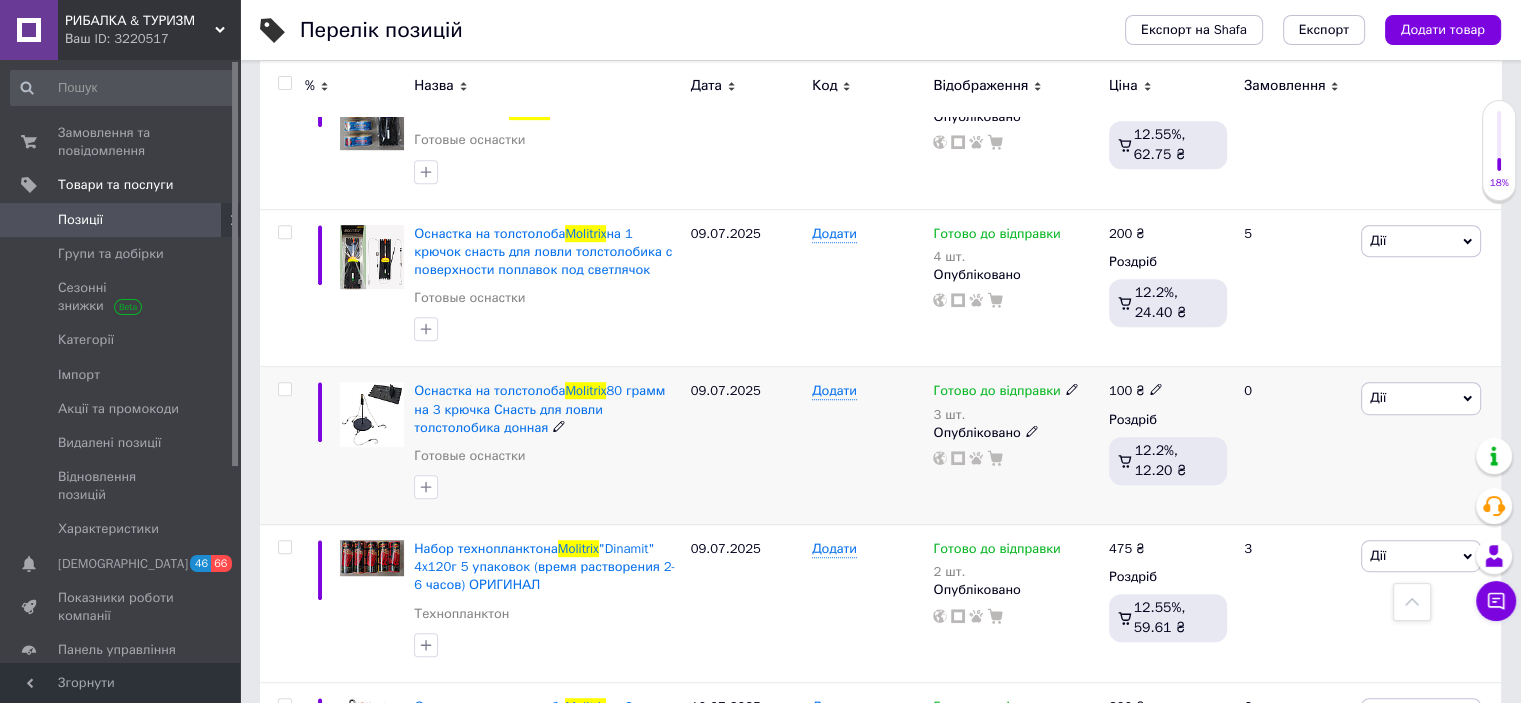 click 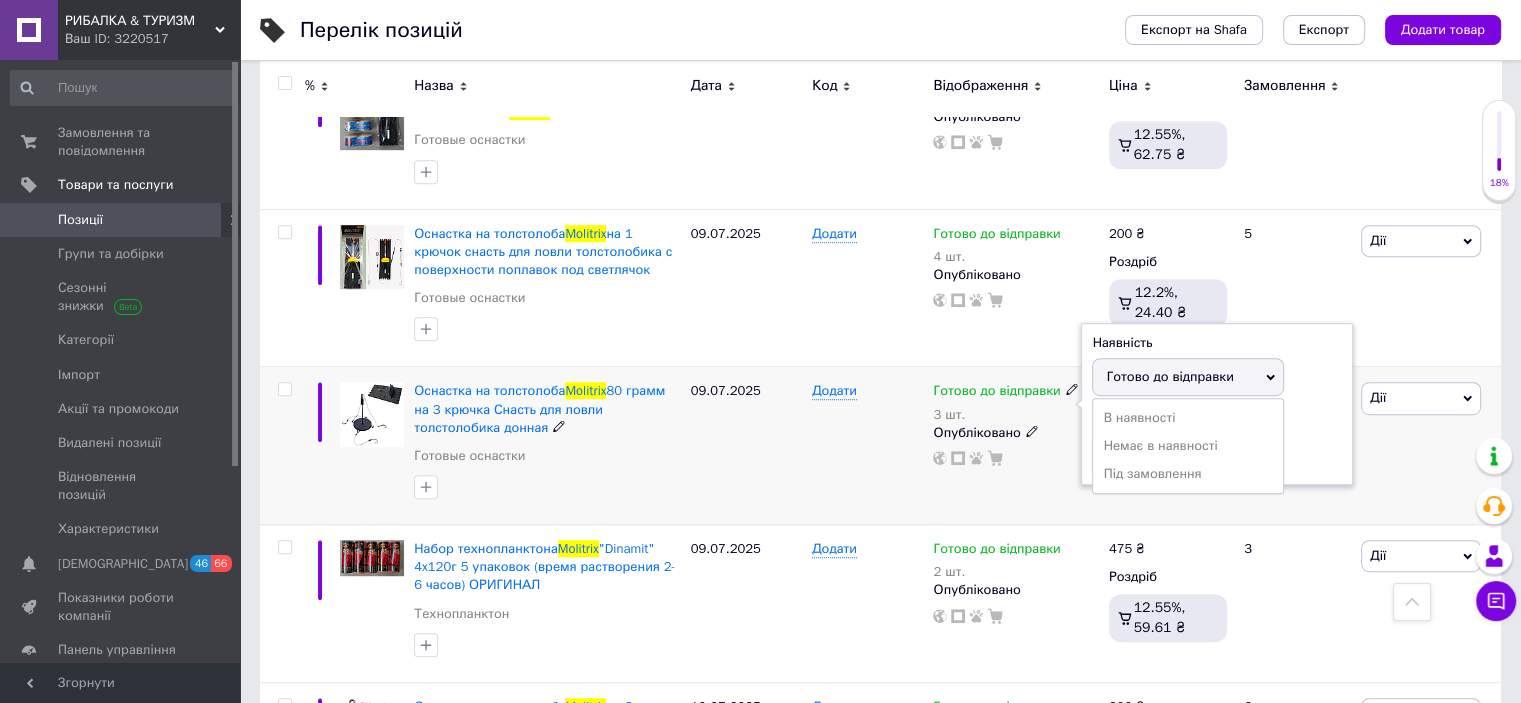 click on "Залишки 3 шт." at bounding box center [1217, 442] 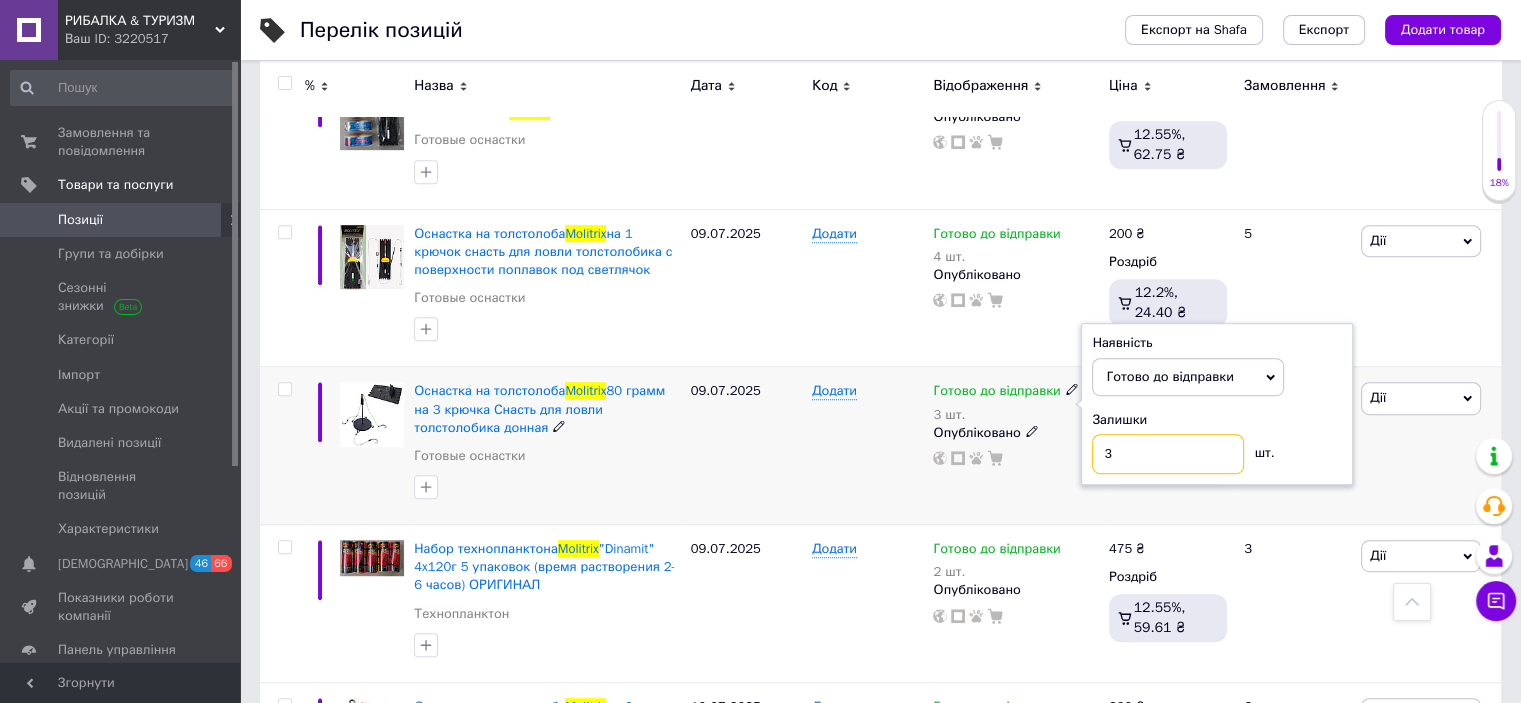 drag, startPoint x: 1080, startPoint y: 436, endPoint x: 1065, endPoint y: 436, distance: 15 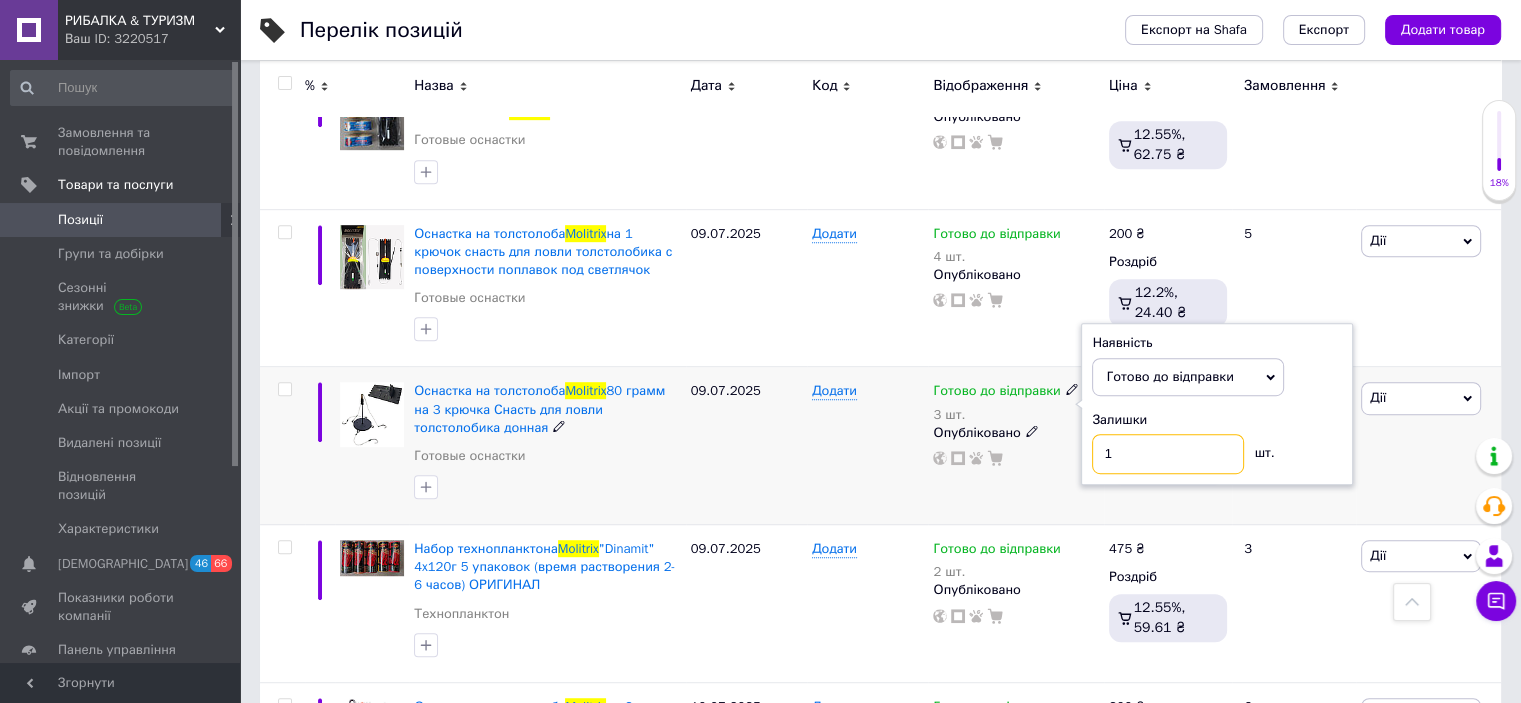 type on "1" 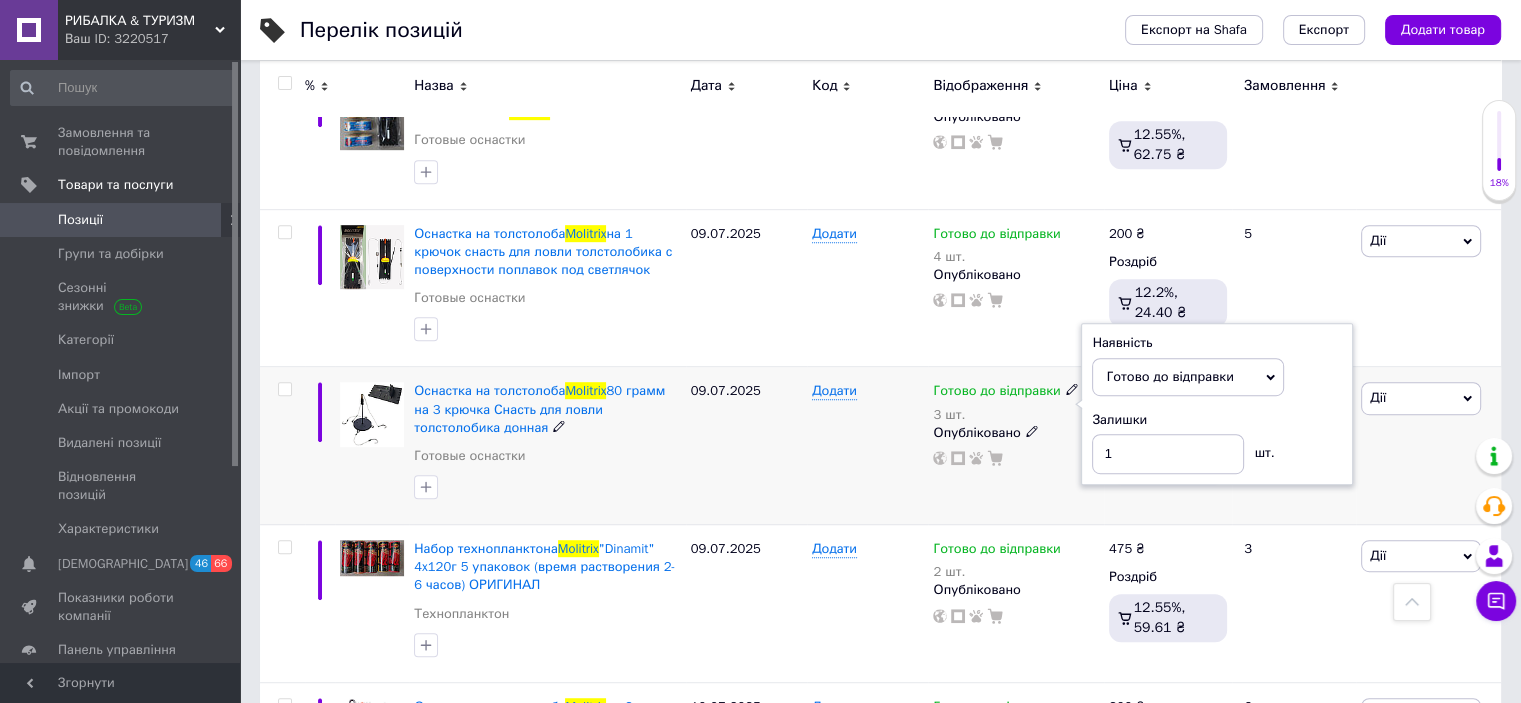 click on "09.07.2025" at bounding box center [746, 446] 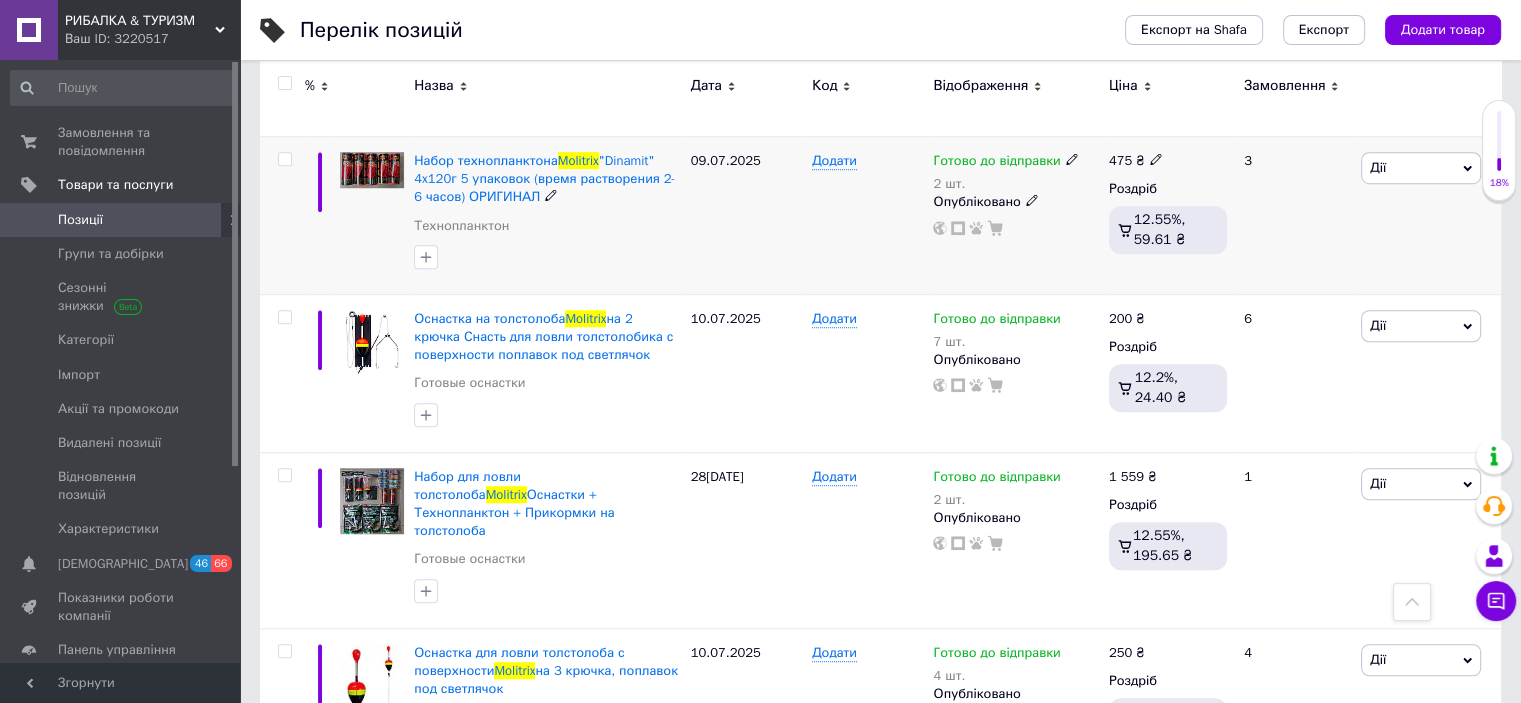 scroll, scrollTop: 1550, scrollLeft: 0, axis: vertical 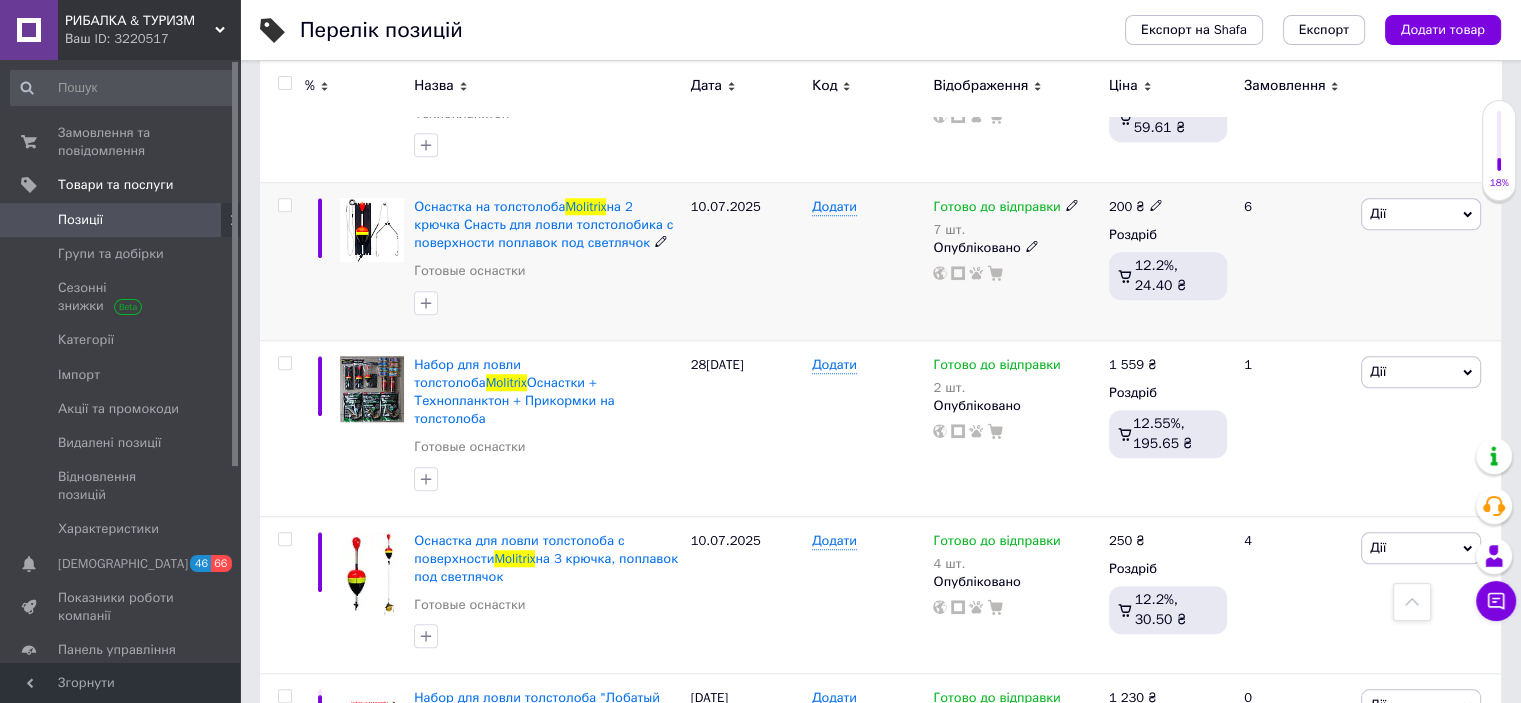 click 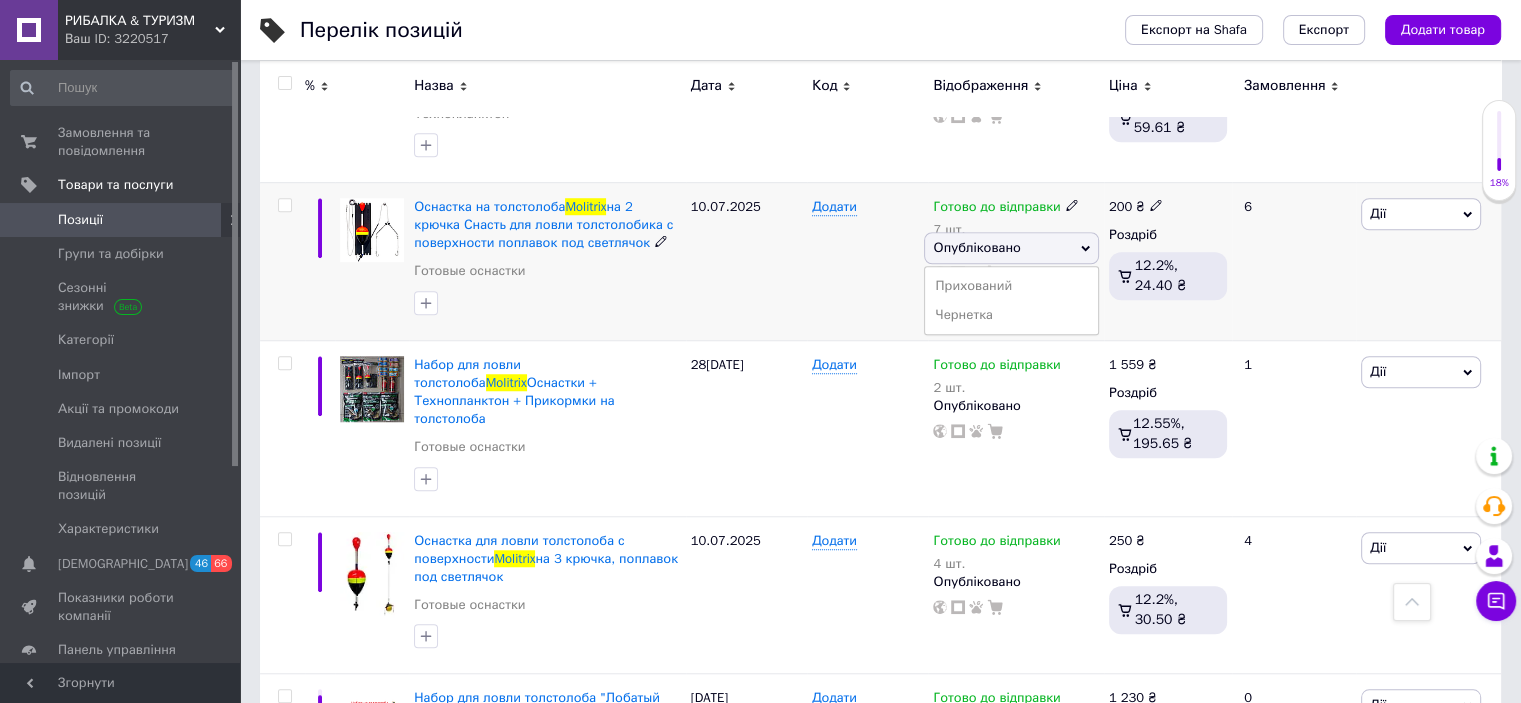 click on "200   ₴ Роздріб 12.2%, 24.40 ₴" at bounding box center (1168, 261) 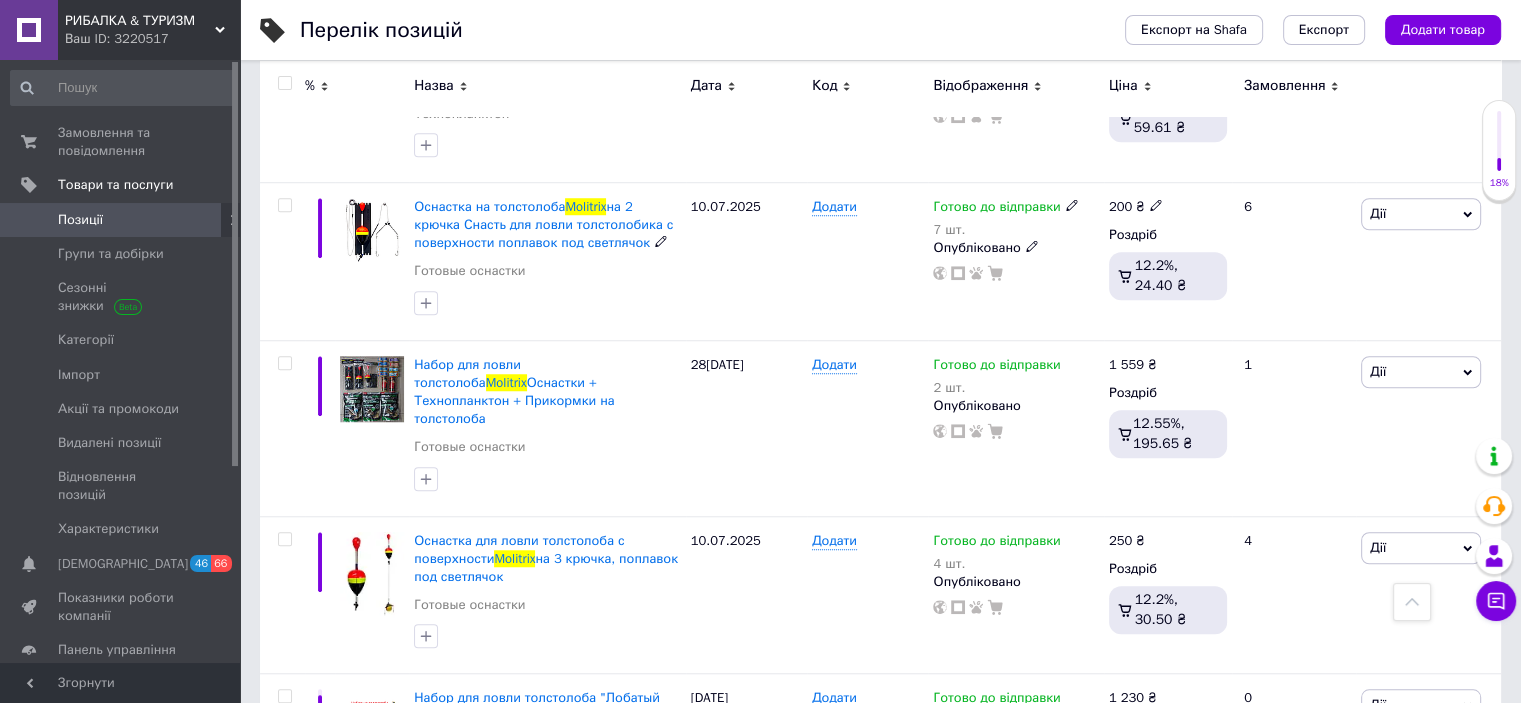 click 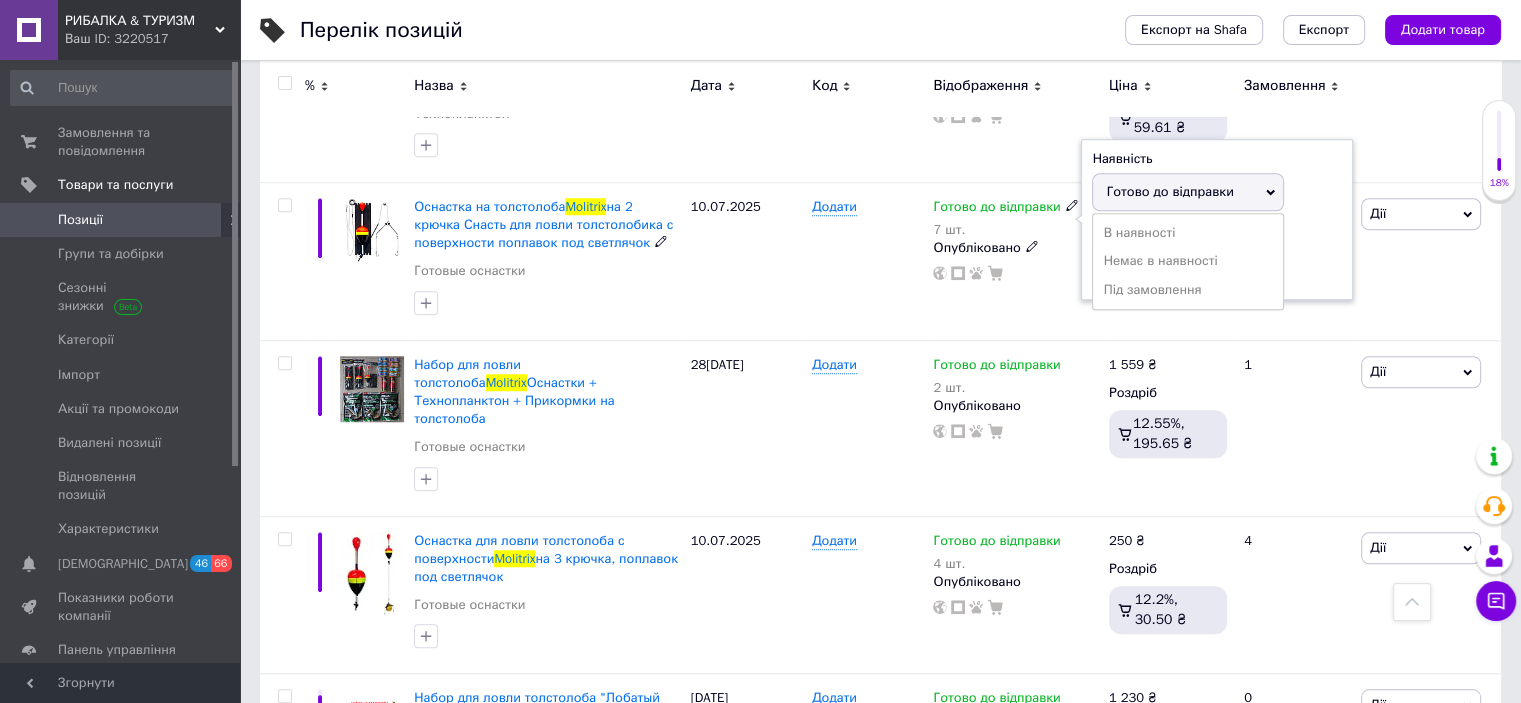 drag, startPoint x: 1298, startPoint y: 221, endPoint x: 1220, endPoint y: 235, distance: 79.24645 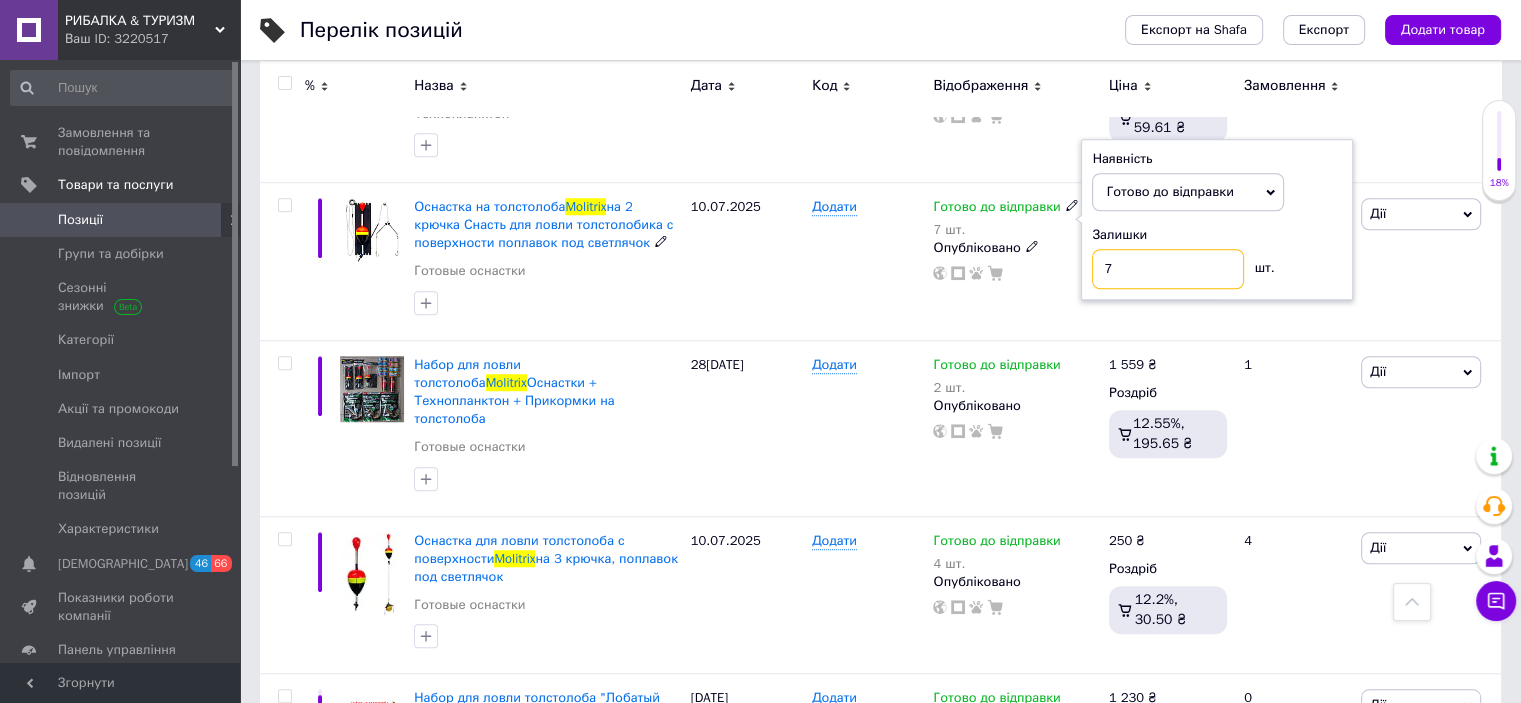 click on "Готово до відправки 7 шт. Наявність [PERSON_NAME] до відправки В наявності Немає в наявності Під замовлення Залишки 7 шт. Опубліковано" at bounding box center (1015, 240) 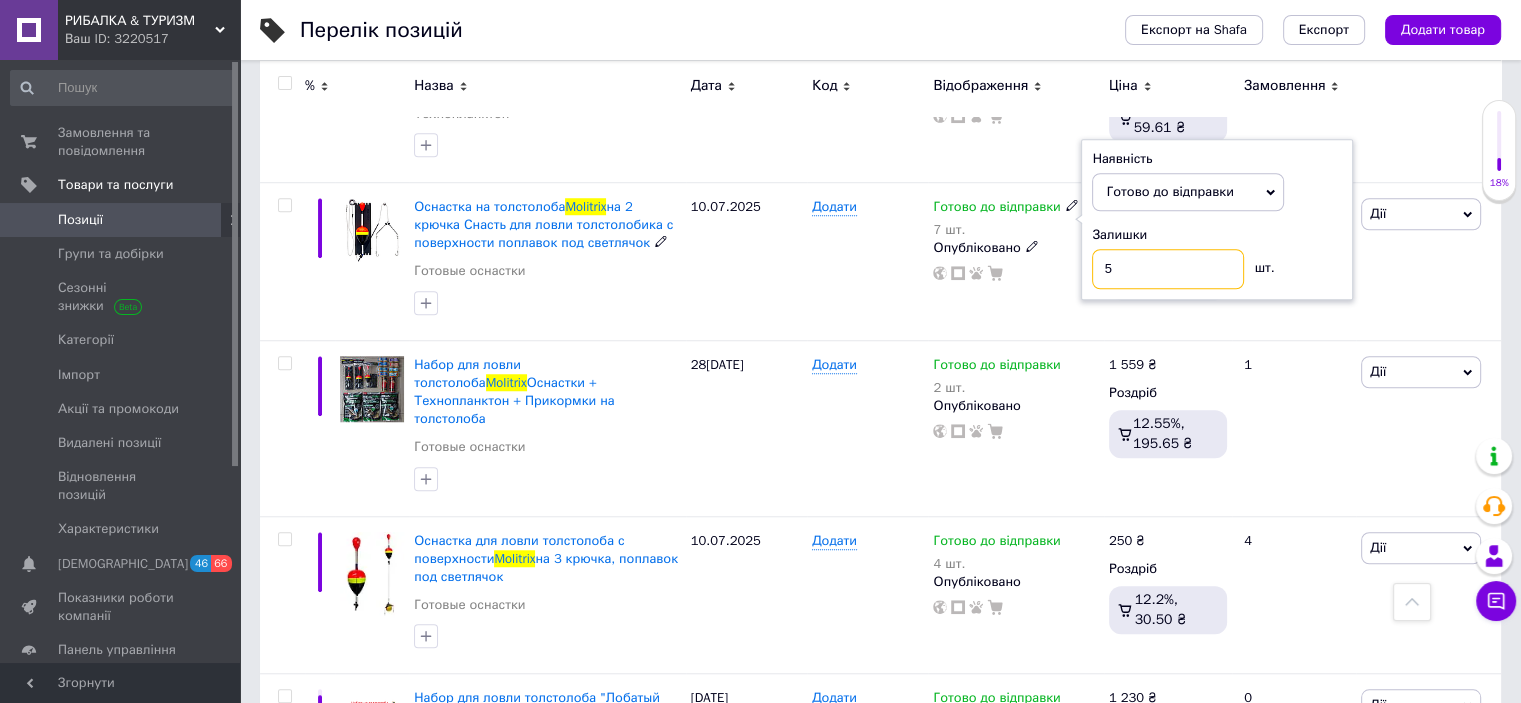 type on "5" 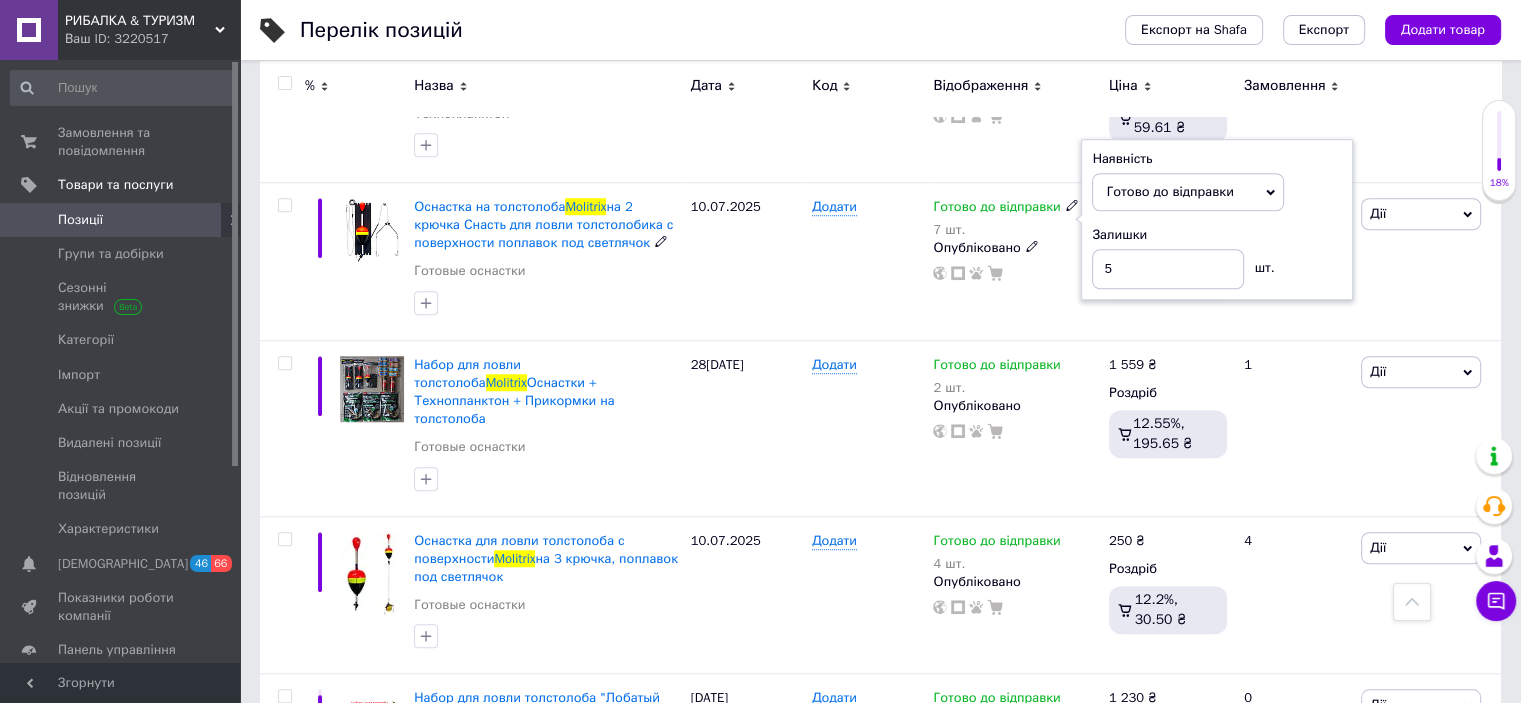 click on "Додати" at bounding box center (867, 261) 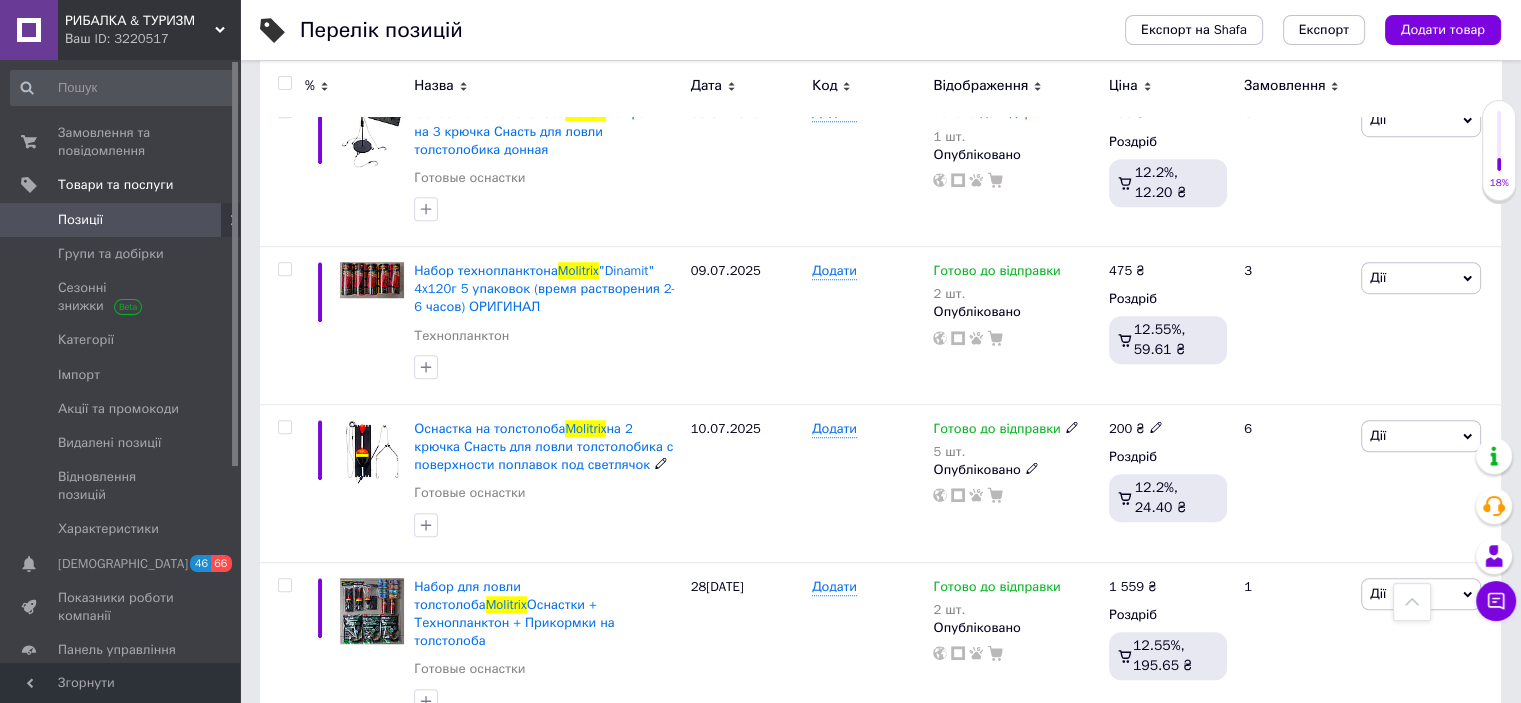 scroll, scrollTop: 1283, scrollLeft: 0, axis: vertical 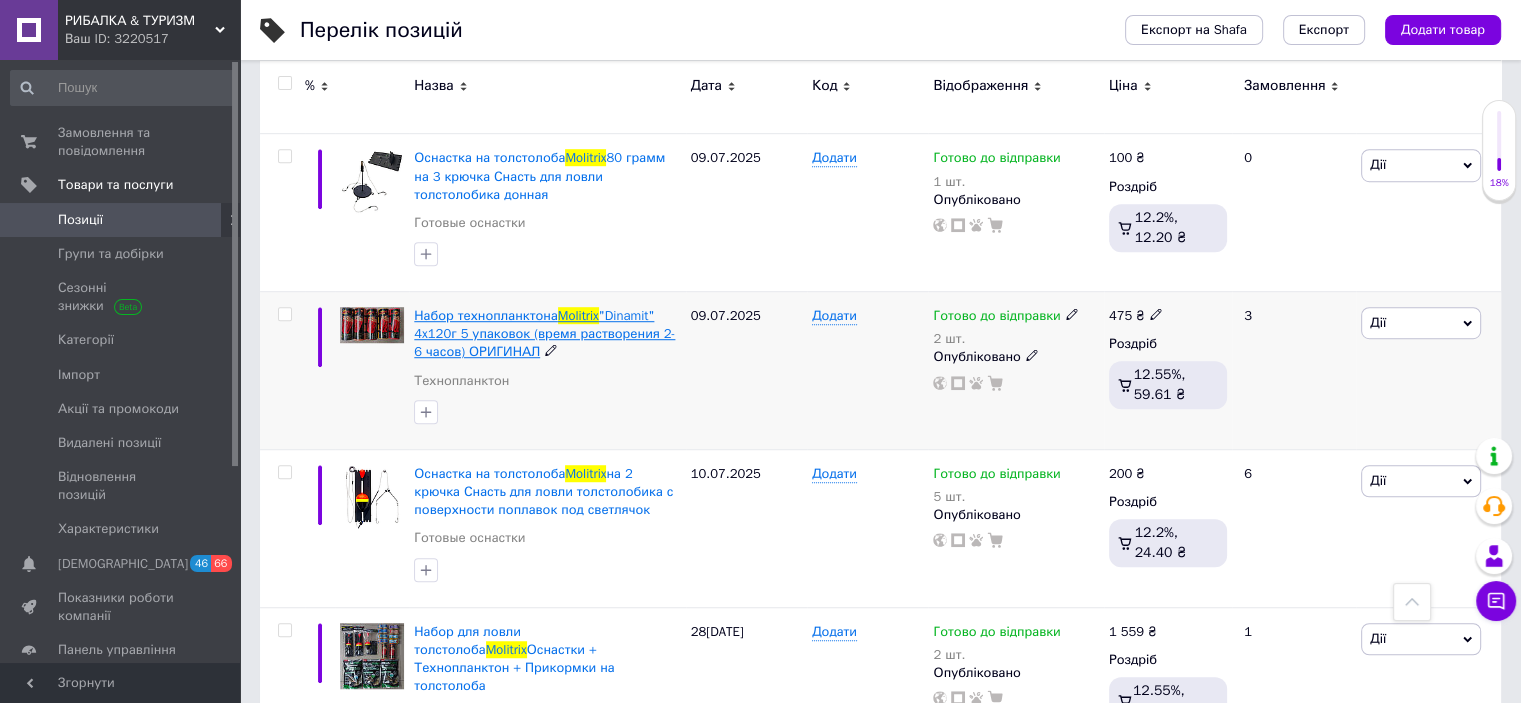 click on ""Dinamit" 4x120г  5 упаковок (время растворения 2-6 часов) ОРИГИНАЛ" at bounding box center (544, 333) 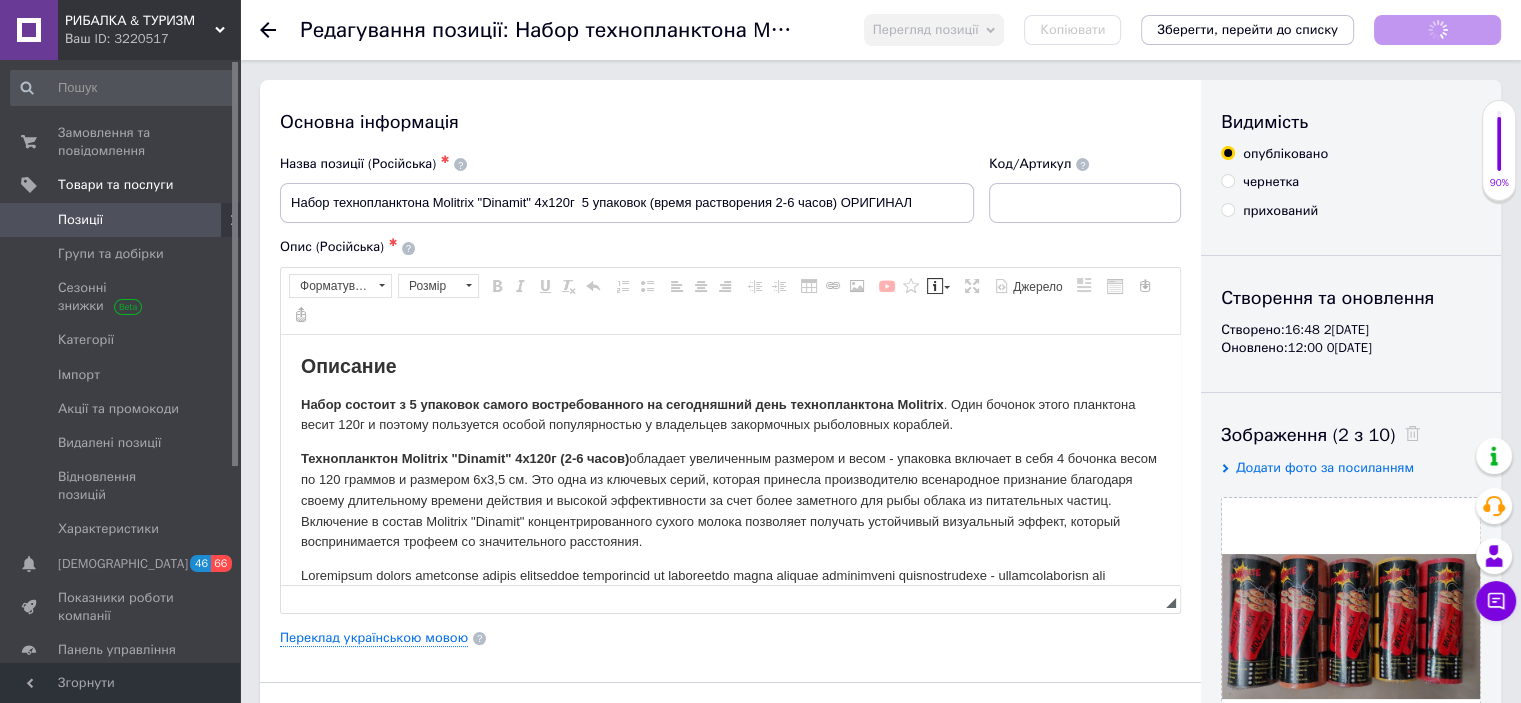scroll, scrollTop: 0, scrollLeft: 0, axis: both 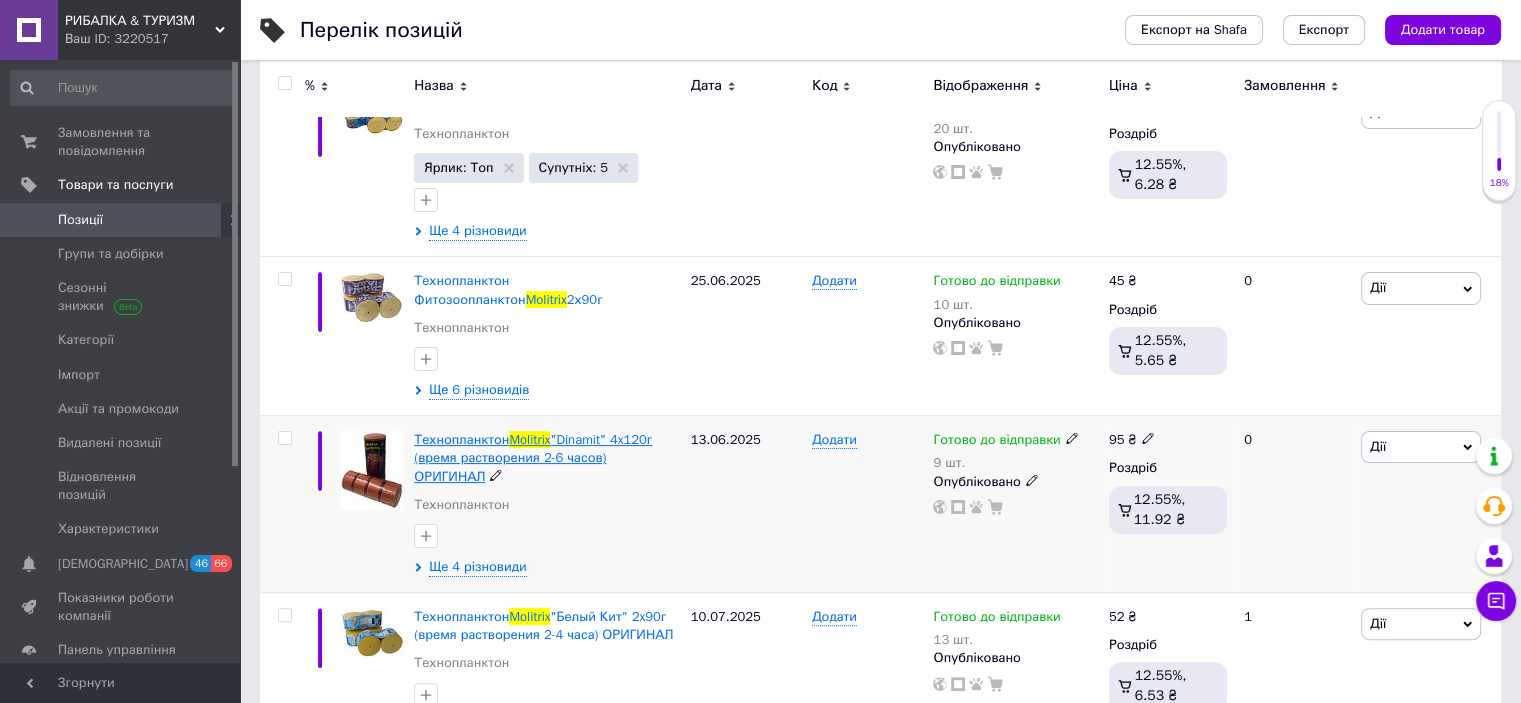 click on ""Dinamit" 4x120г (время растворения 2-6 часов) ОРИГИНАЛ" at bounding box center [533, 457] 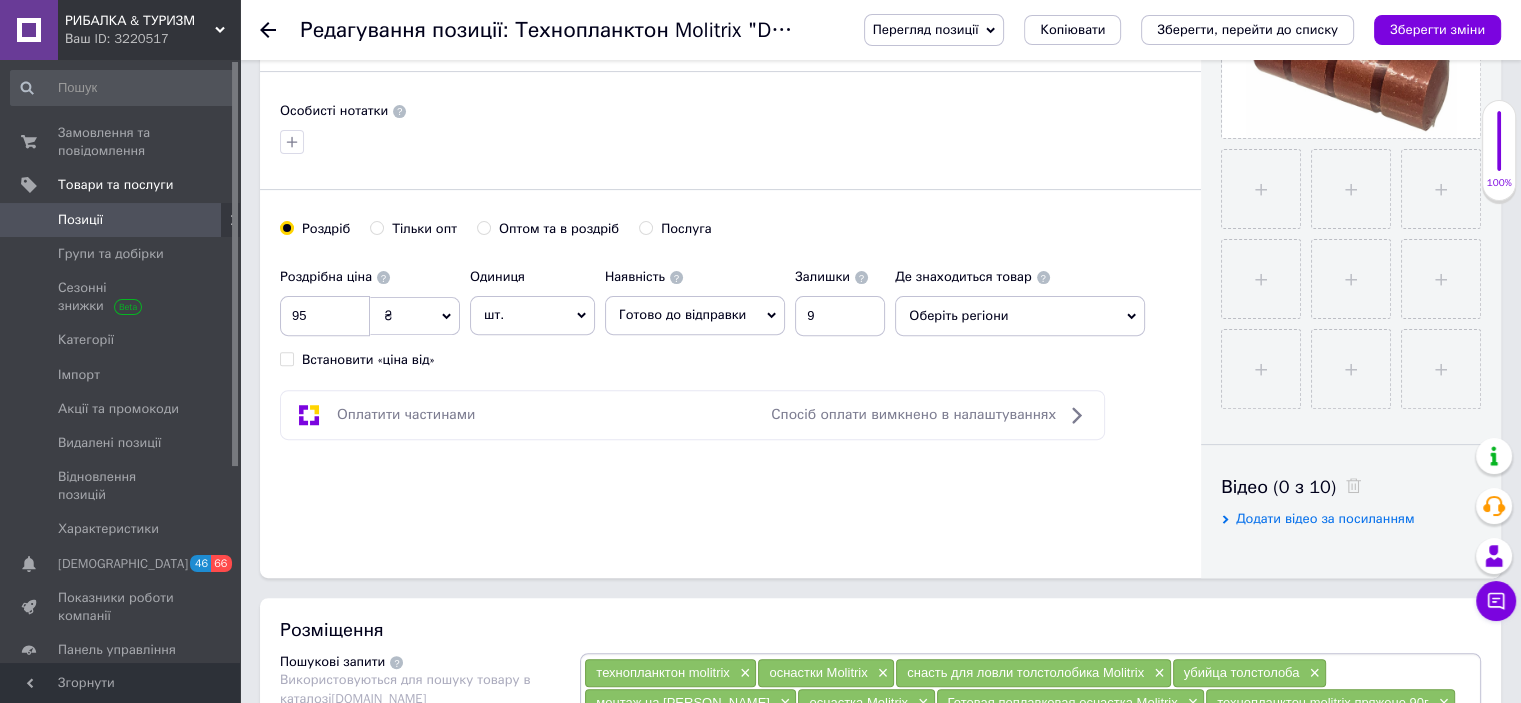 scroll, scrollTop: 600, scrollLeft: 0, axis: vertical 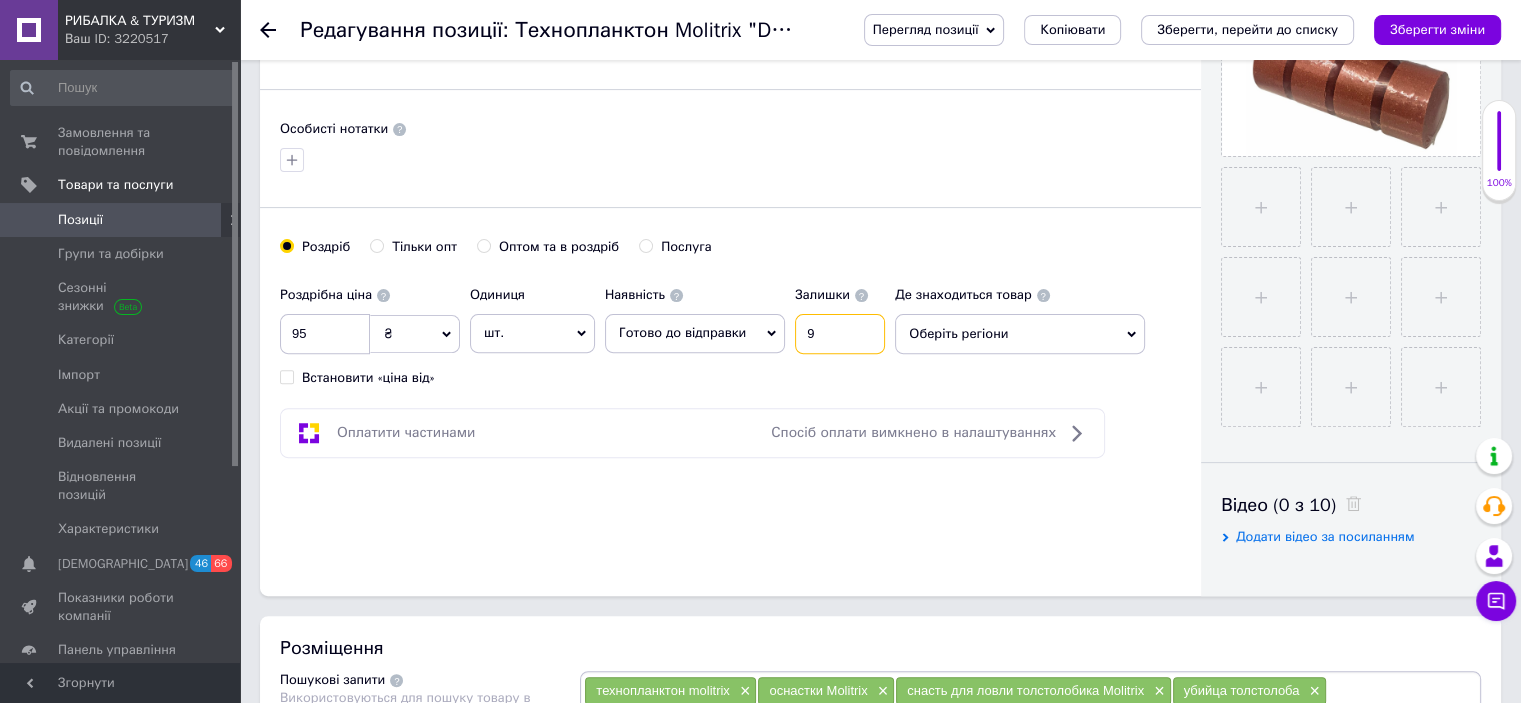 drag, startPoint x: 845, startPoint y: 329, endPoint x: 783, endPoint y: 328, distance: 62.008064 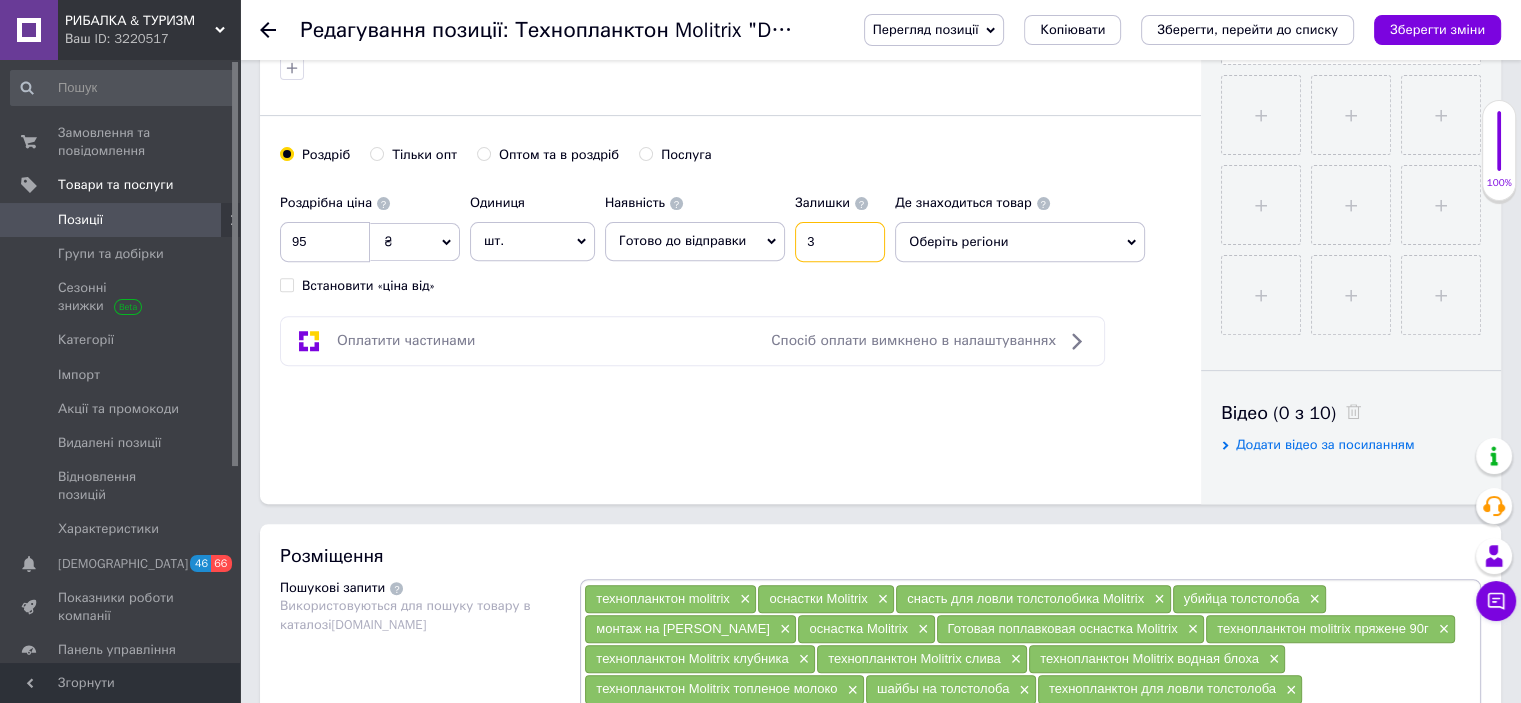 scroll, scrollTop: 1100, scrollLeft: 0, axis: vertical 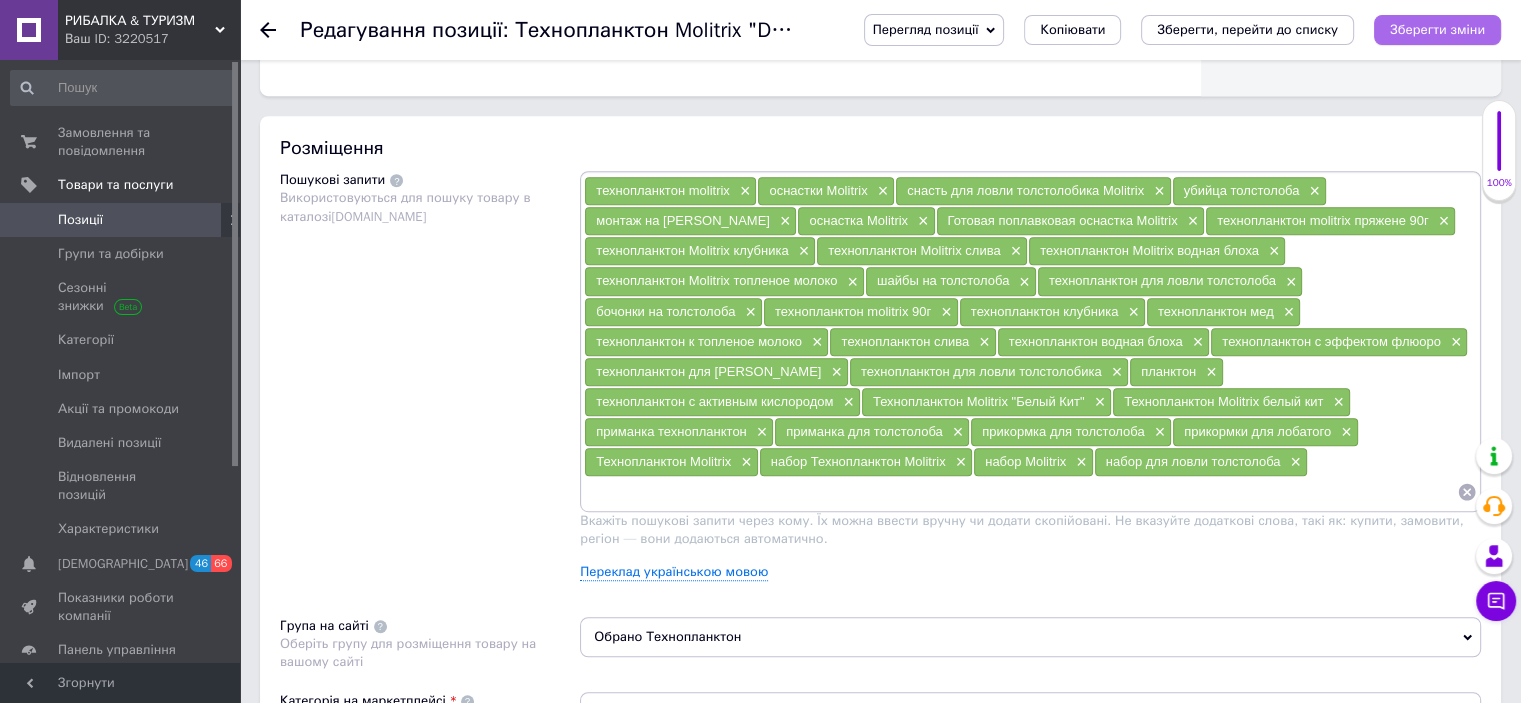 type on "3" 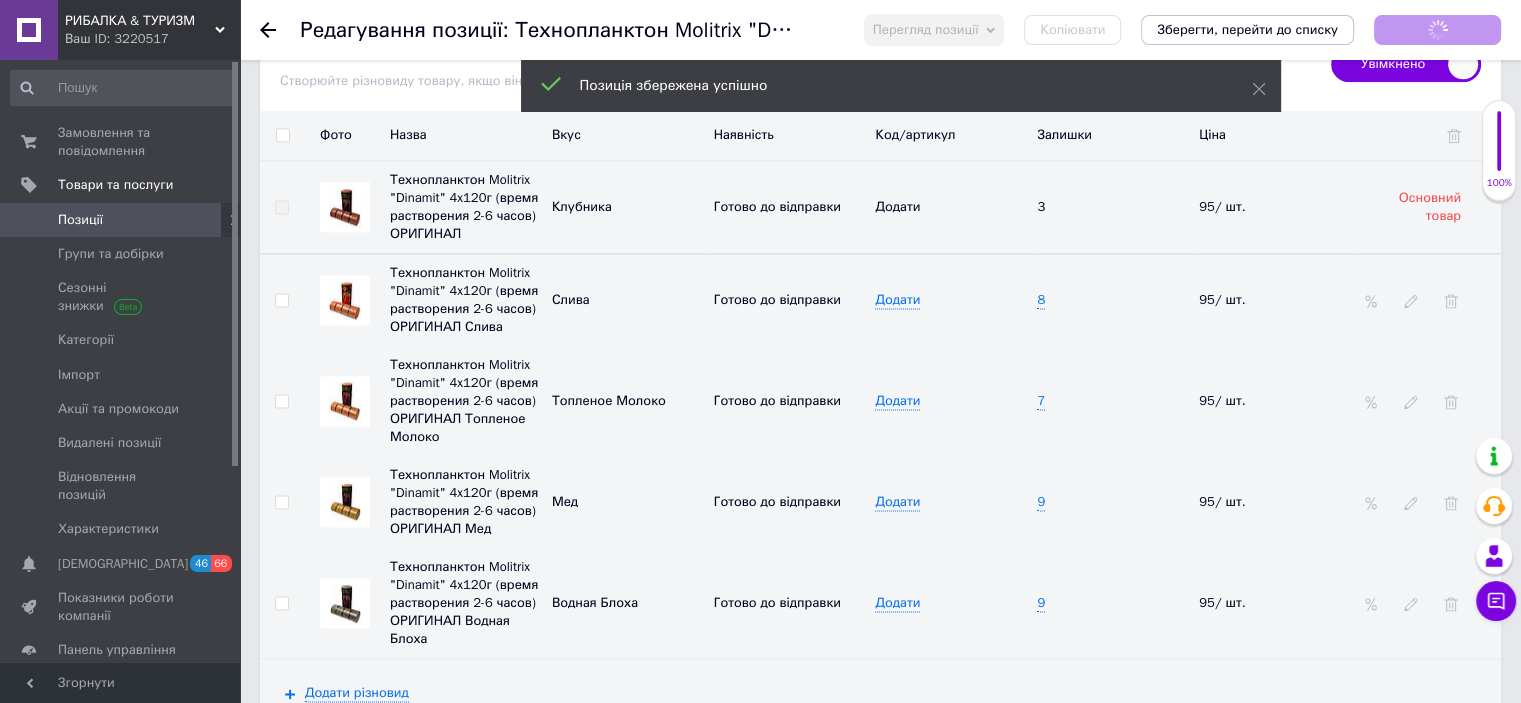 scroll, scrollTop: 2597, scrollLeft: 0, axis: vertical 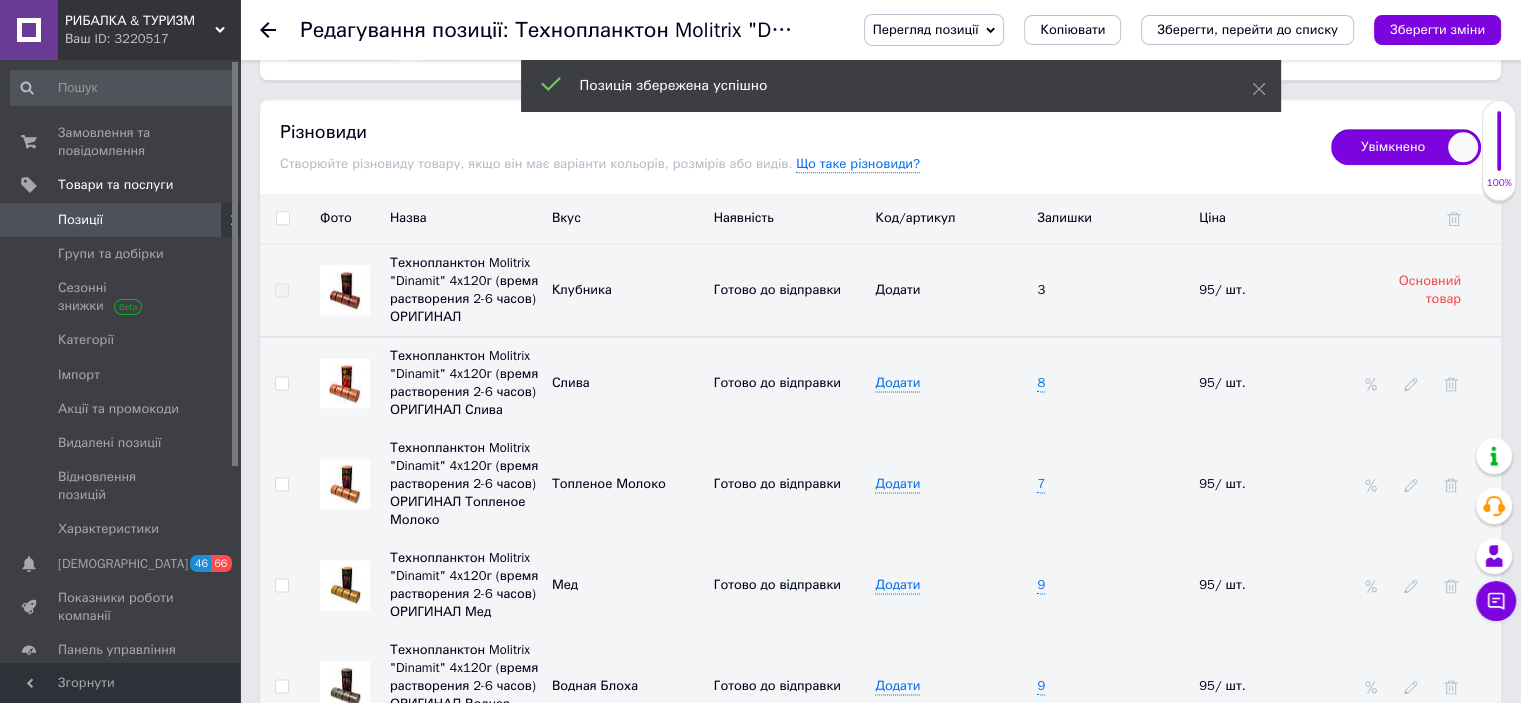 click on "8" at bounding box center [1113, 383] 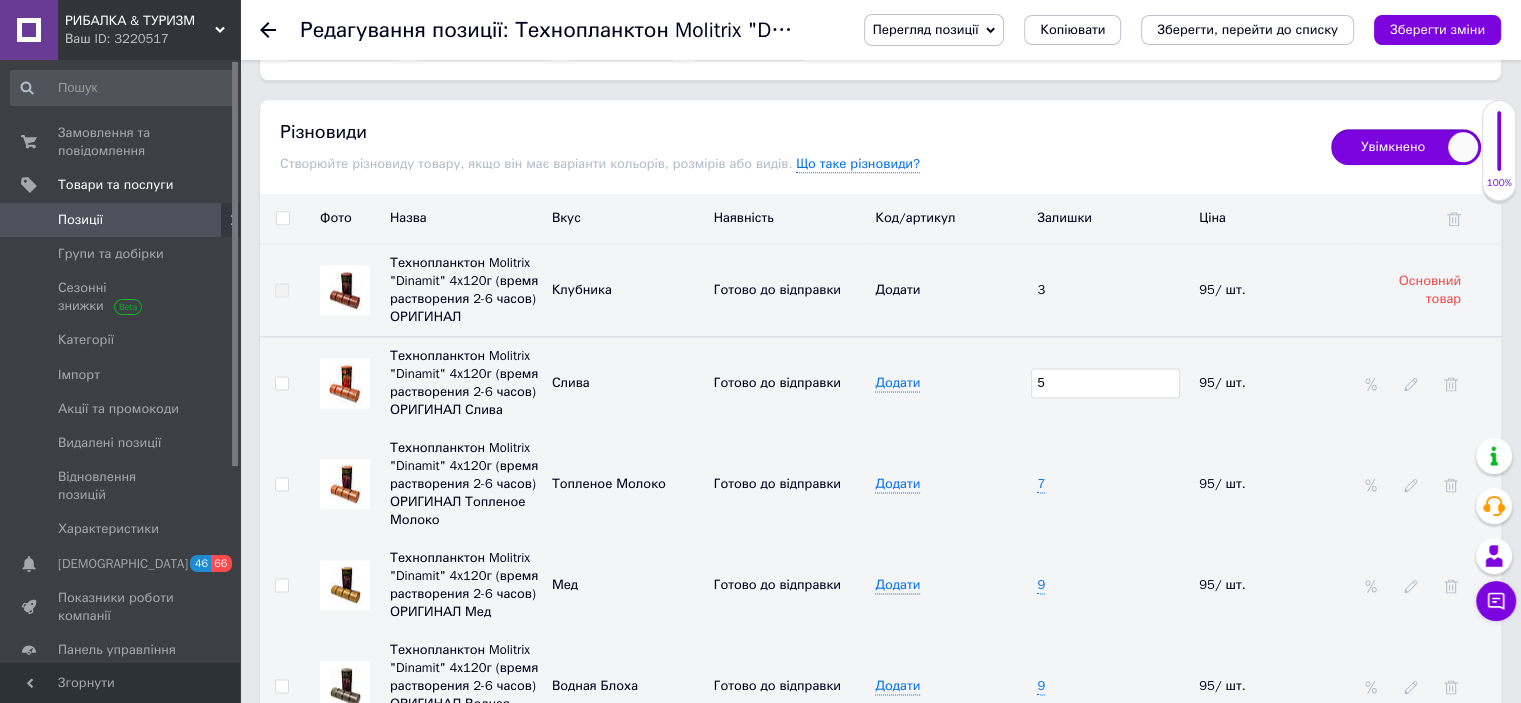 type on "5" 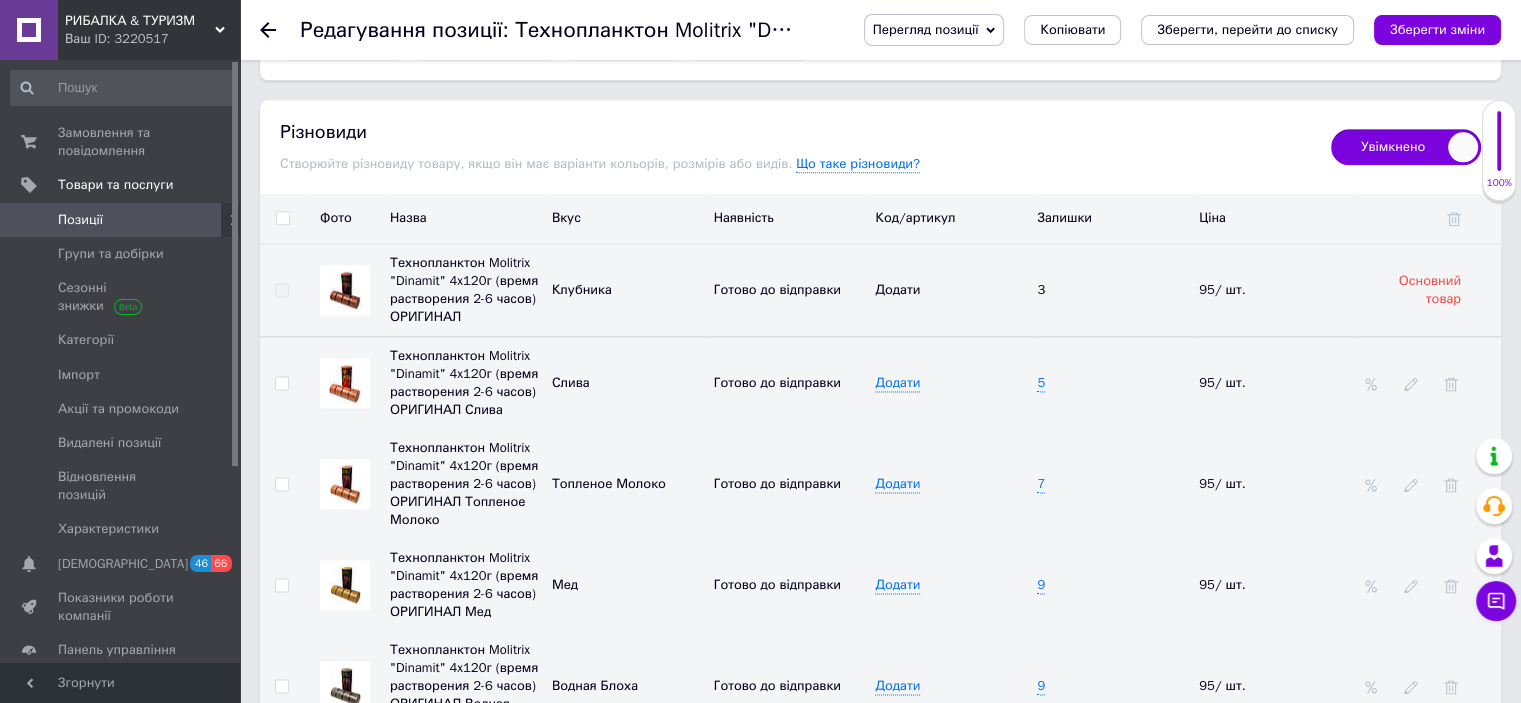 click on "7" at bounding box center [1113, 484] 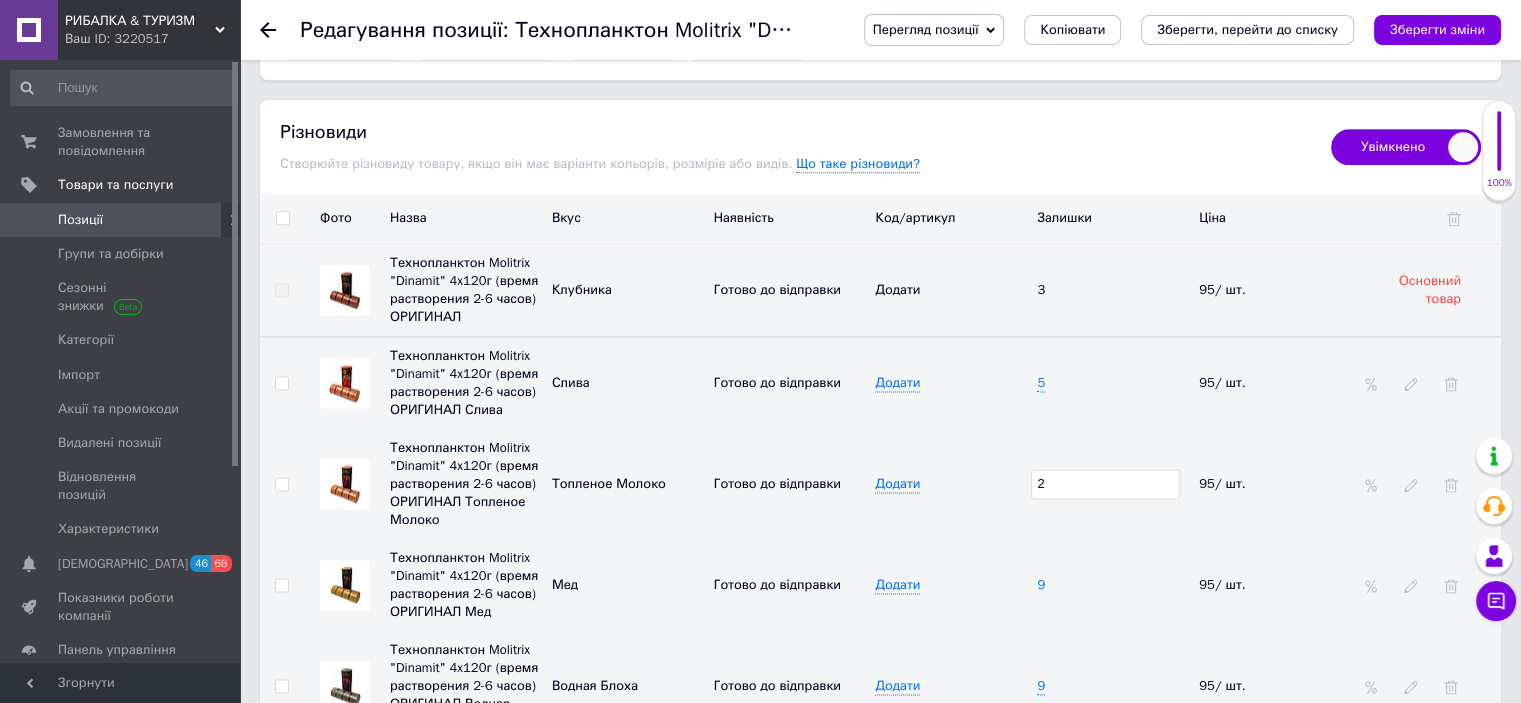 type on "2" 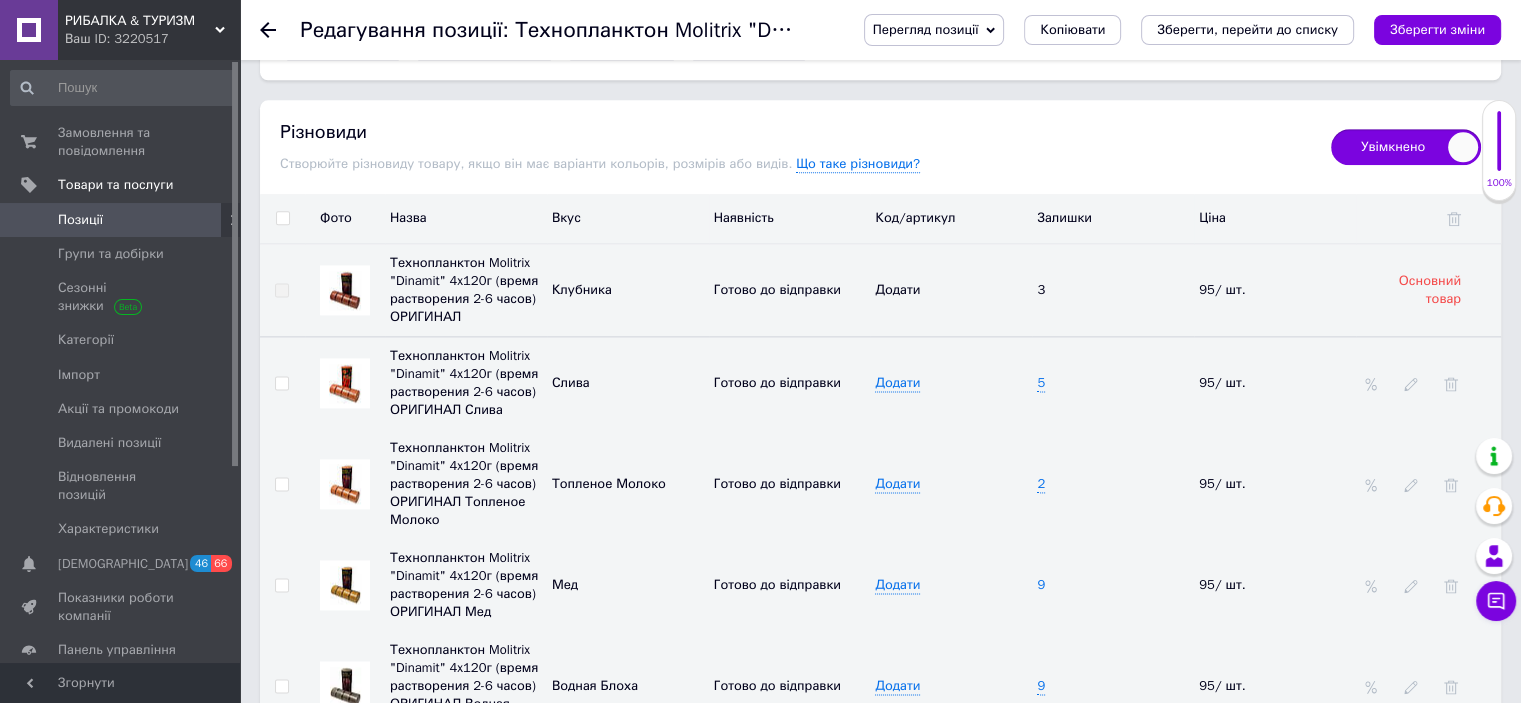 click on "9" at bounding box center (1041, 585) 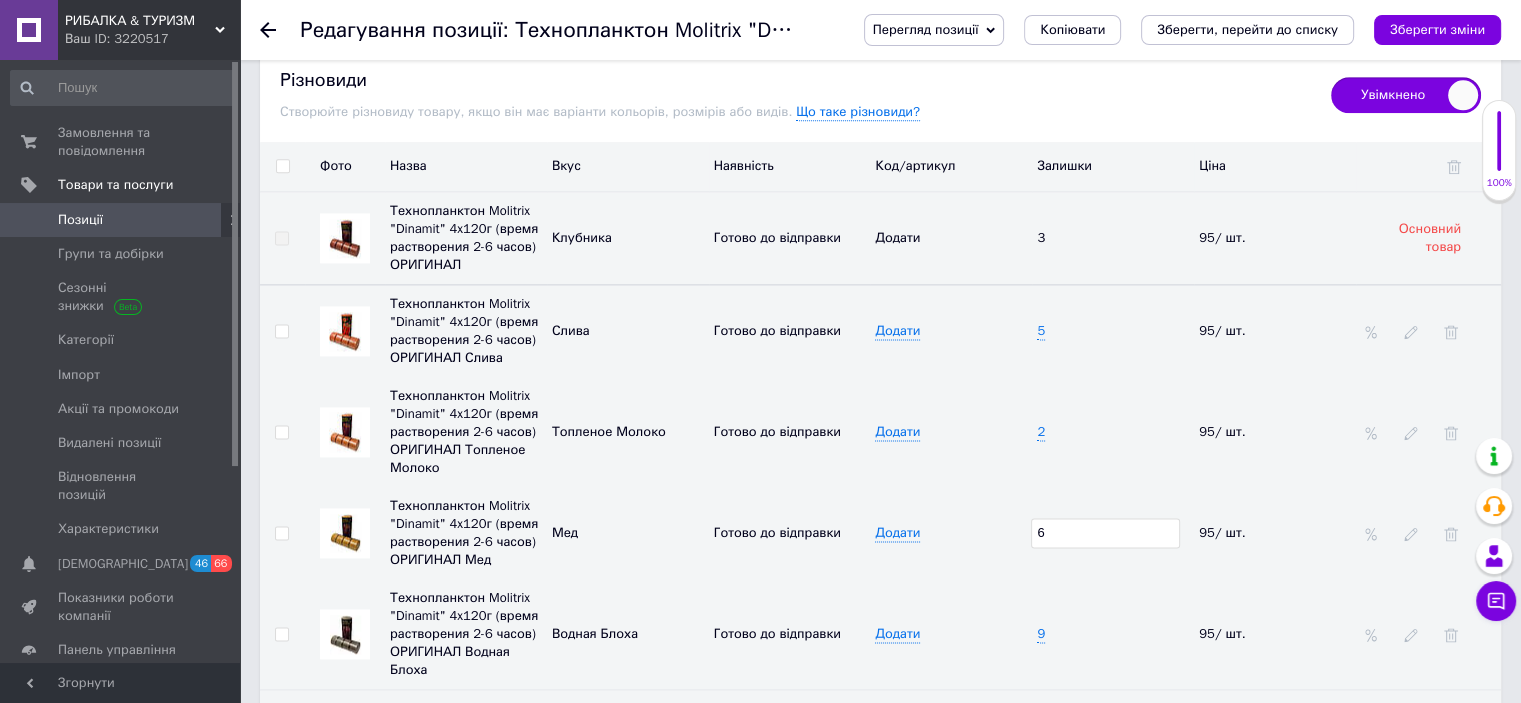 scroll, scrollTop: 2697, scrollLeft: 0, axis: vertical 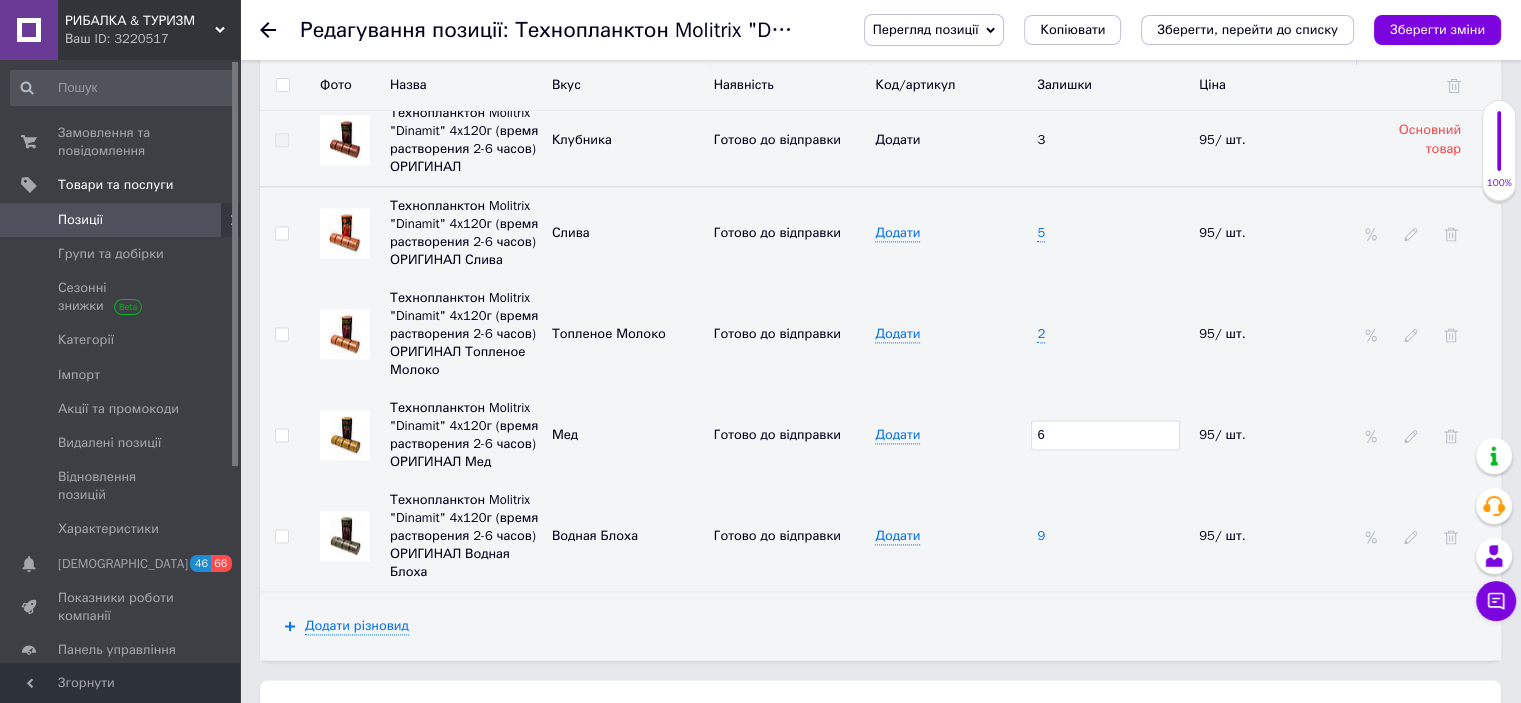 type on "6" 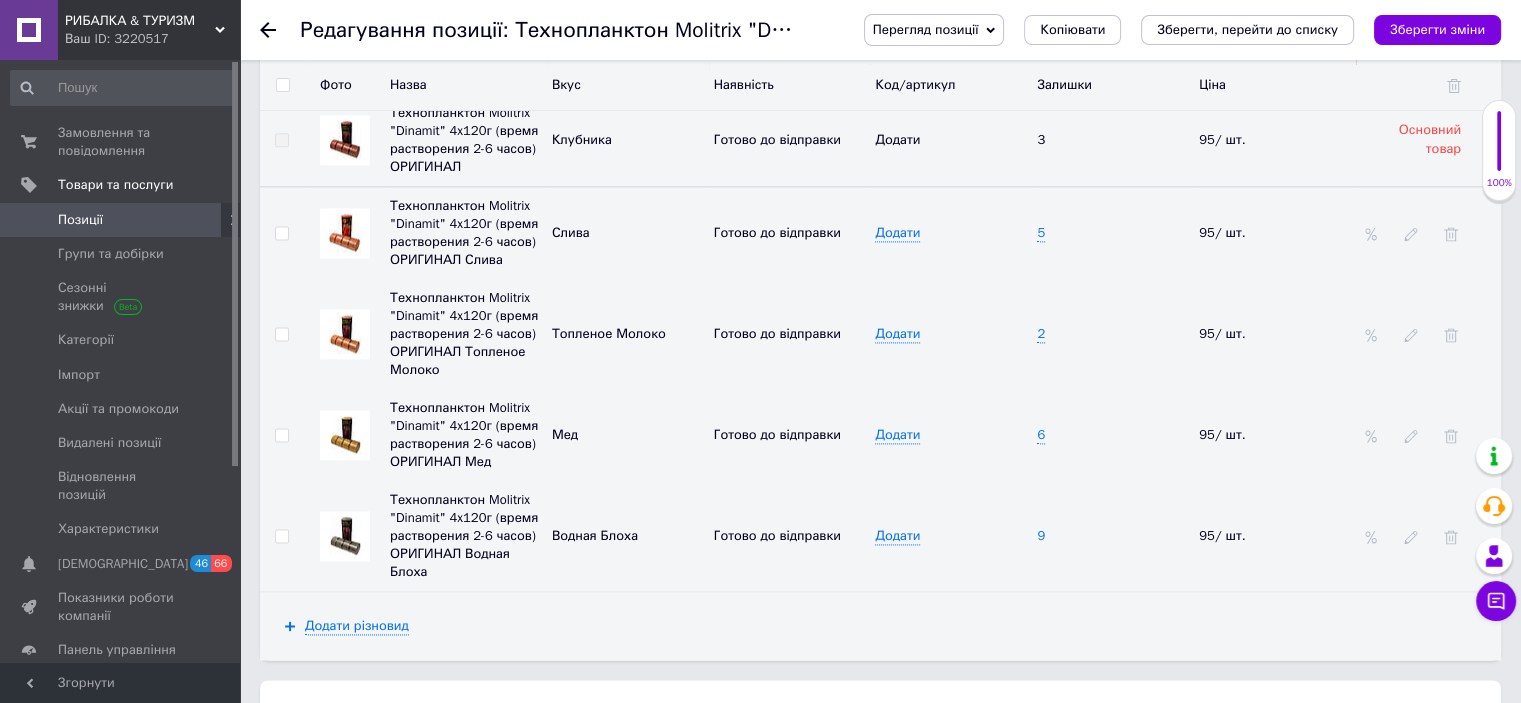 click on "9" at bounding box center [1041, 536] 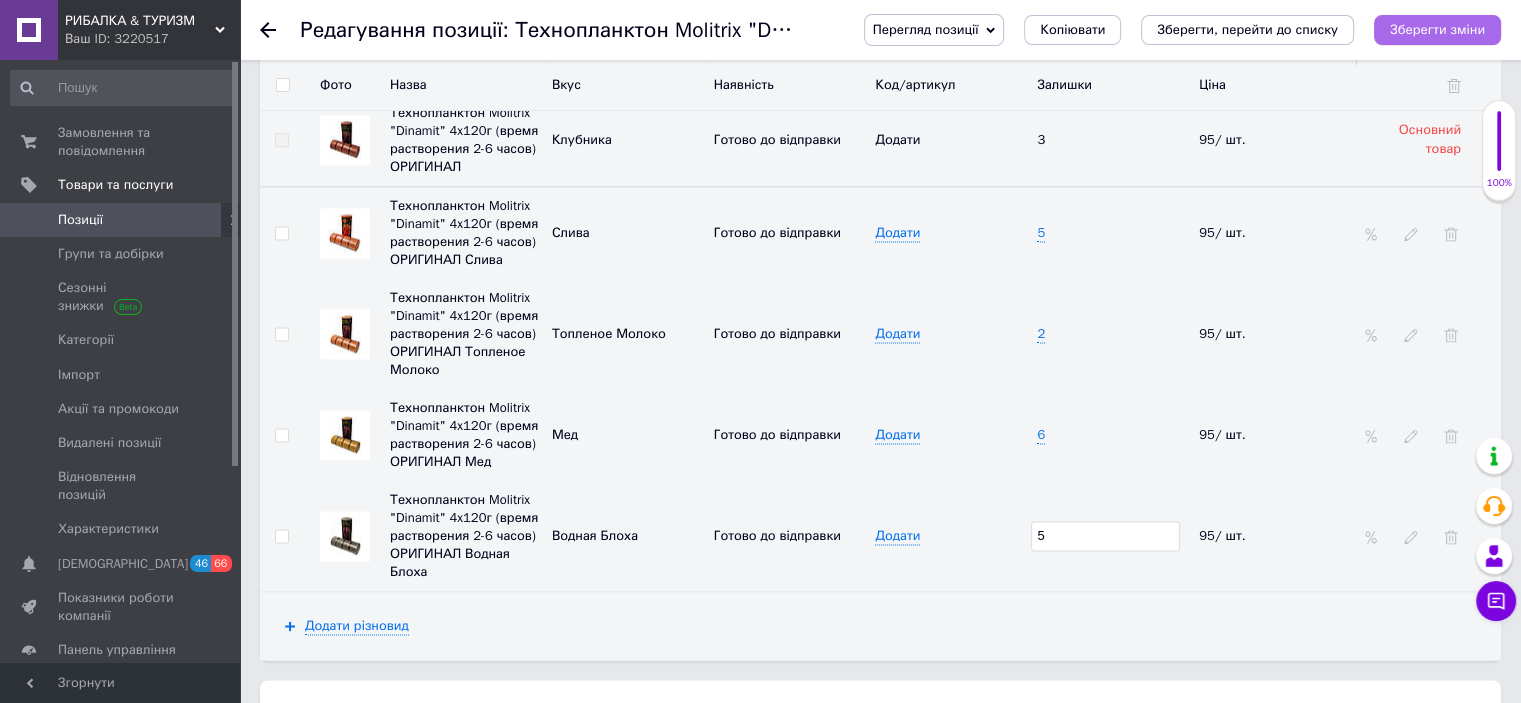 type on "5" 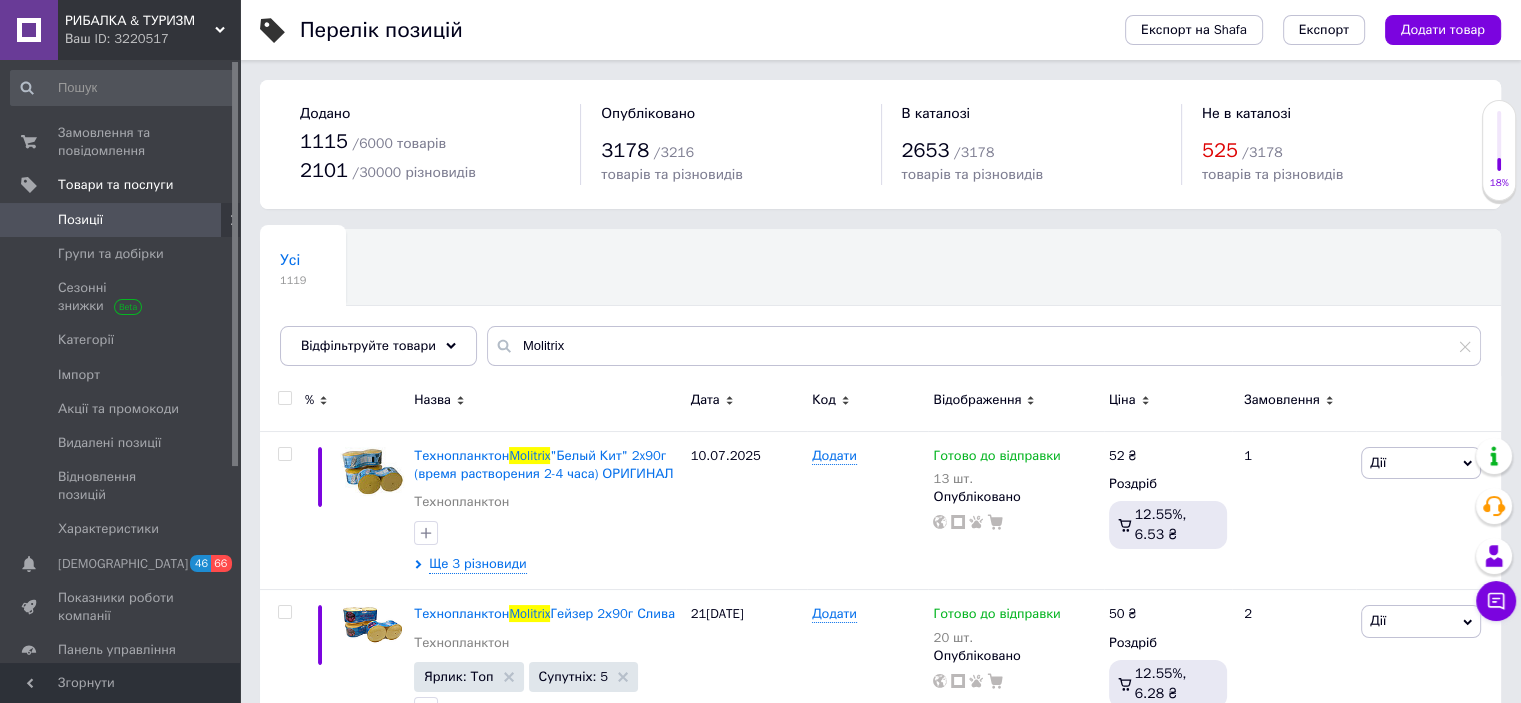 scroll, scrollTop: 0, scrollLeft: 0, axis: both 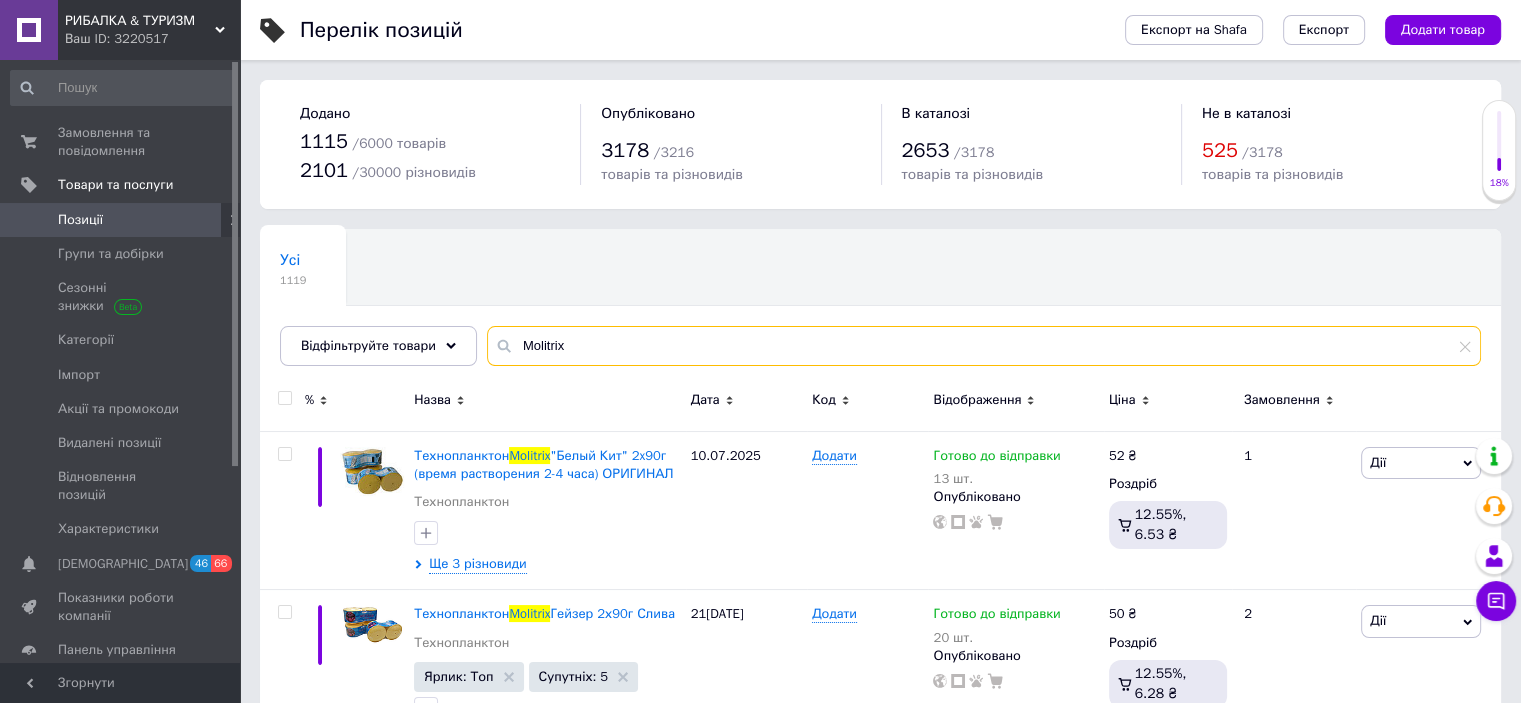 click on "Molitrix" at bounding box center [984, 346] 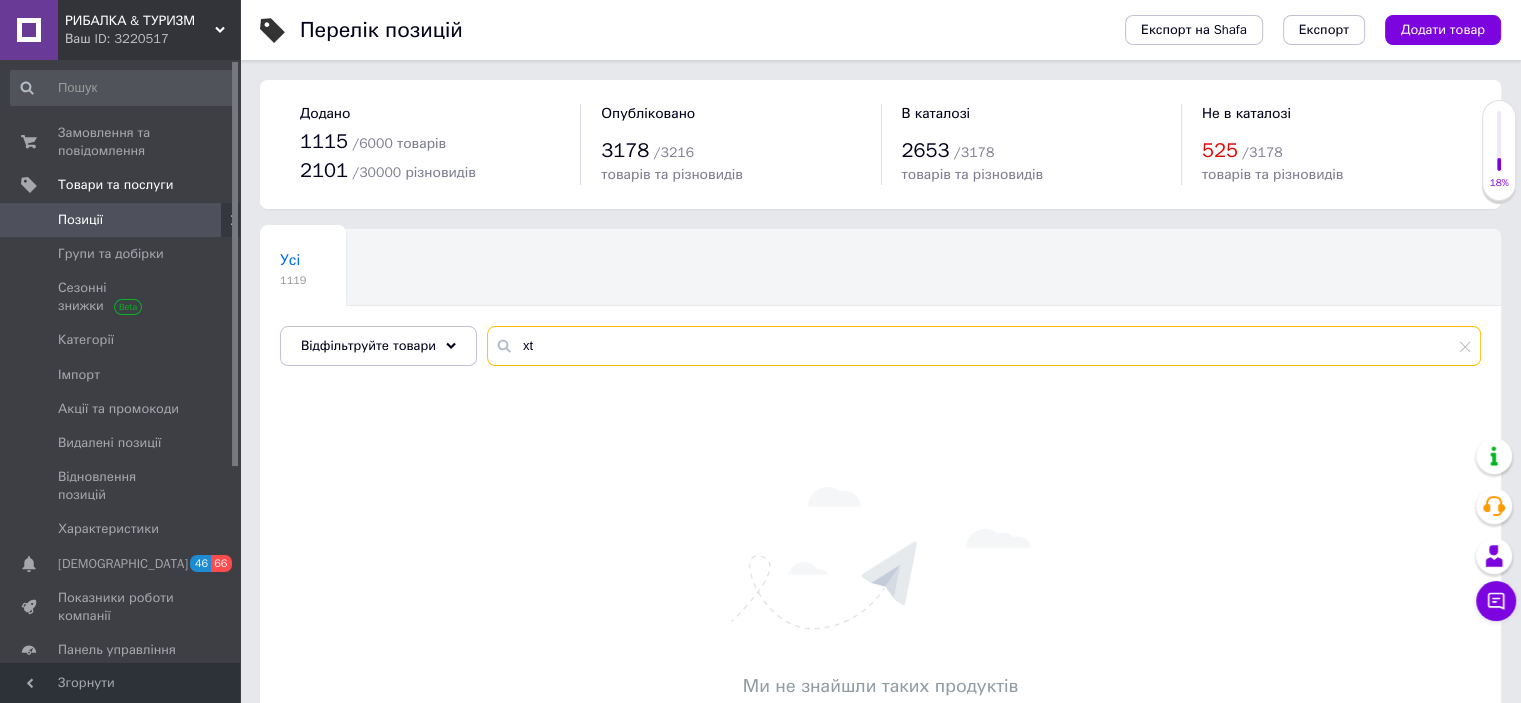 type on "x" 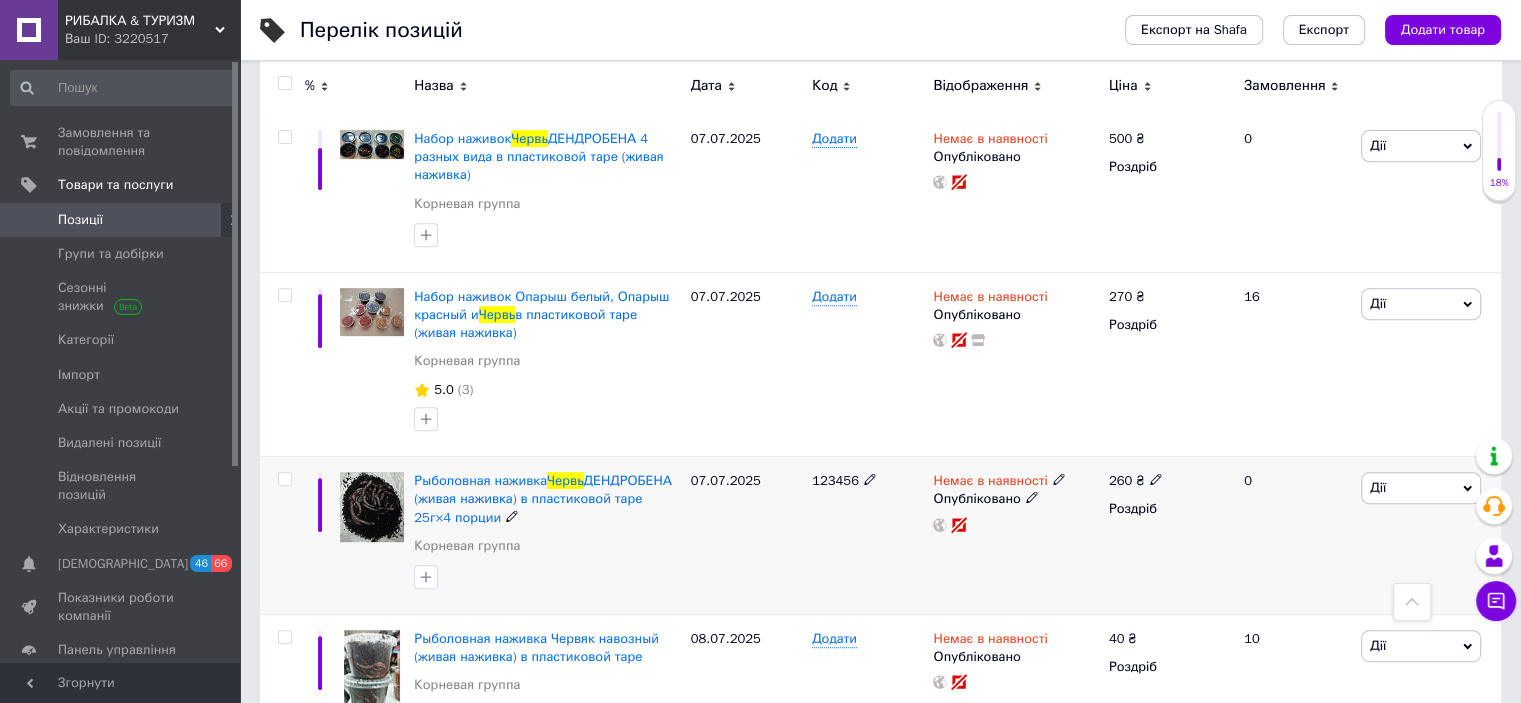 scroll, scrollTop: 1000, scrollLeft: 0, axis: vertical 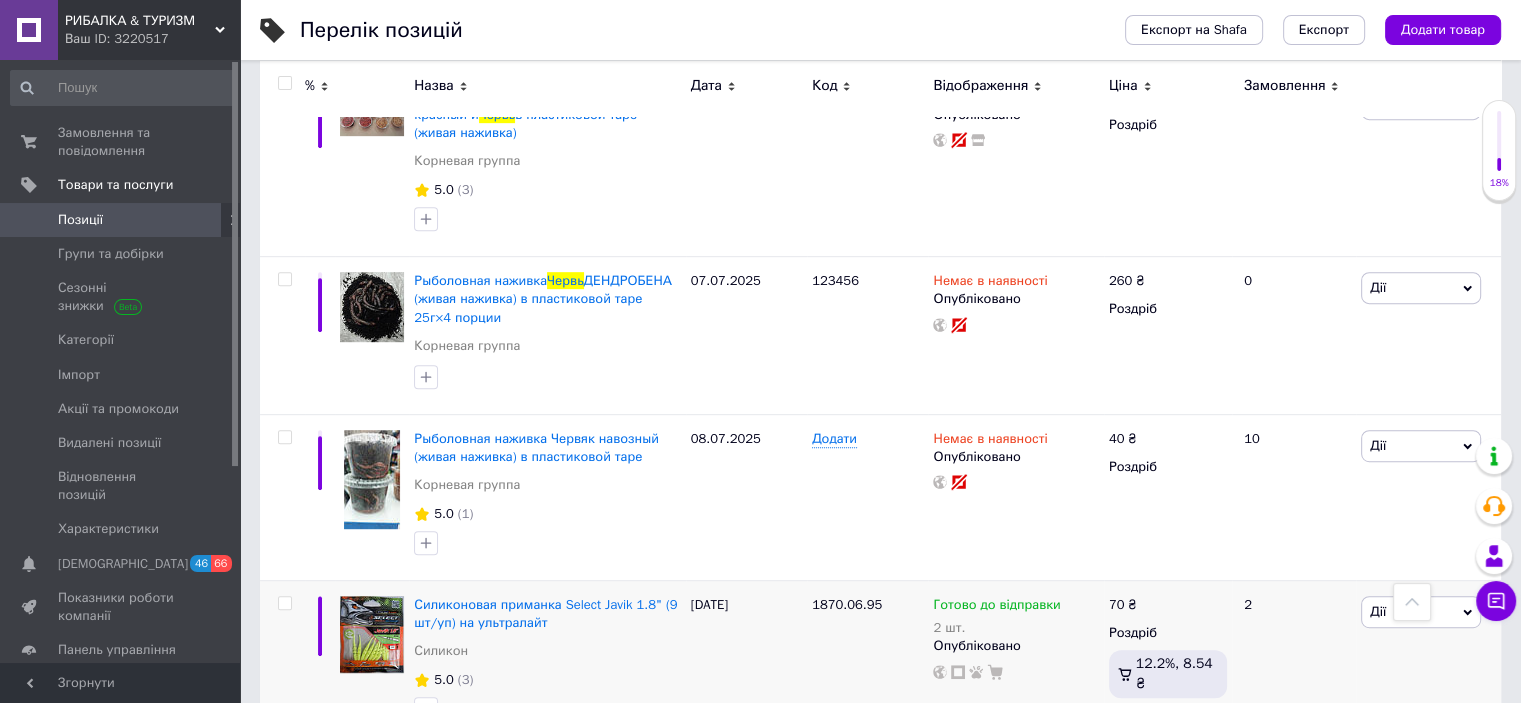 type on "червь" 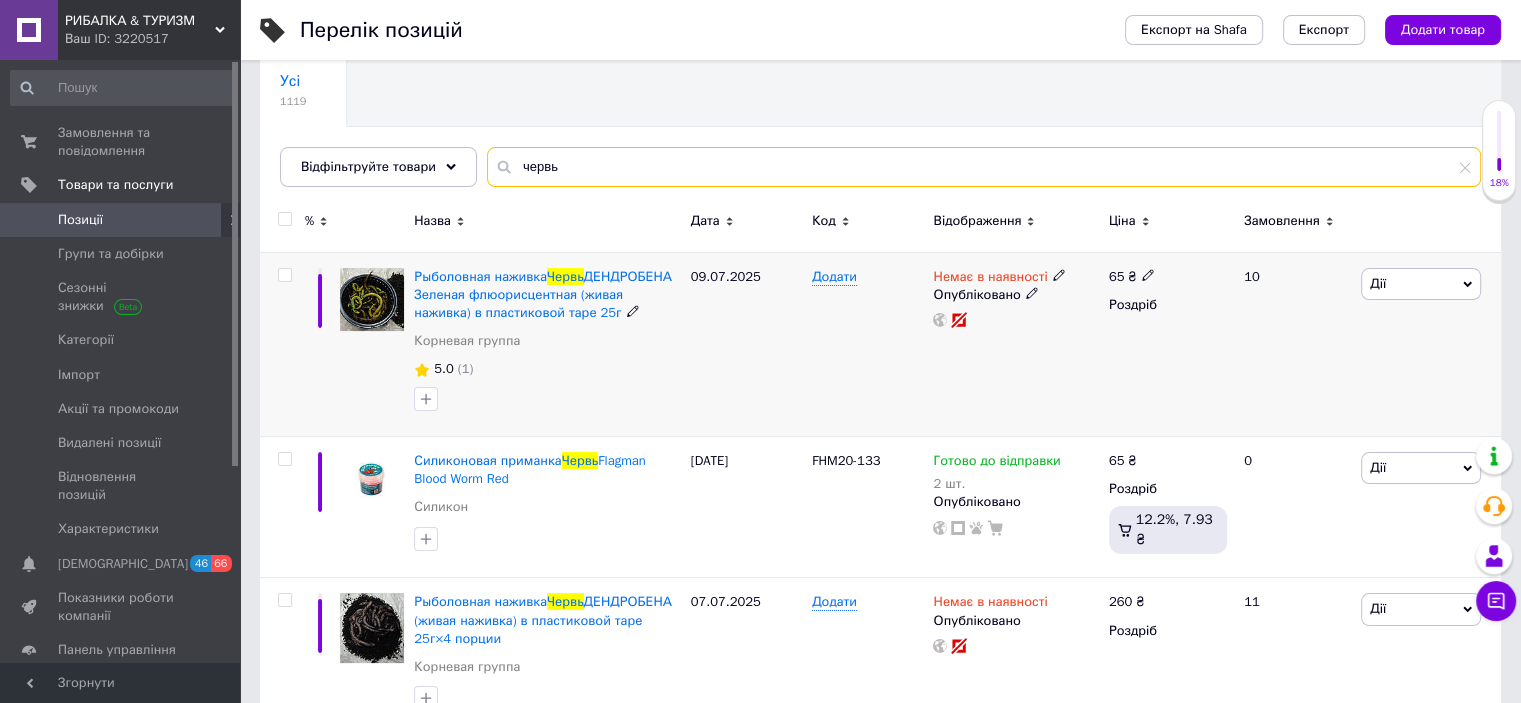 scroll, scrollTop: 200, scrollLeft: 0, axis: vertical 